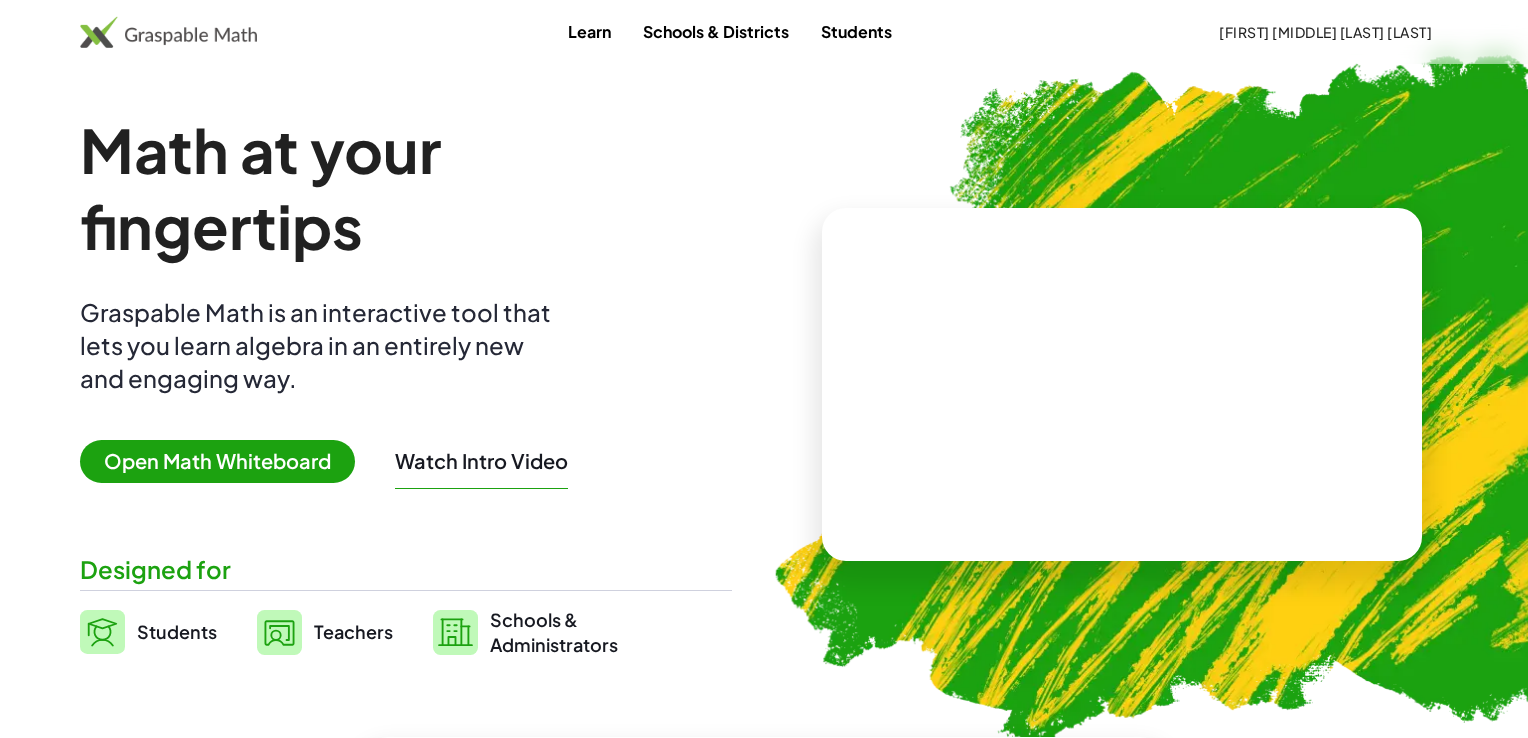 scroll, scrollTop: 0, scrollLeft: 0, axis: both 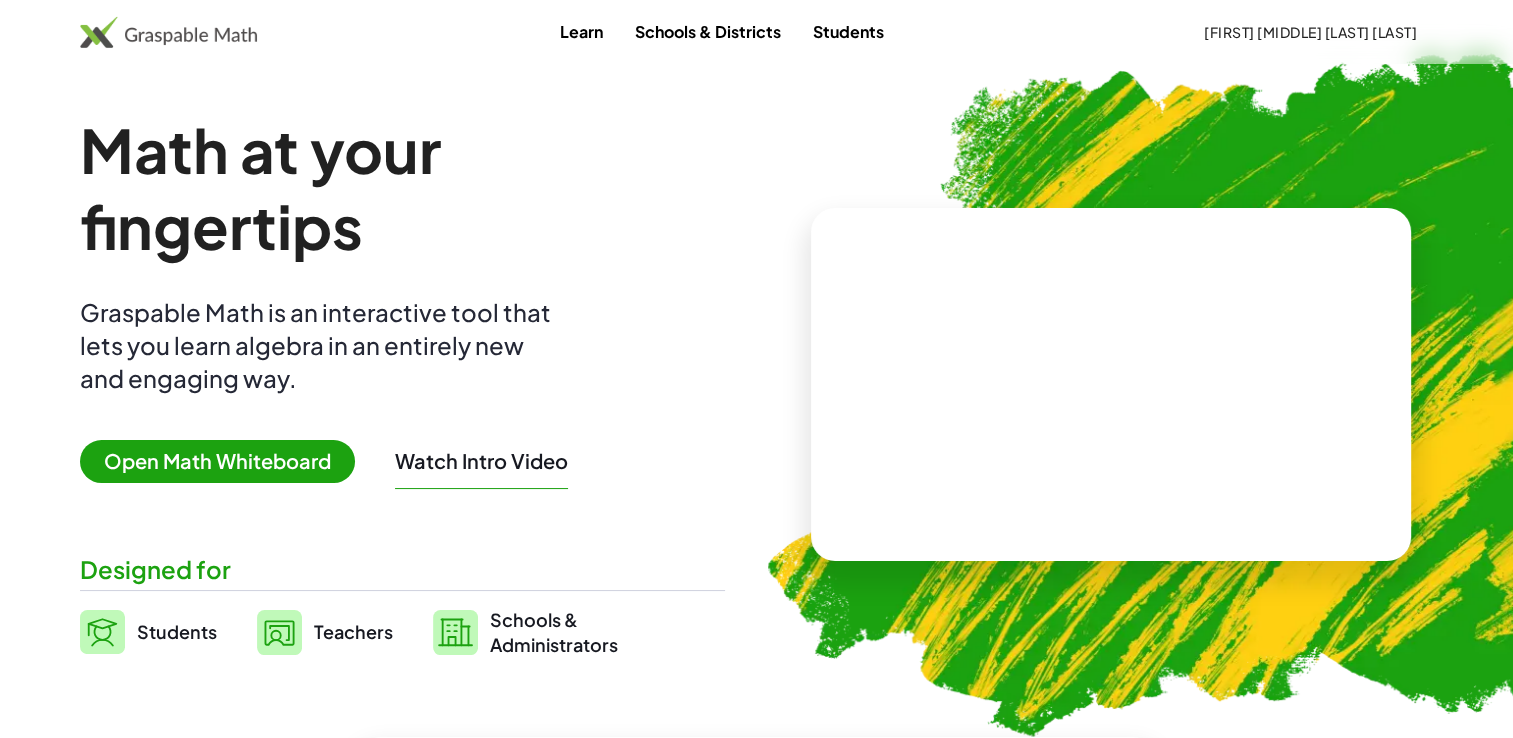 click on "Open Math Whiteboard" at bounding box center (217, 461) 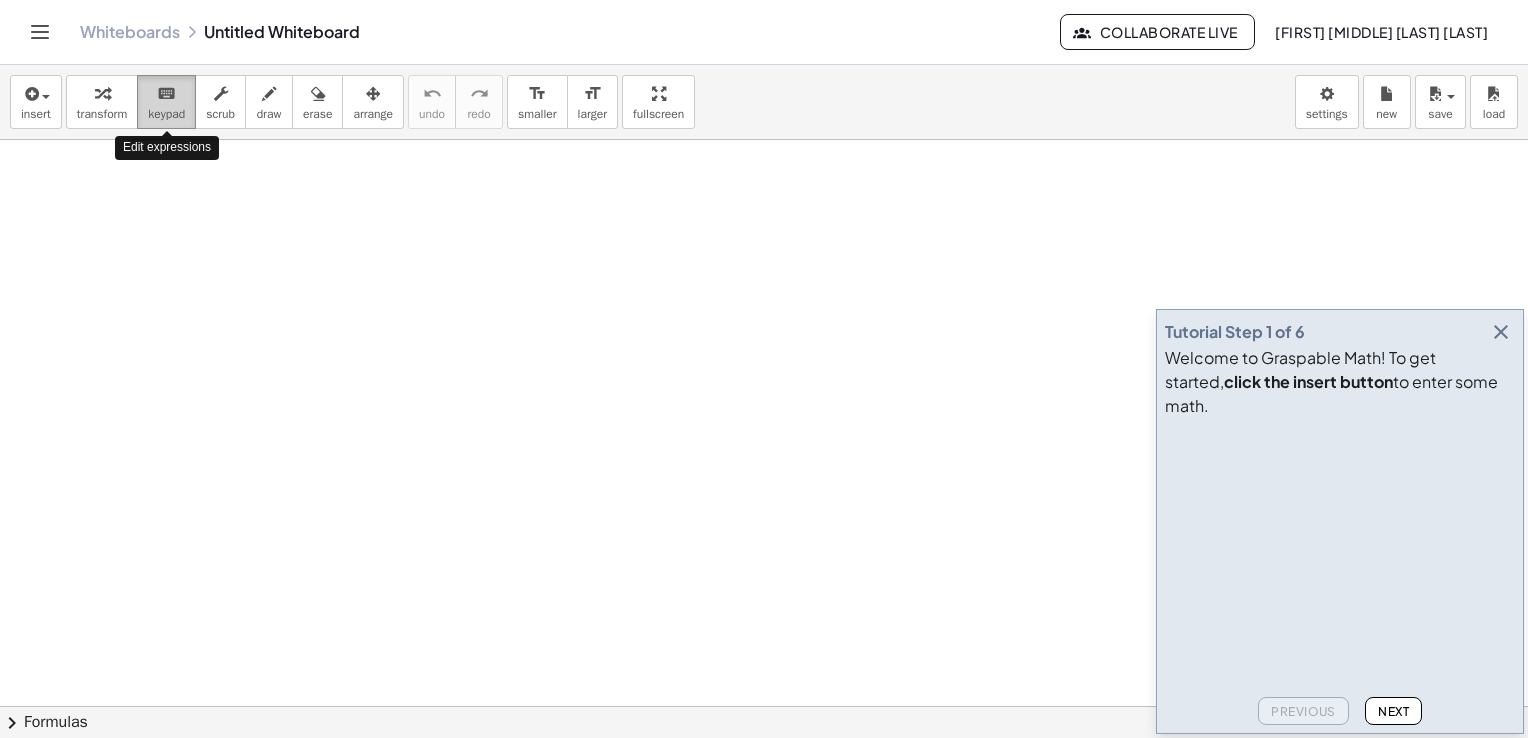 click on "keyboard" at bounding box center [166, 94] 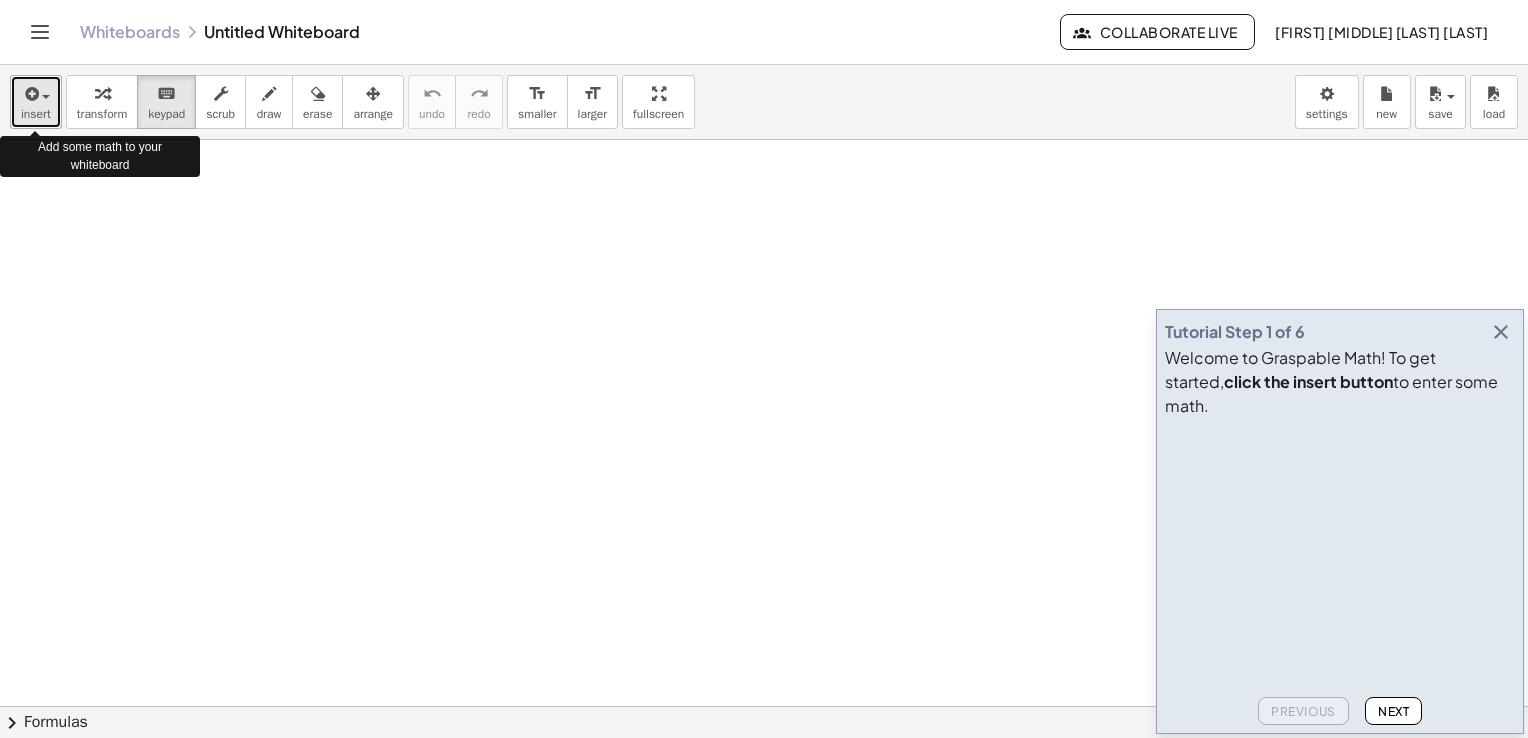 click at bounding box center [41, 96] 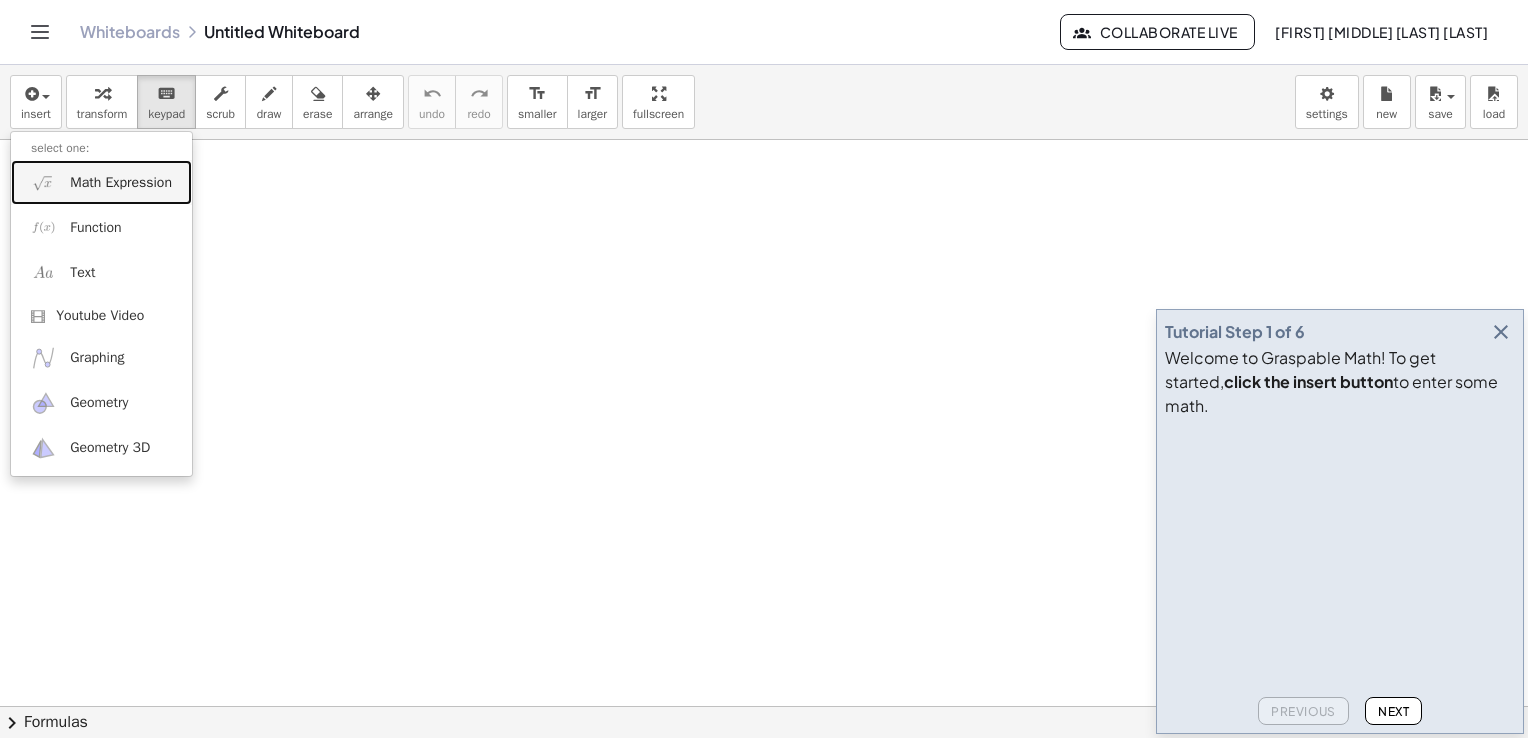 click on "Math Expression" at bounding box center (101, 182) 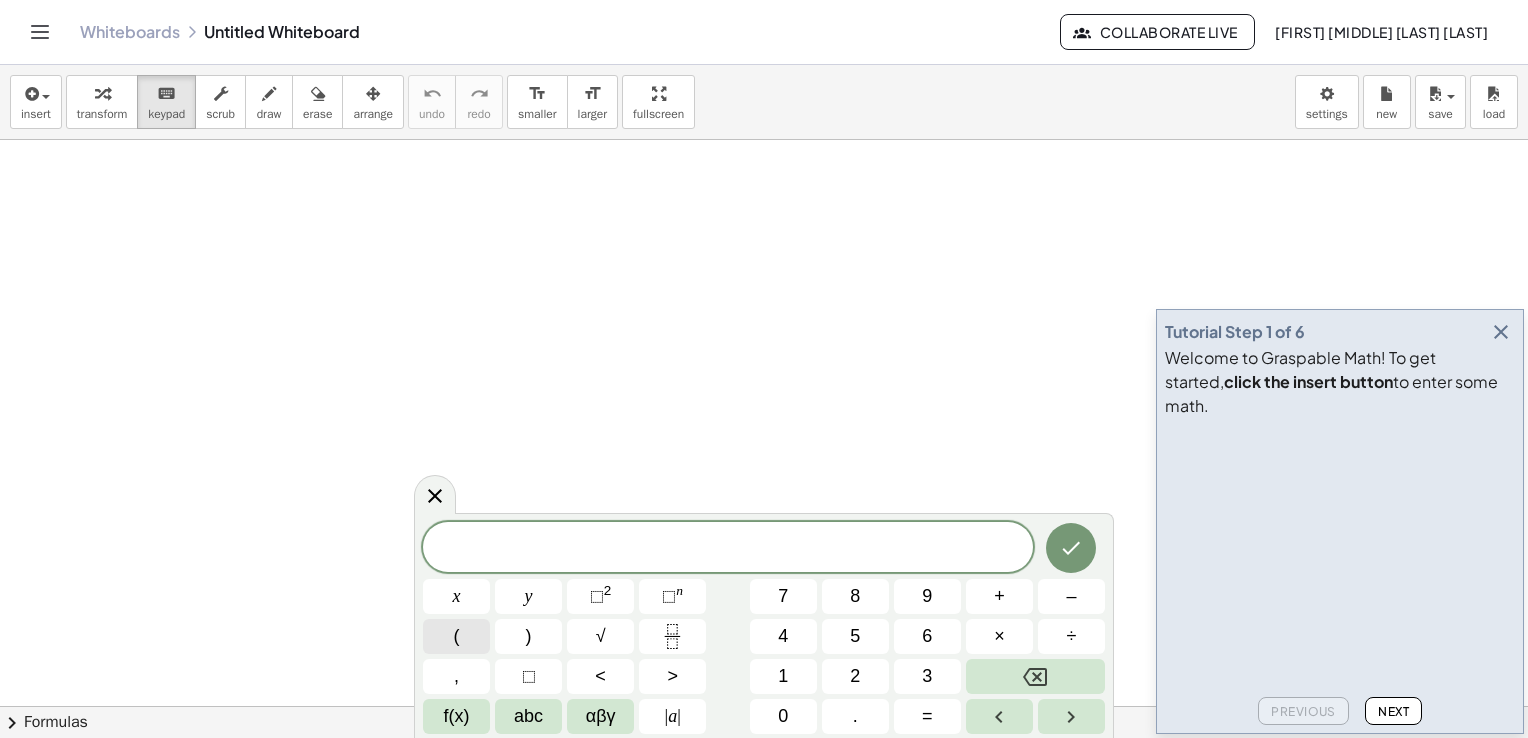click on "(" at bounding box center [456, 636] 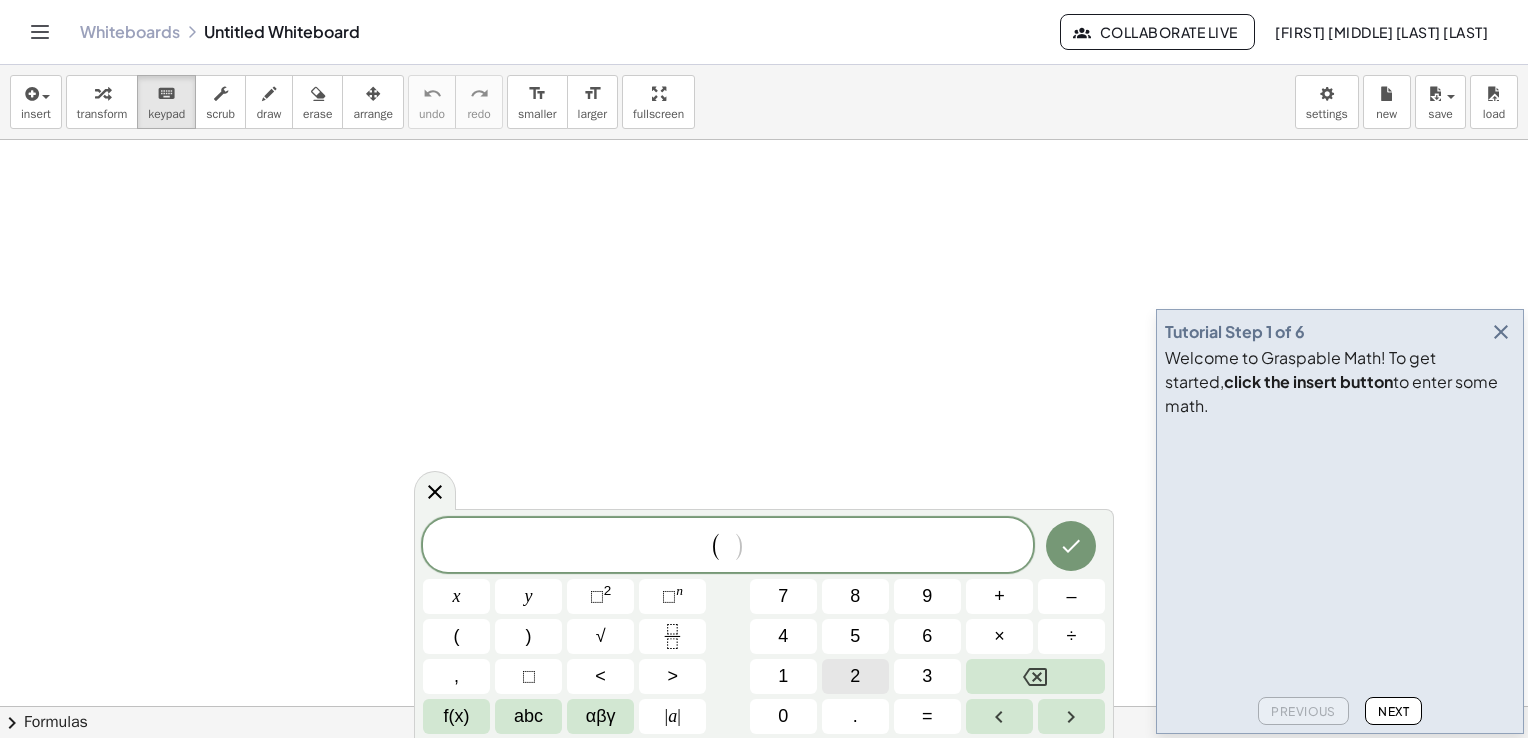 click on "2" at bounding box center [855, 676] 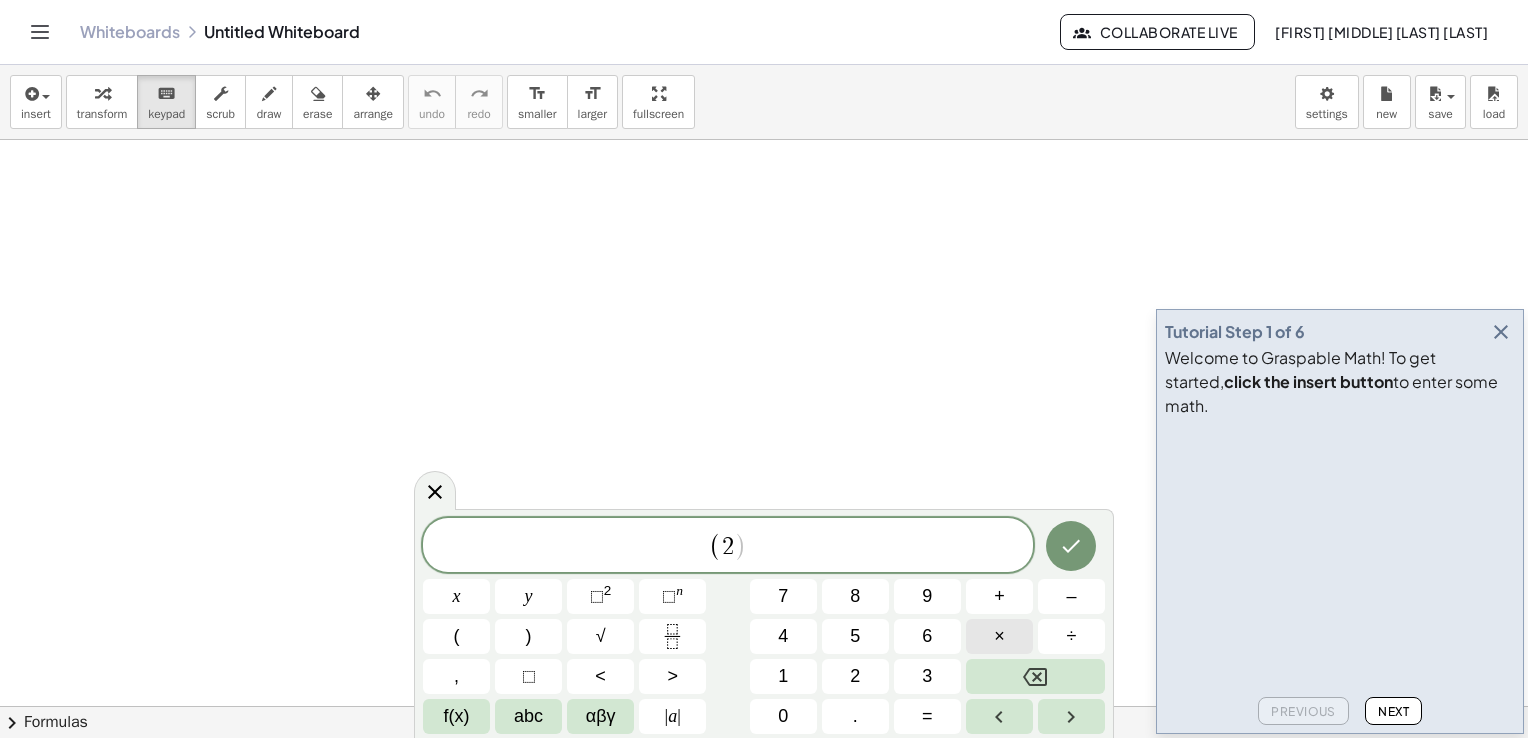 click on "×" at bounding box center (999, 636) 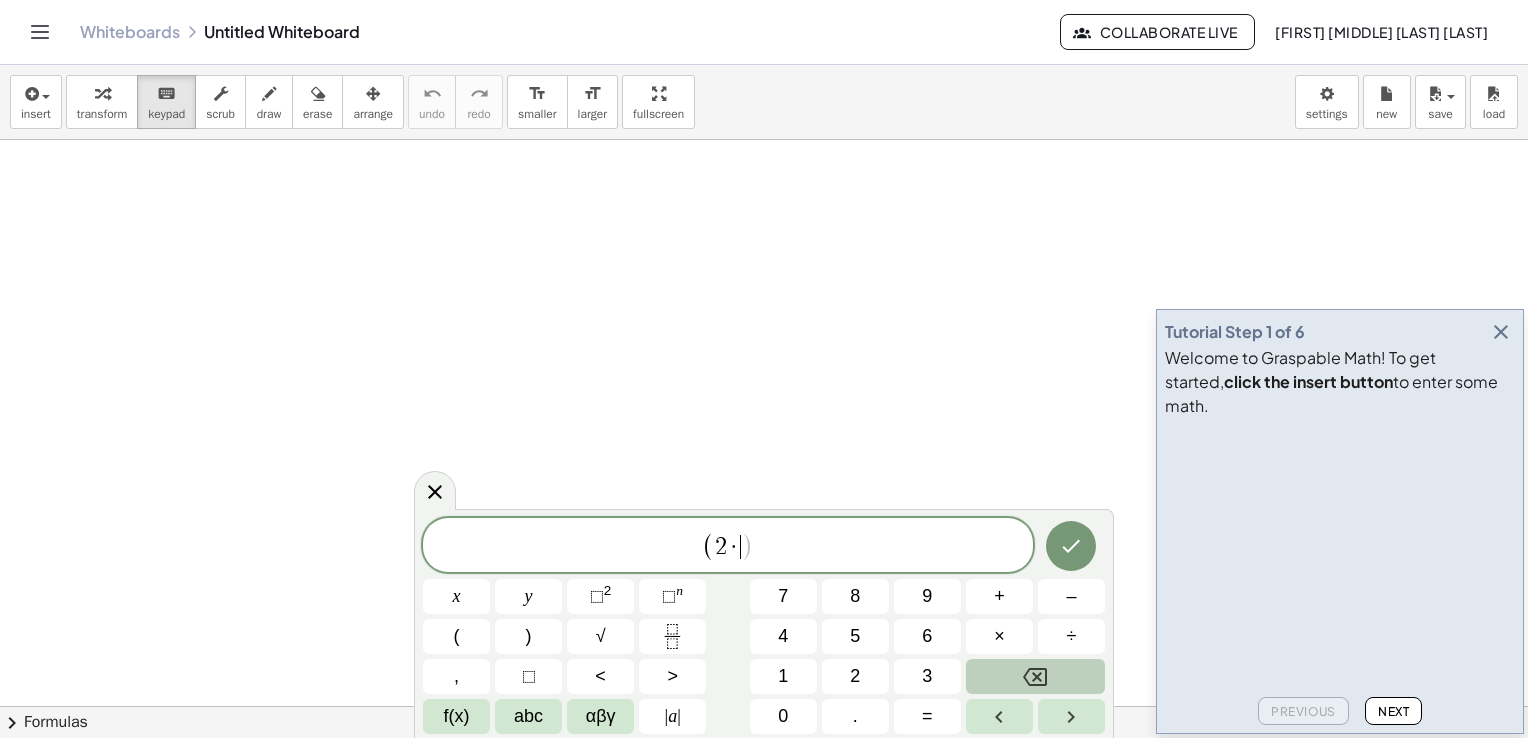 click at bounding box center [1035, 676] 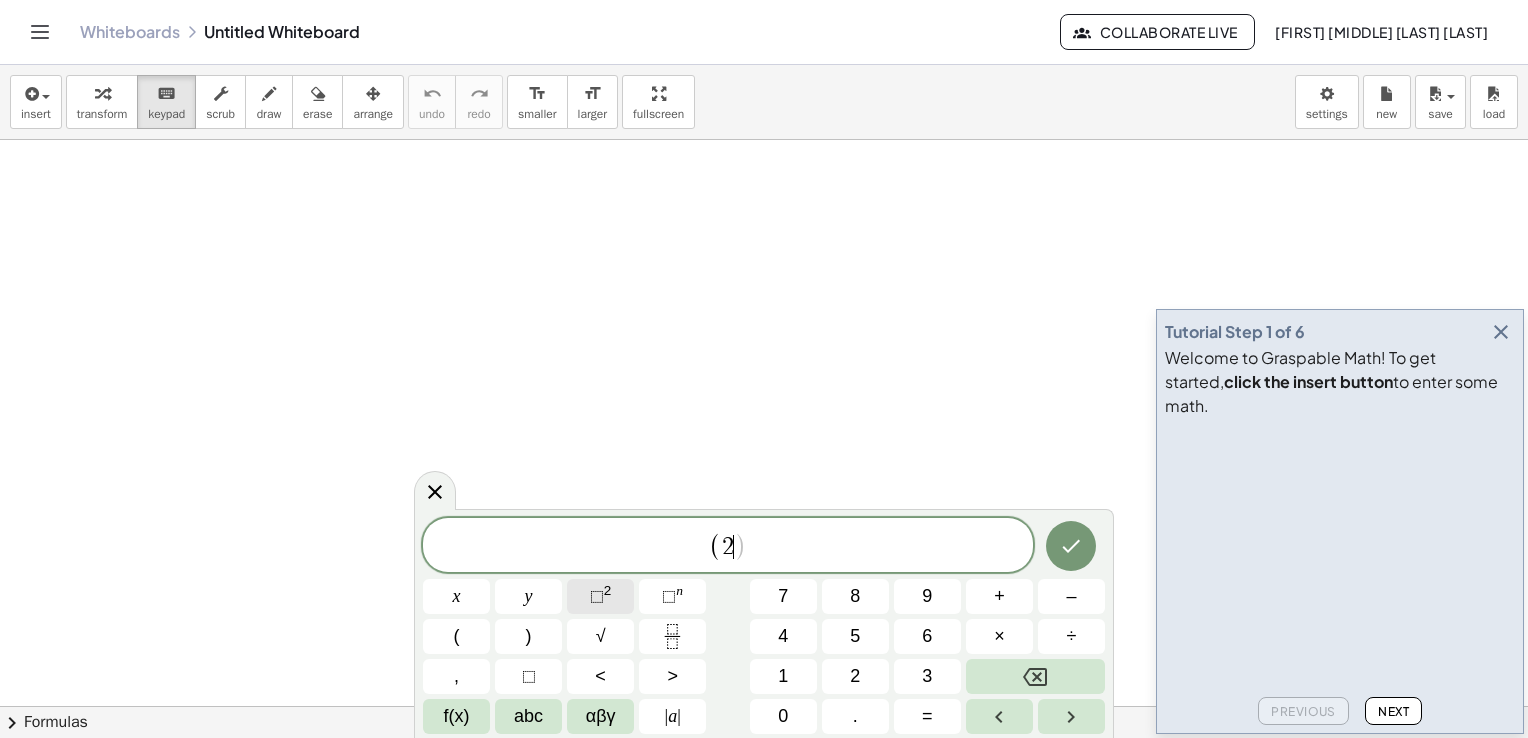 click on "⬚" at bounding box center (597, 596) 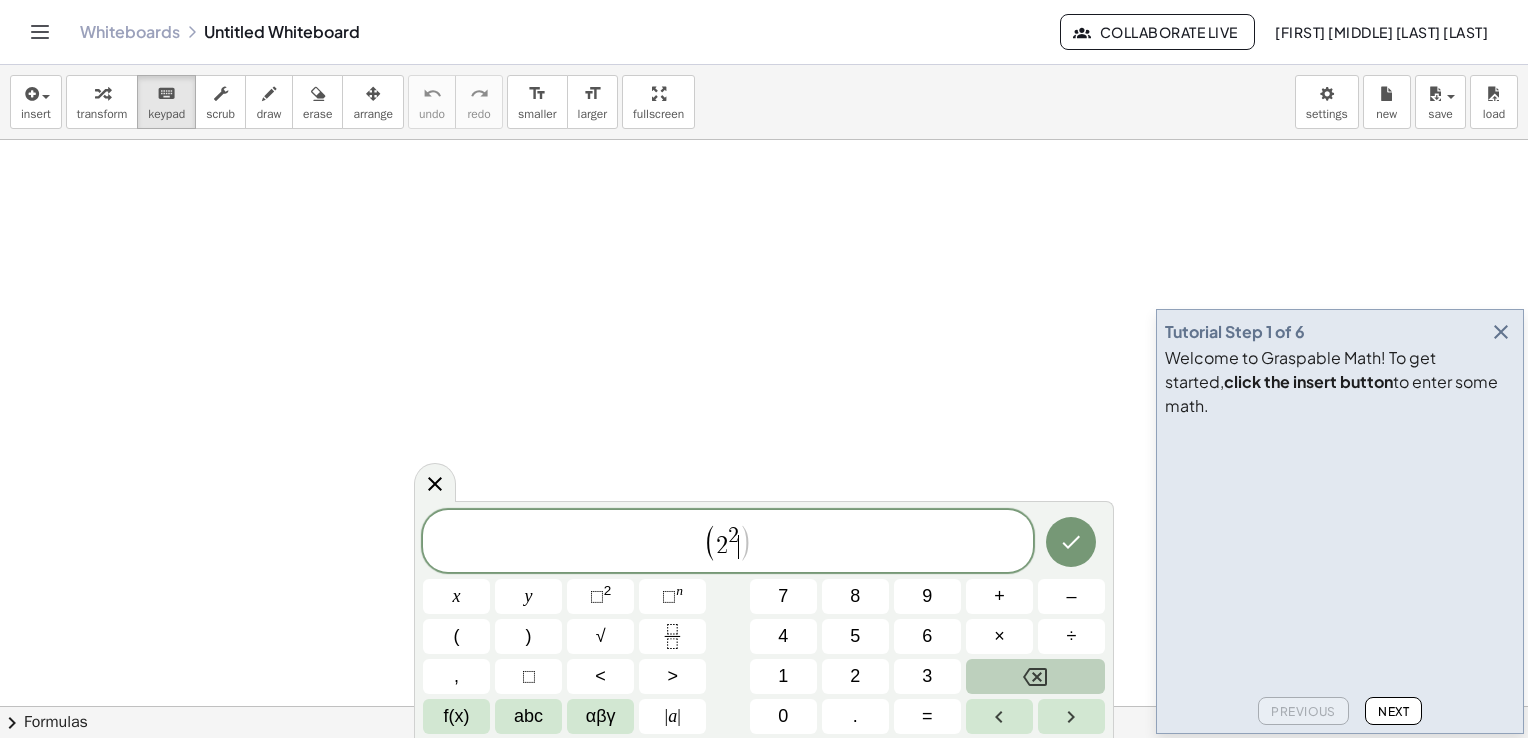 click at bounding box center (1035, 676) 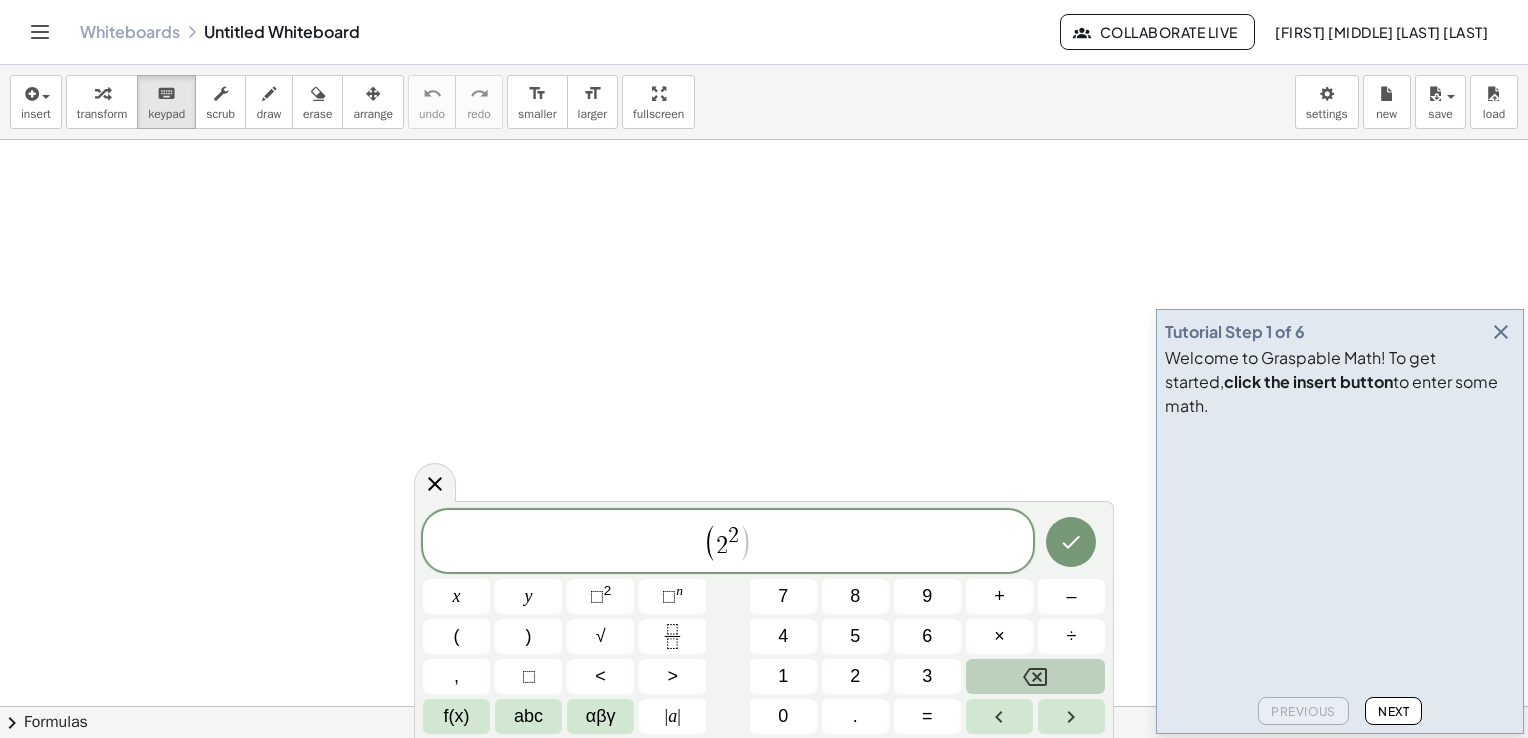 click at bounding box center (1035, 676) 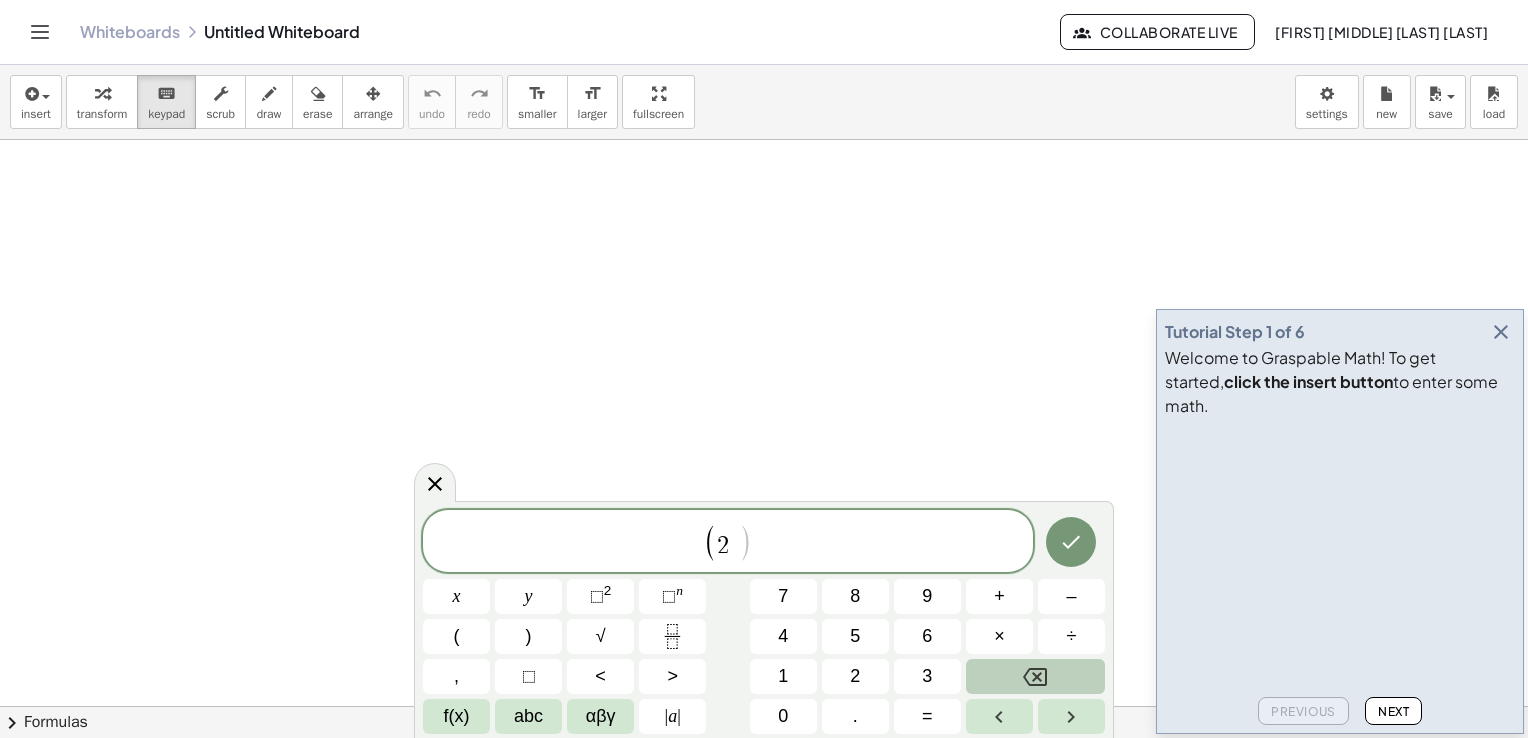 click at bounding box center (1035, 676) 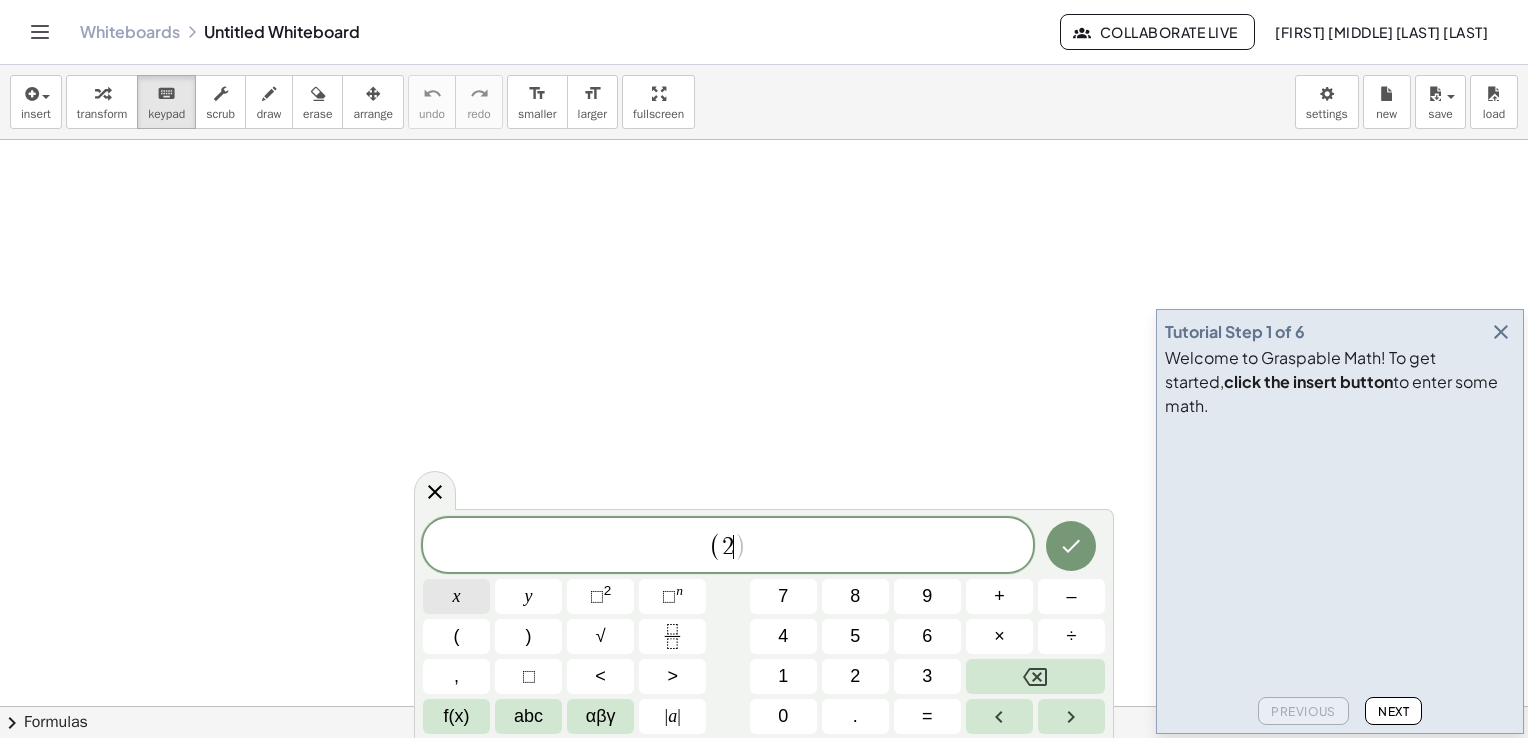 click on "x" at bounding box center (456, 596) 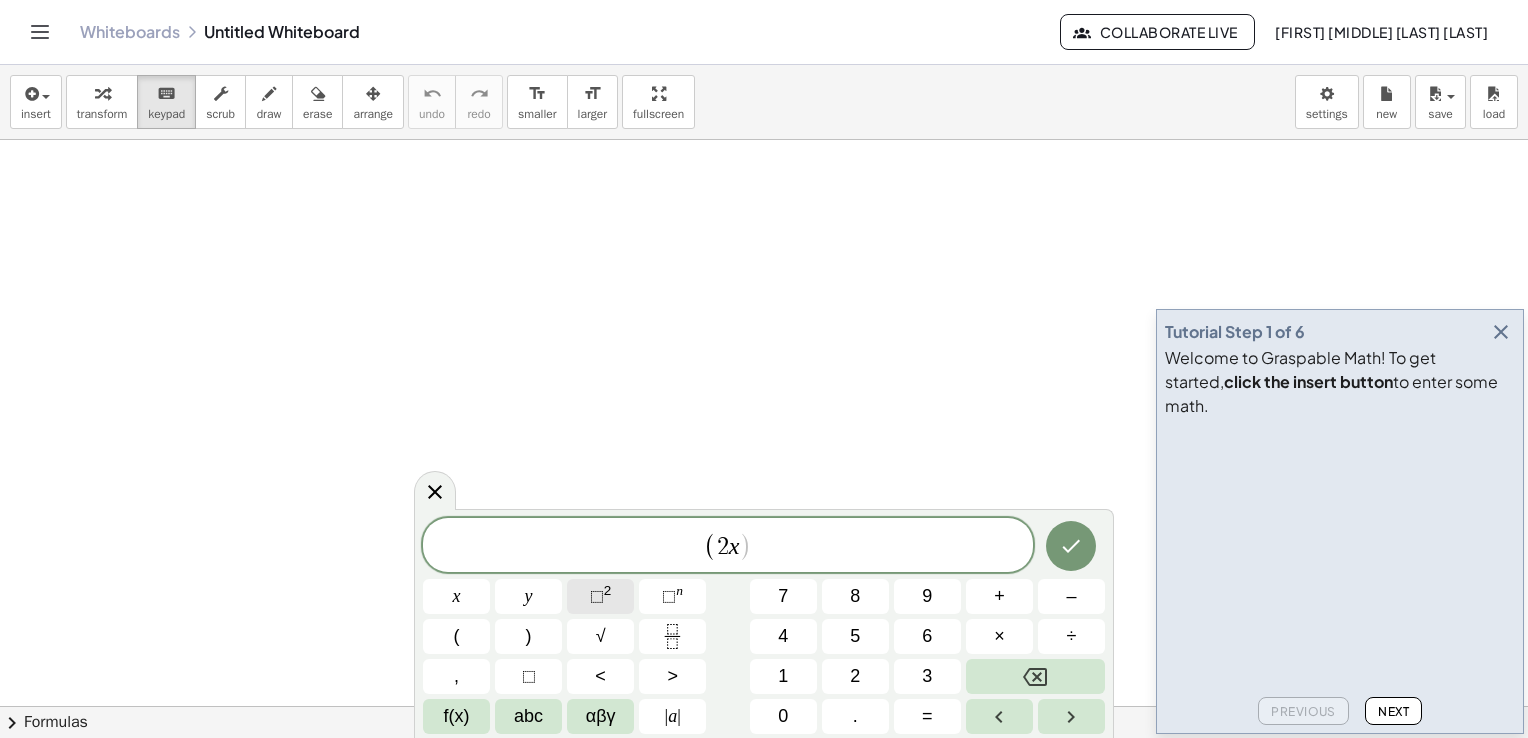 click on "⬚ 2" 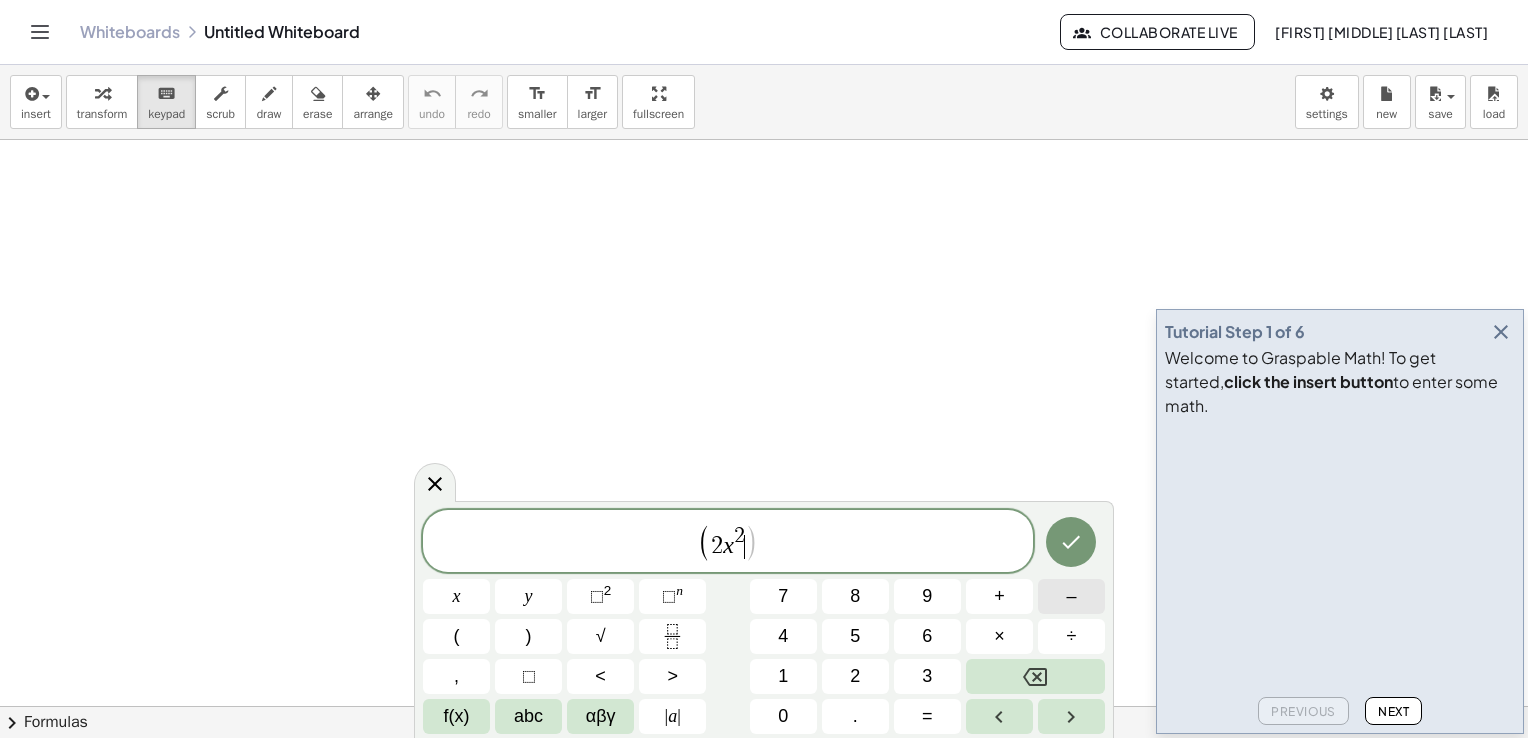 click on "–" at bounding box center (1071, 596) 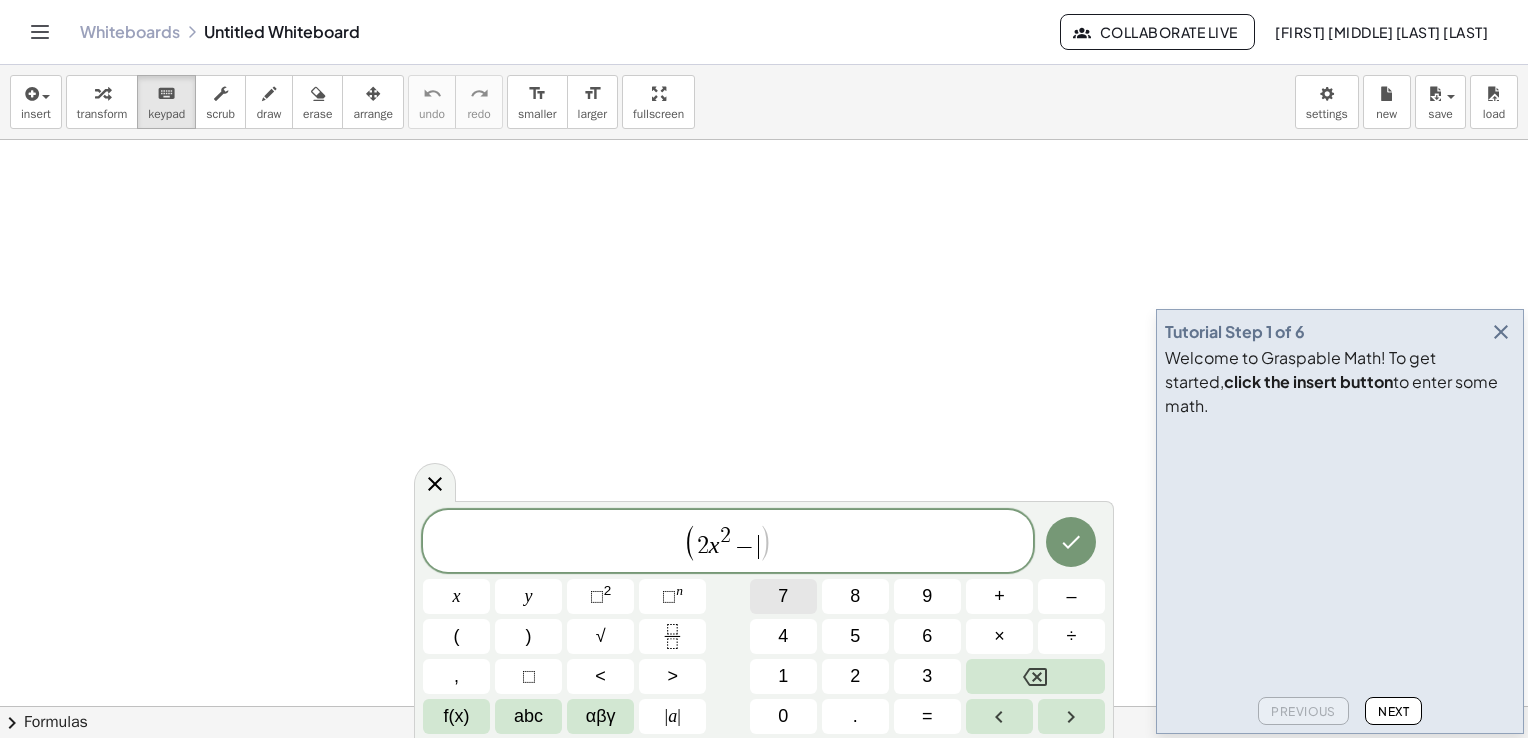 click on "7" at bounding box center (783, 596) 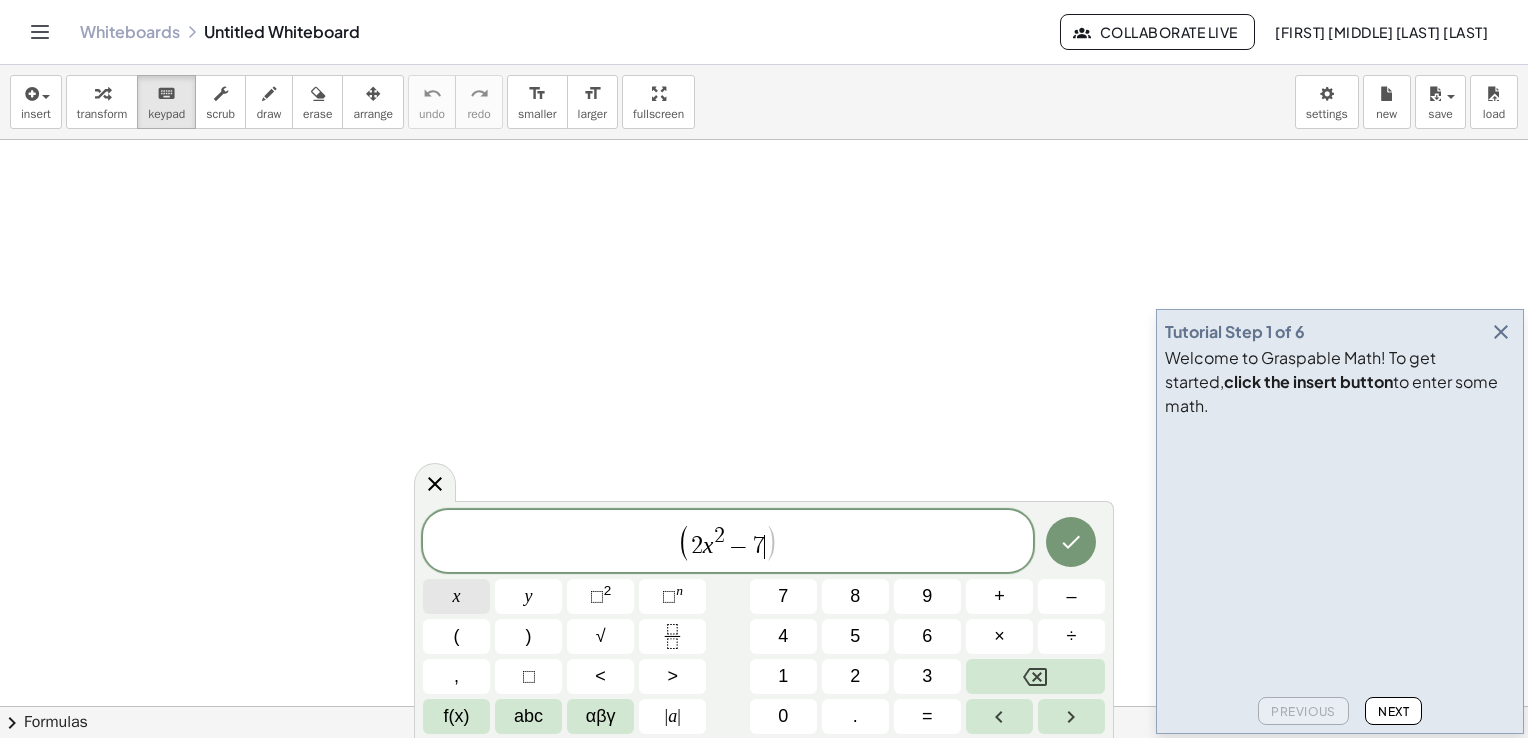click on "x" at bounding box center [456, 596] 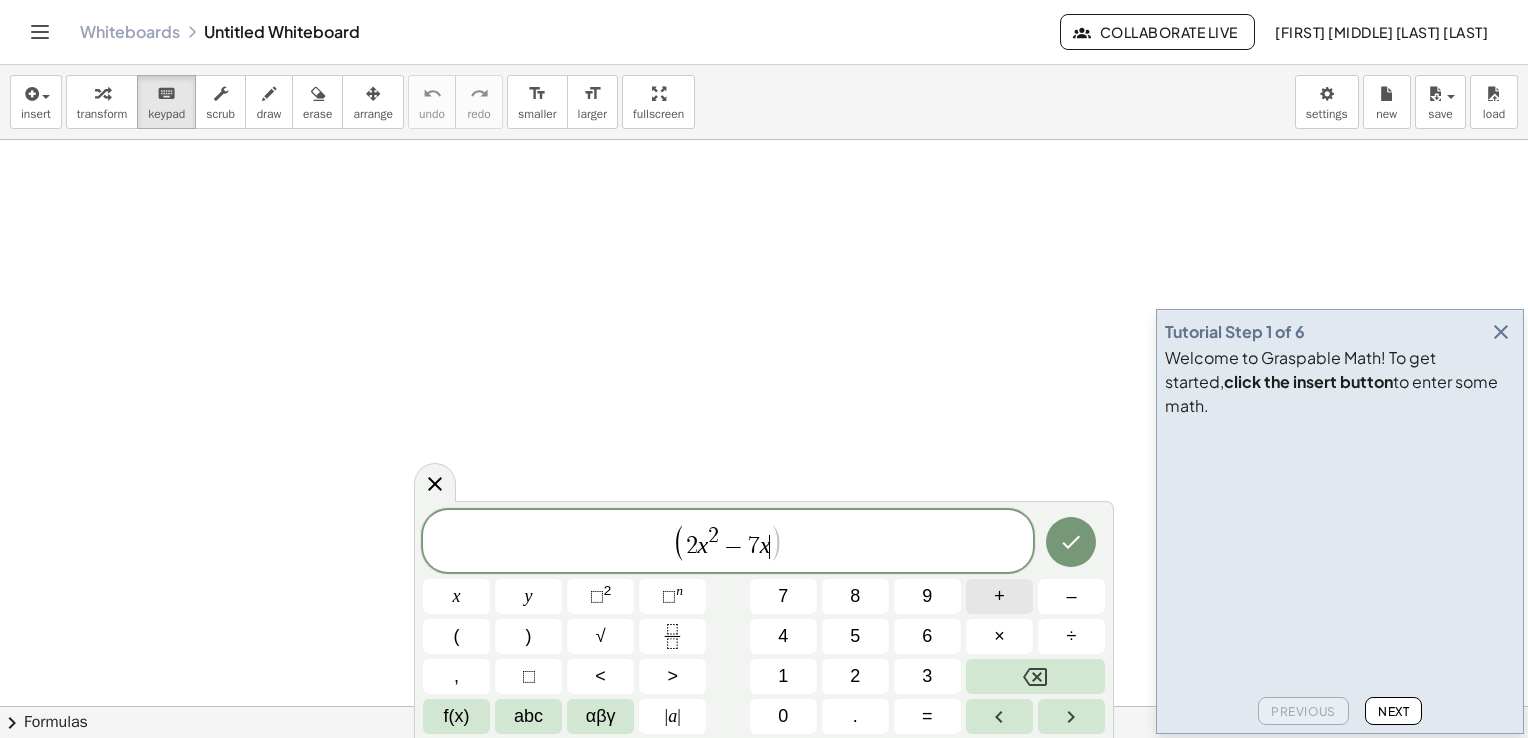 click on "+" at bounding box center [999, 596] 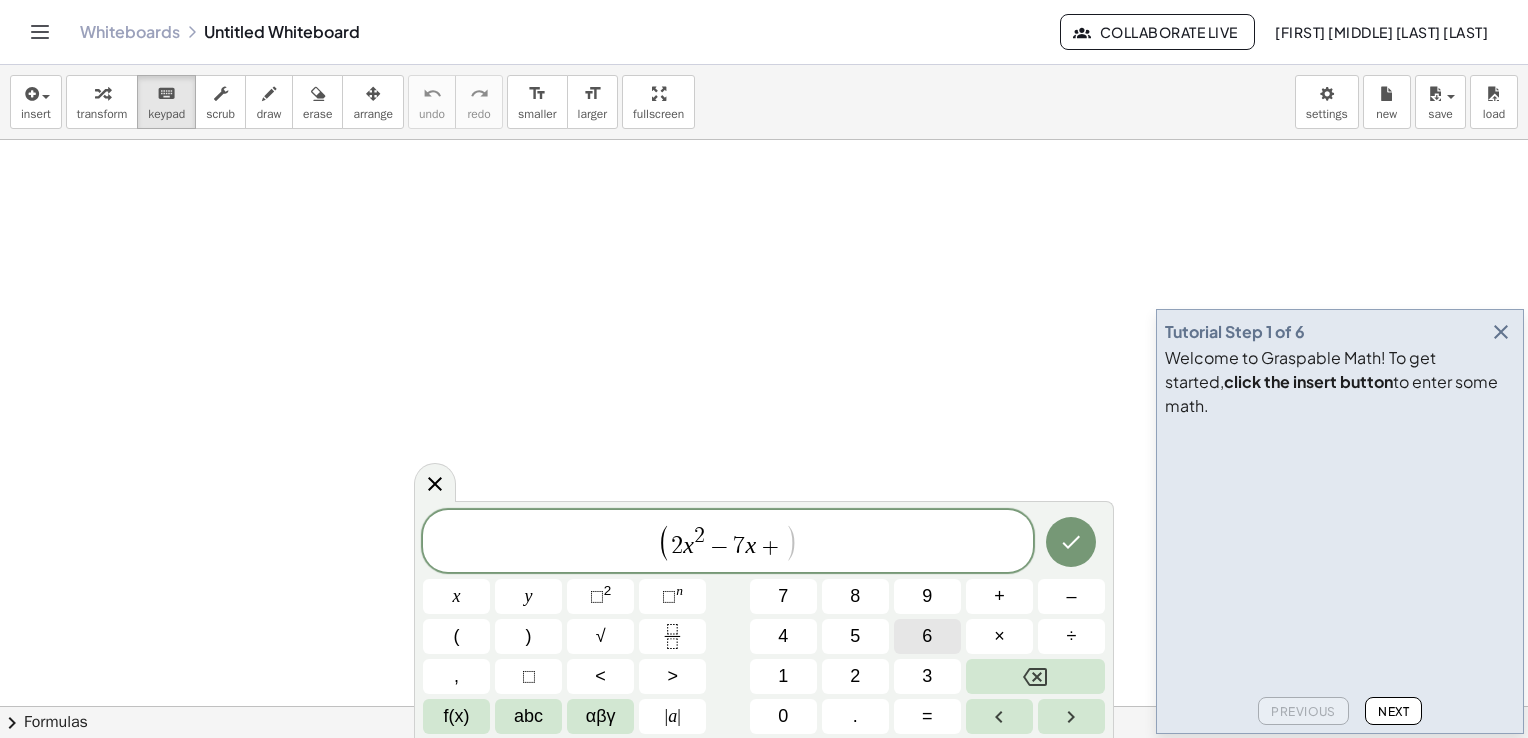 click on "6" at bounding box center (927, 636) 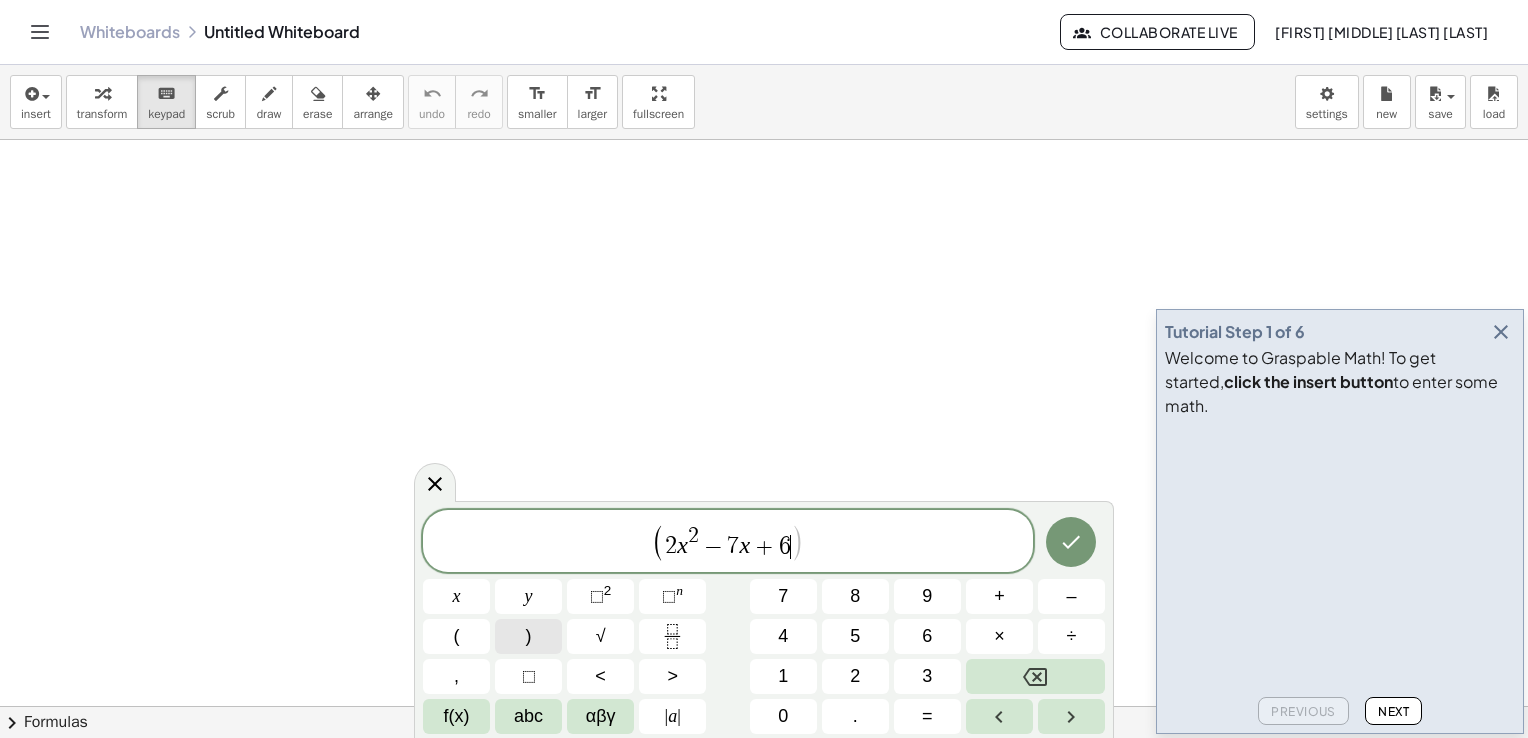 click on ")" at bounding box center (529, 636) 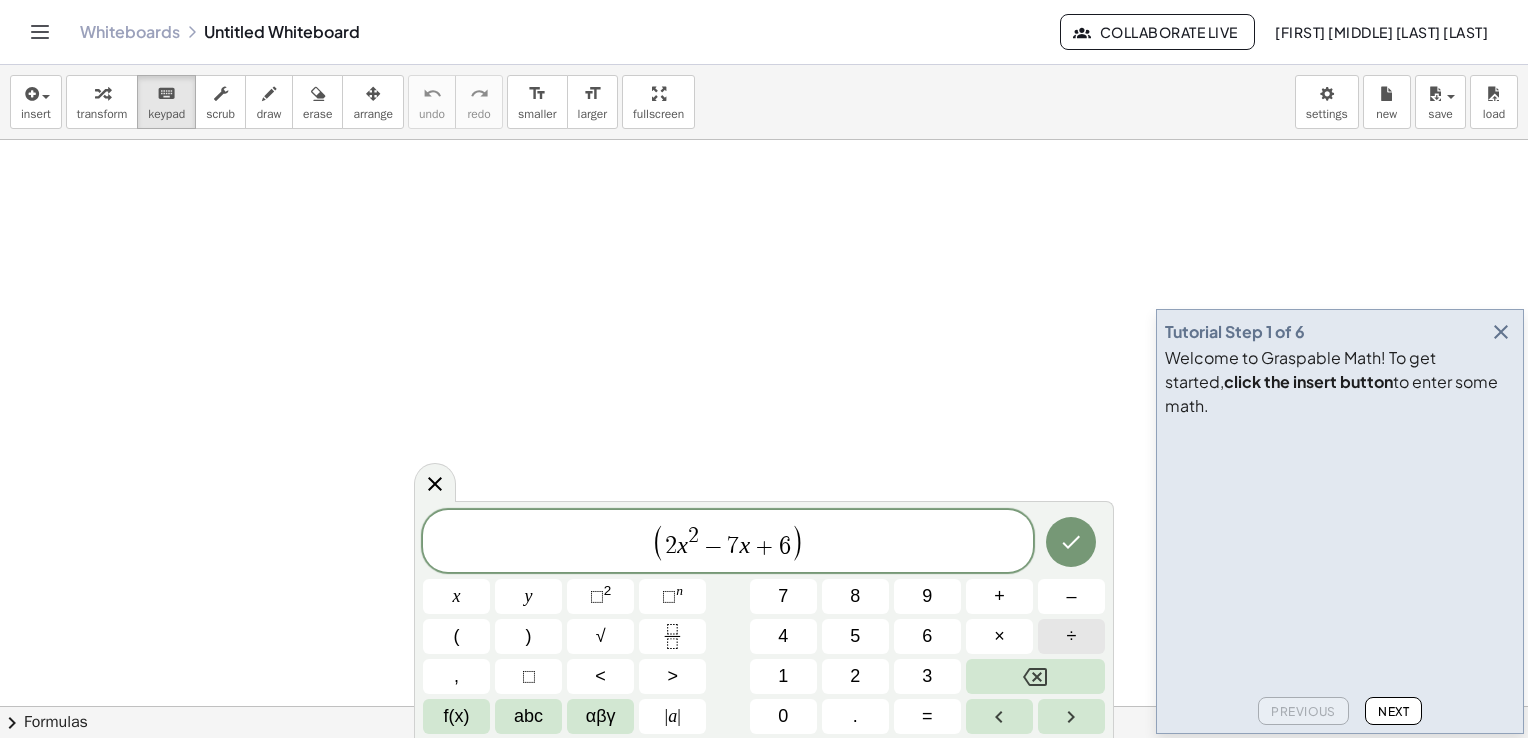 click on "÷" at bounding box center (1072, 636) 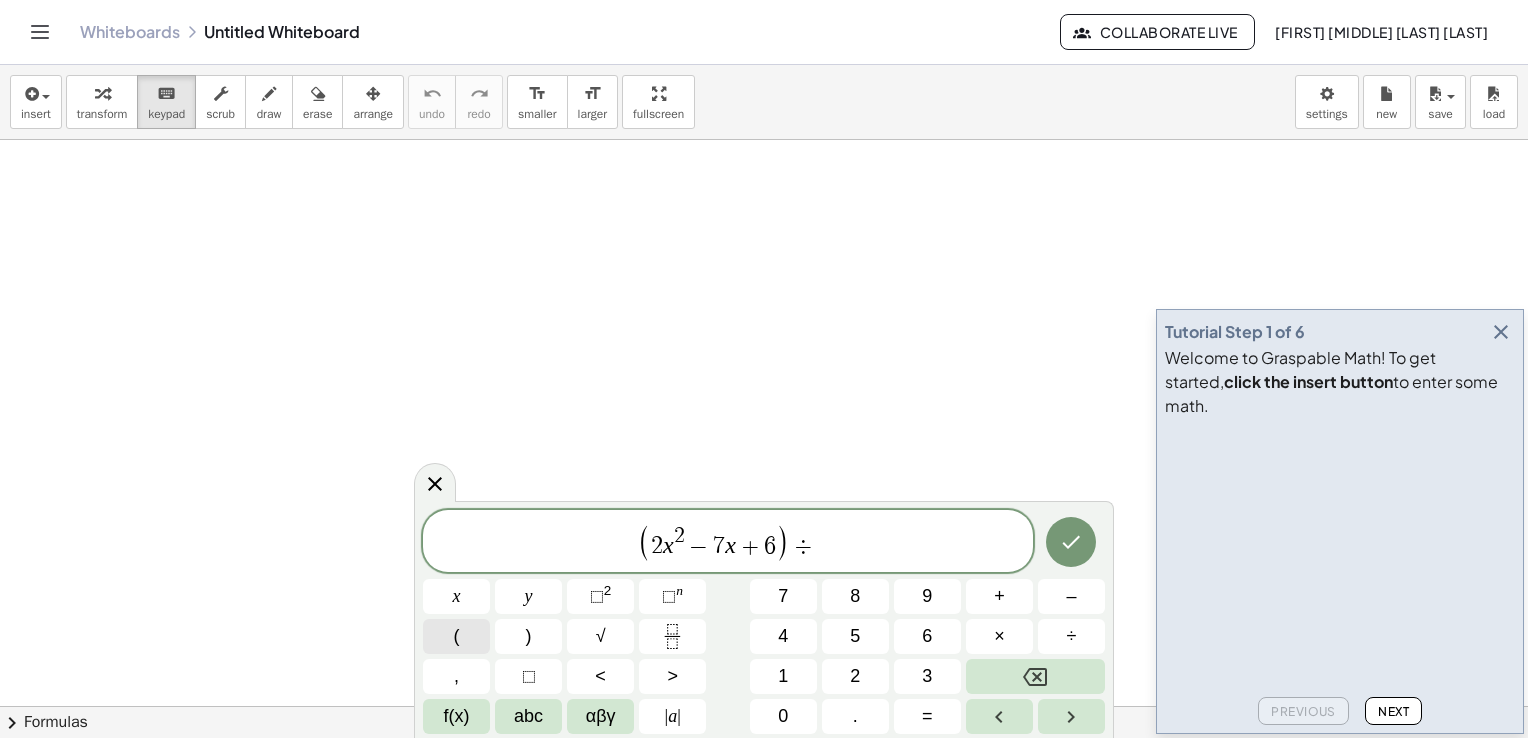 click on "(" at bounding box center (456, 636) 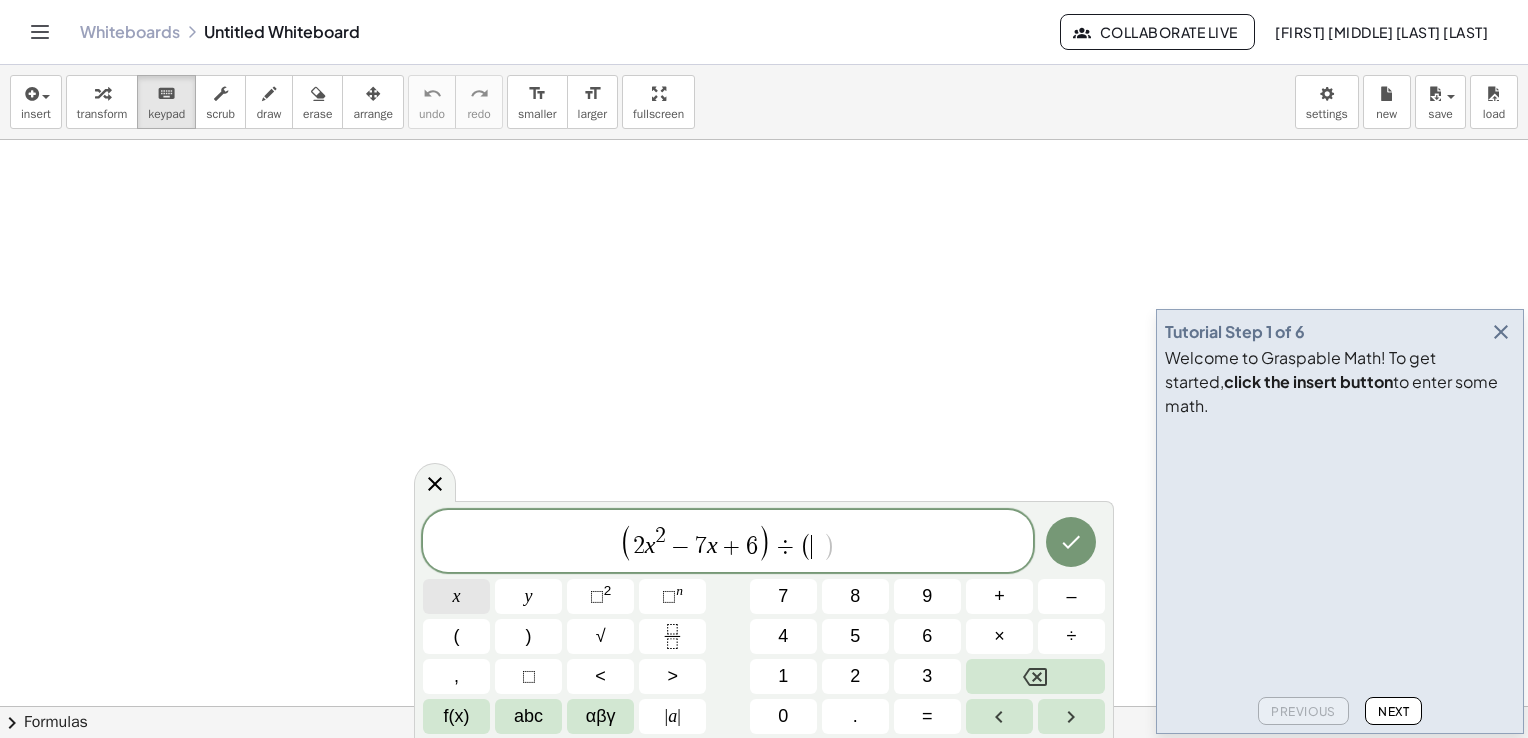 click on "x" at bounding box center [456, 596] 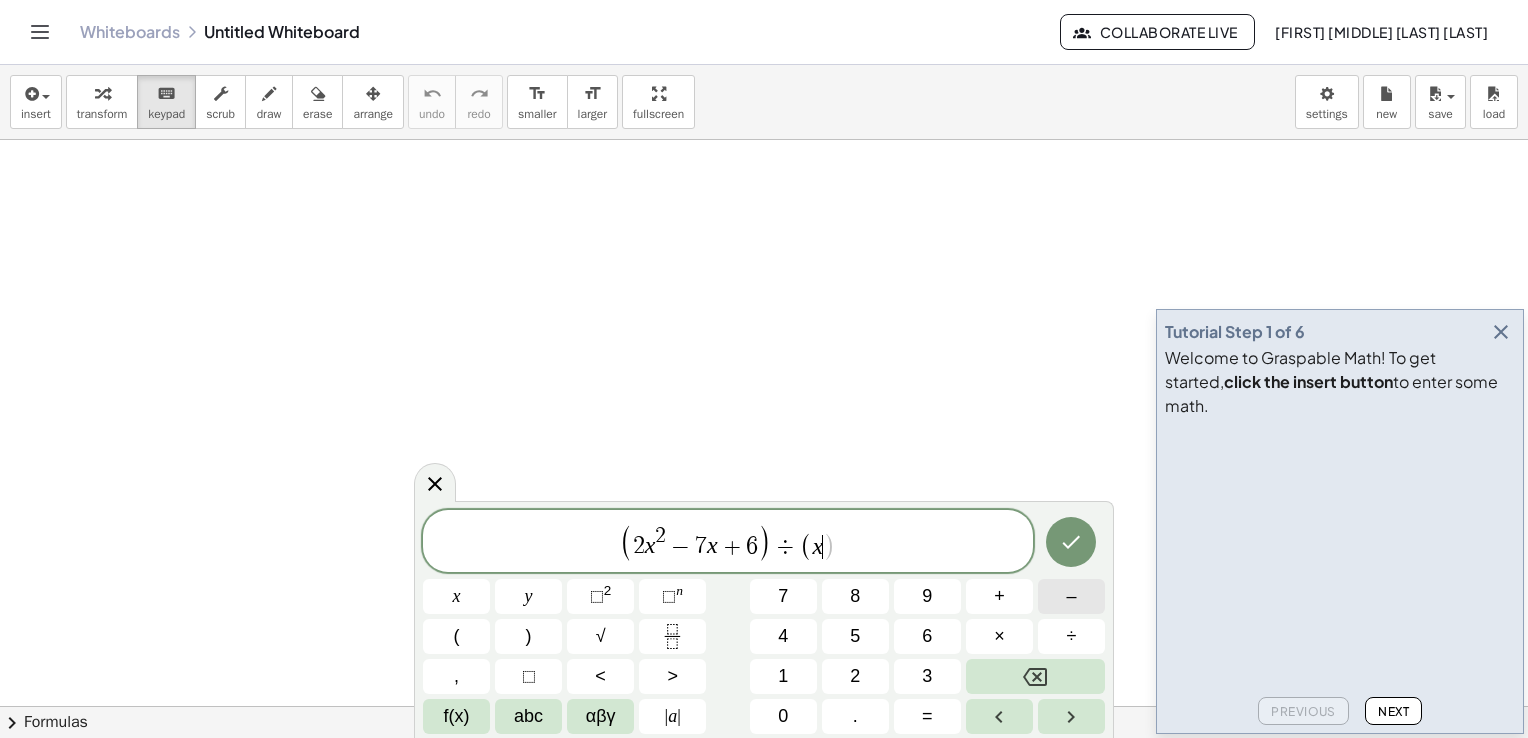 click on "–" at bounding box center [1071, 596] 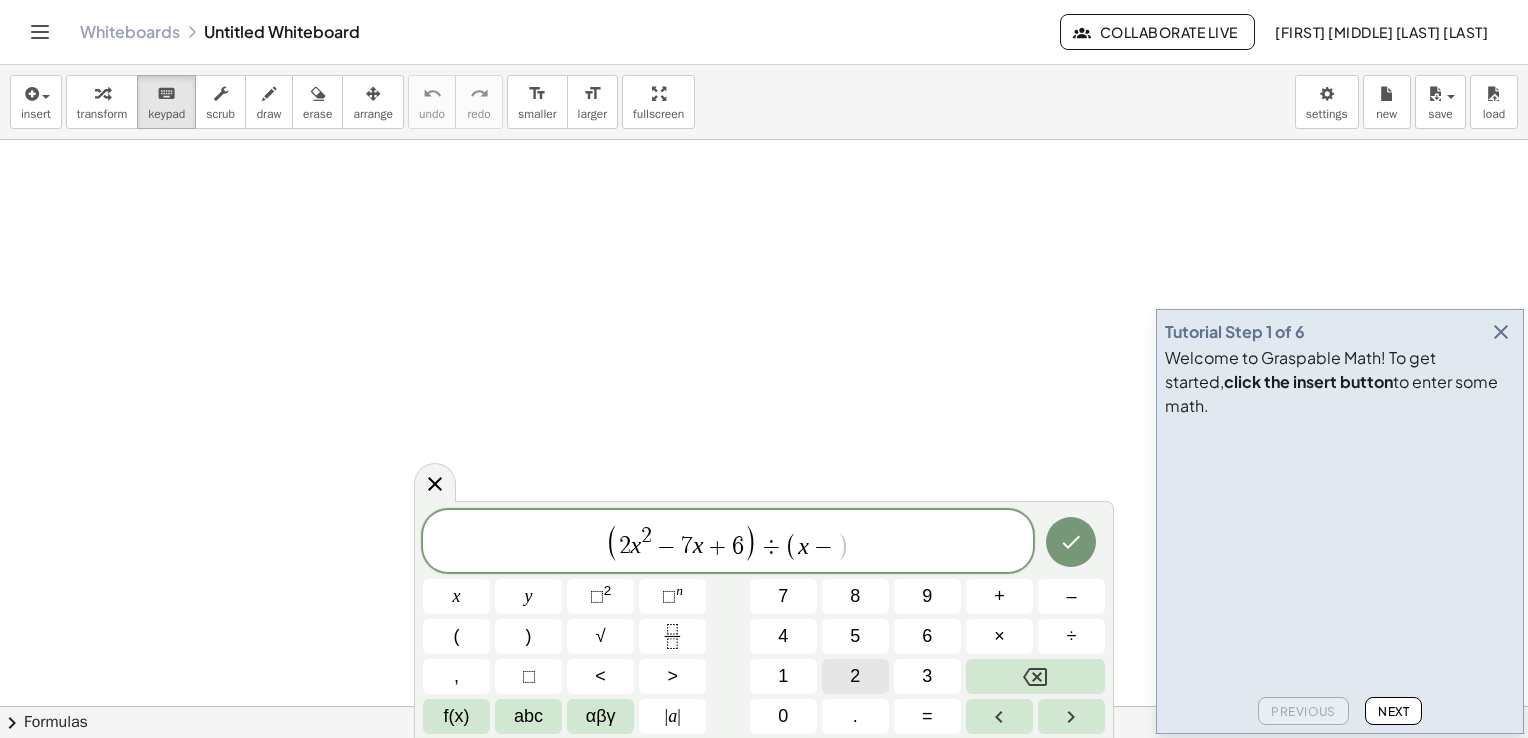 click on "2" at bounding box center (855, 676) 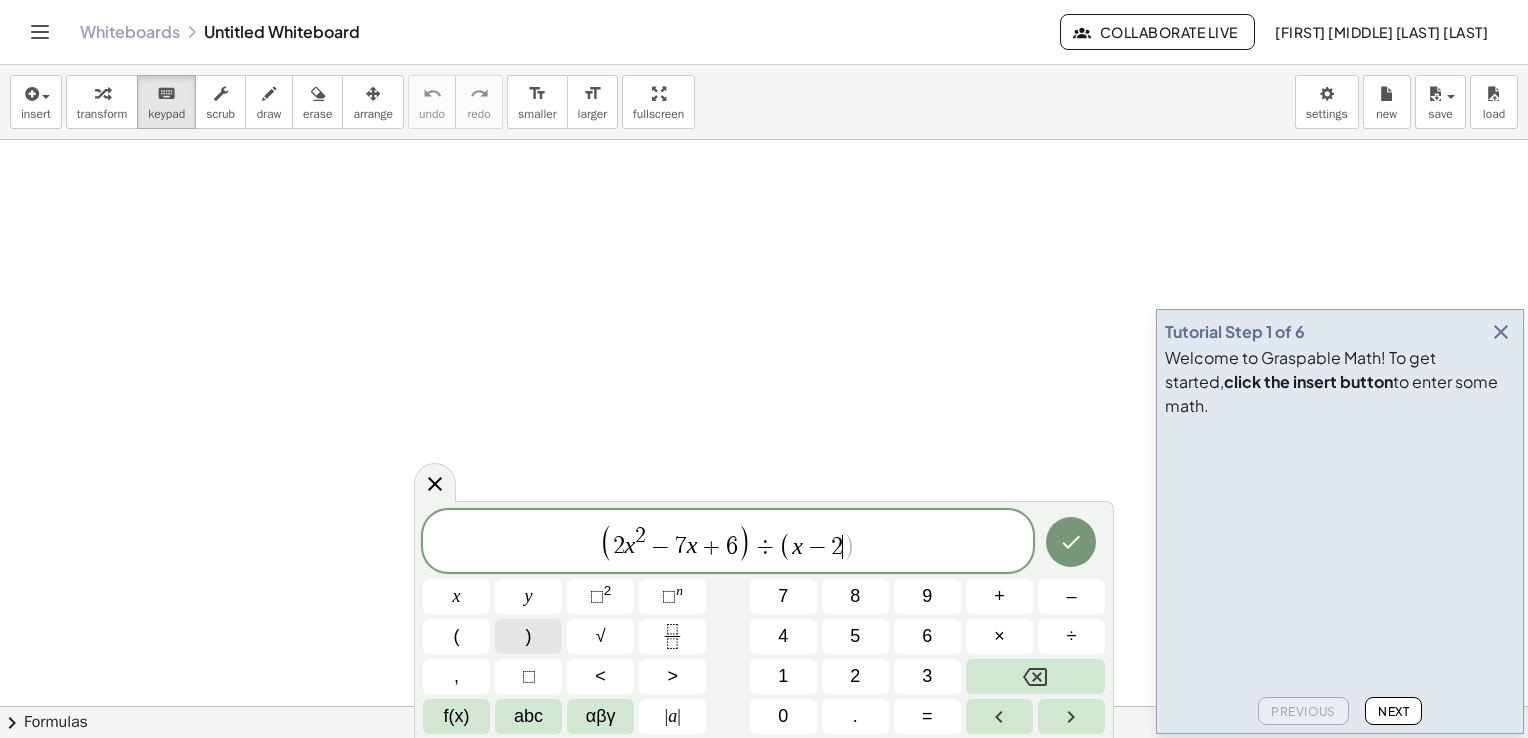 click on ")" at bounding box center [528, 636] 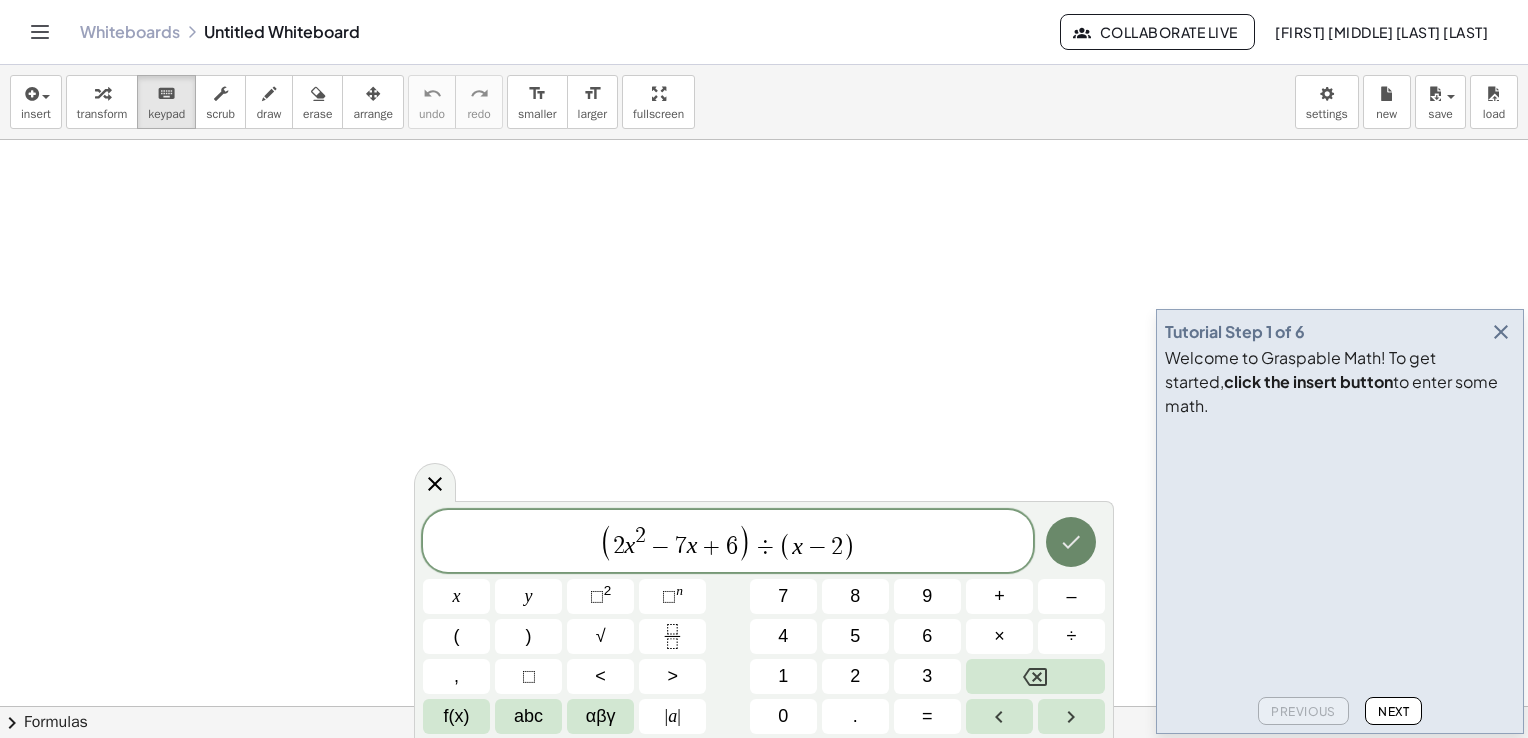 click at bounding box center (1071, 542) 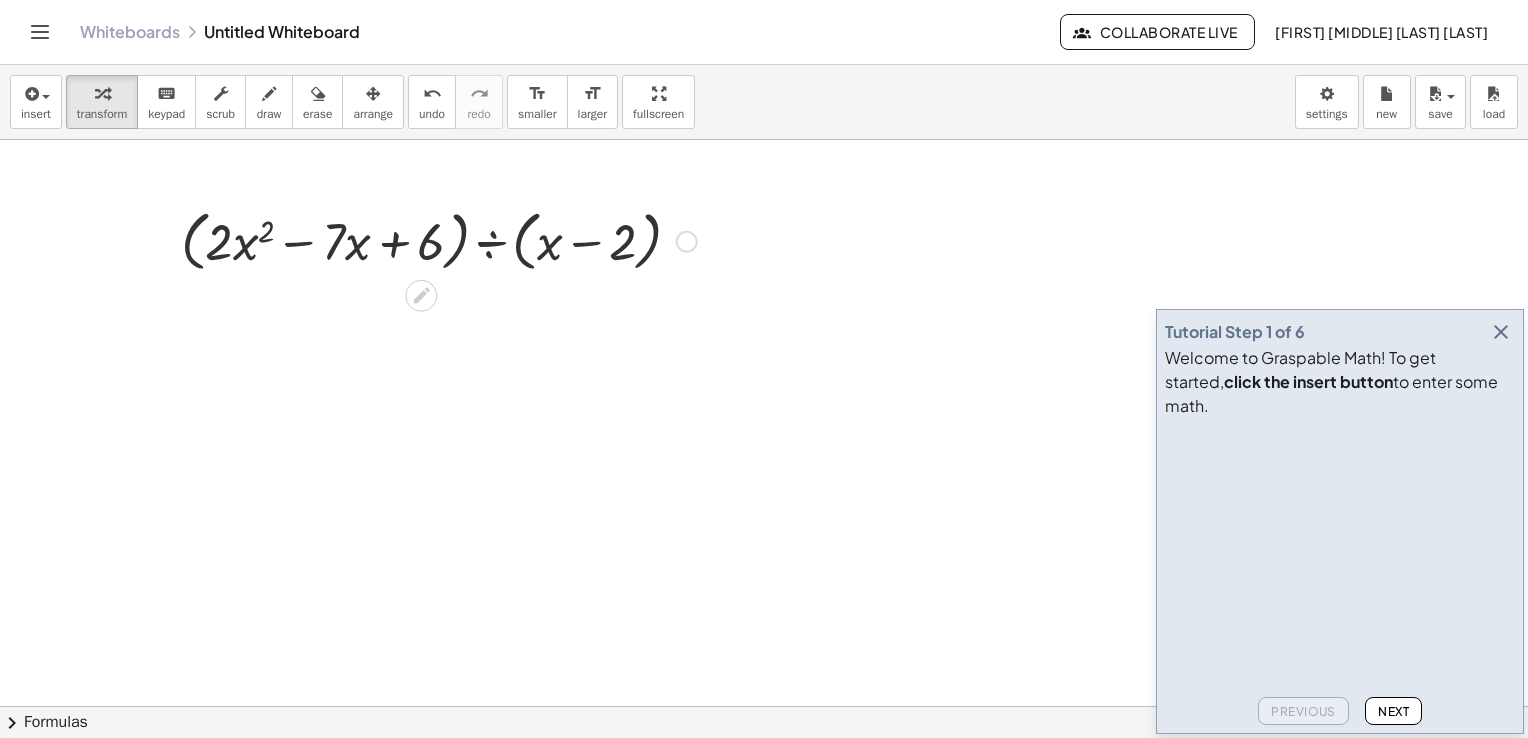 click at bounding box center (439, 240) 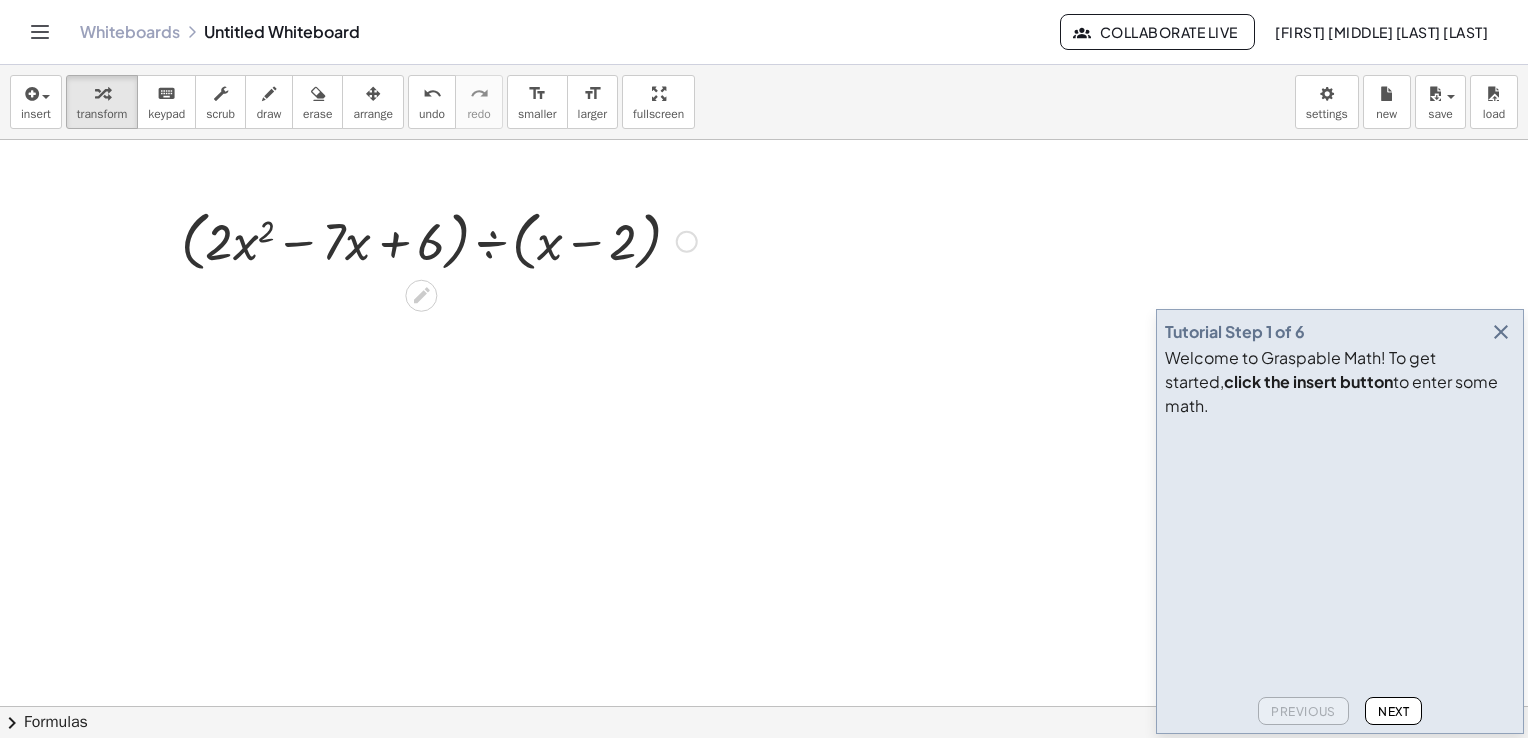 click at bounding box center (439, 240) 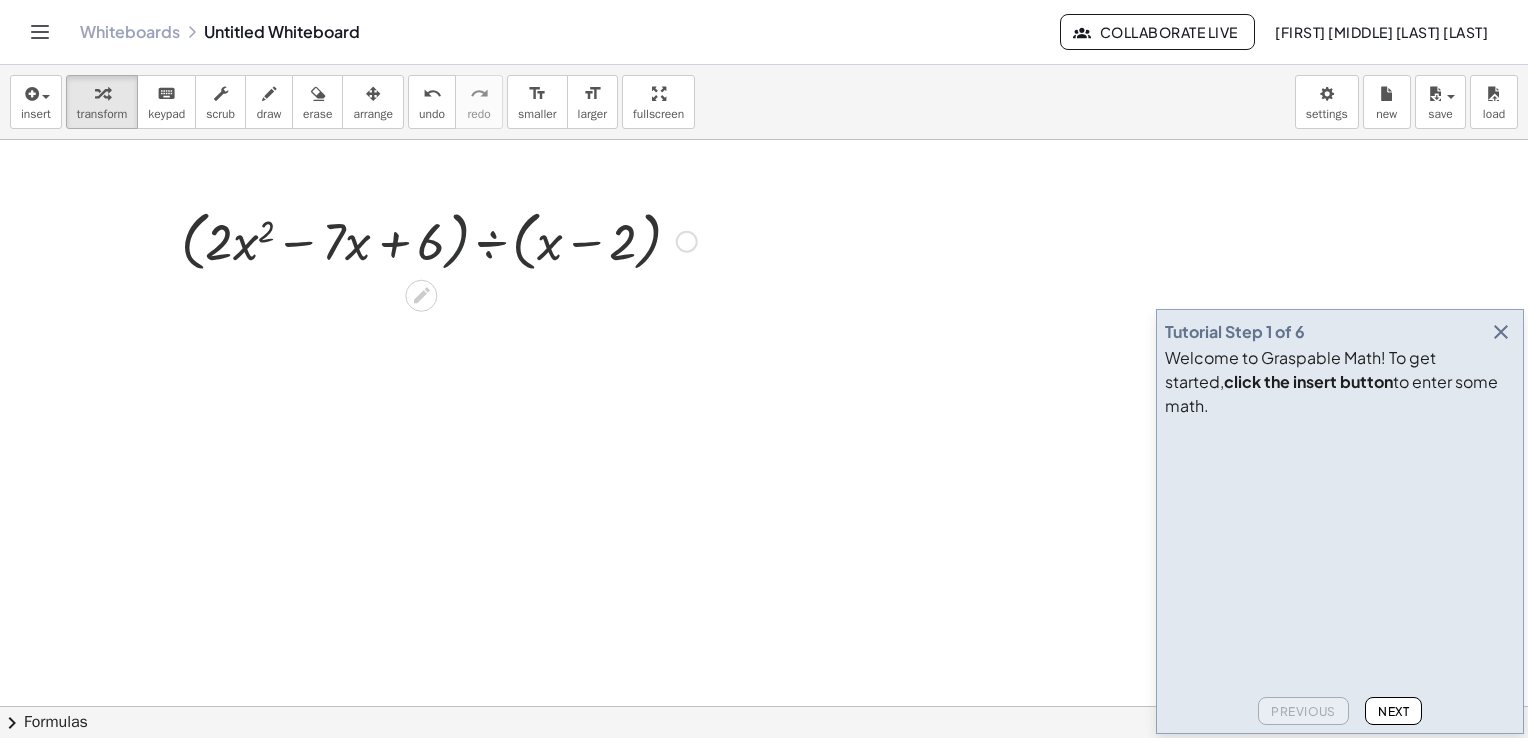 click at bounding box center (439, 240) 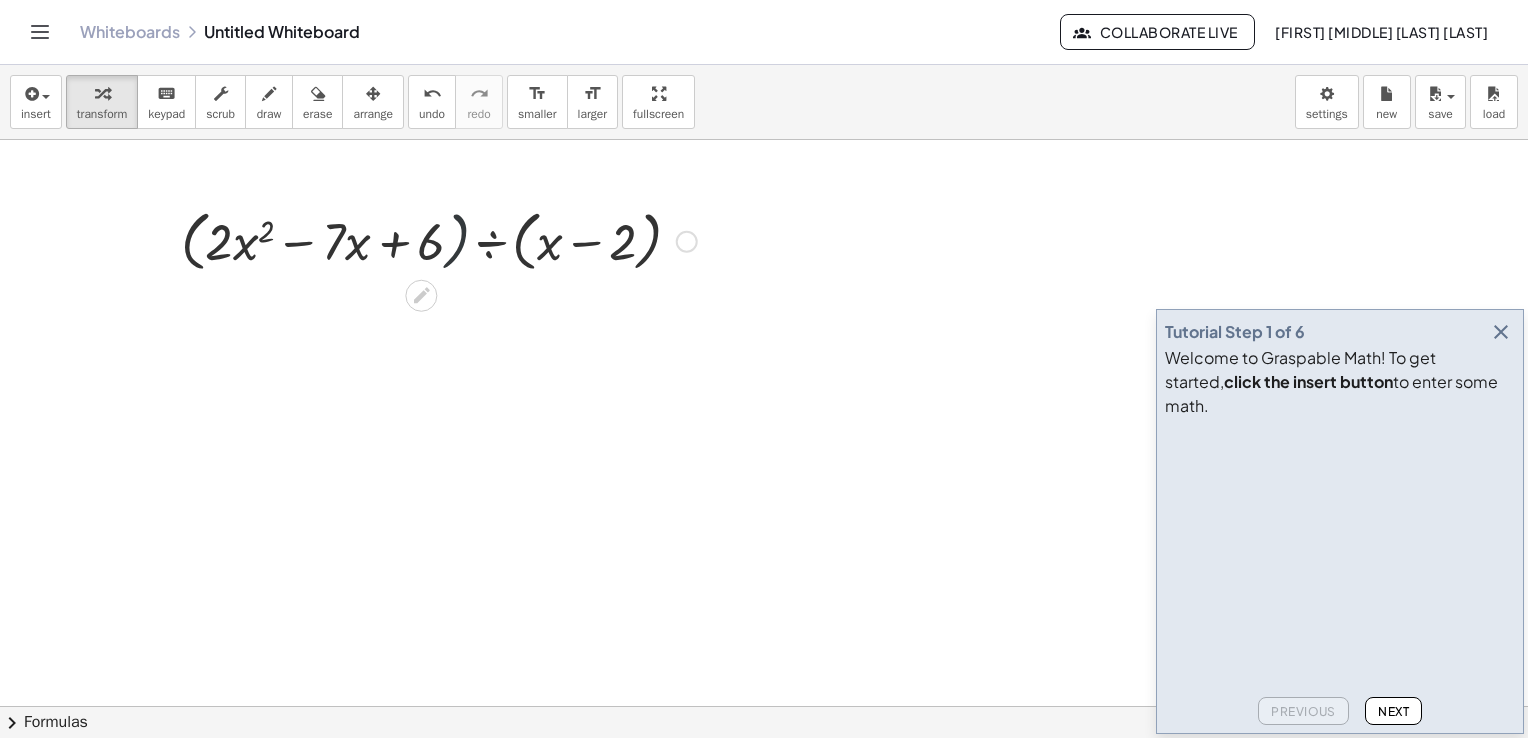 click at bounding box center (439, 240) 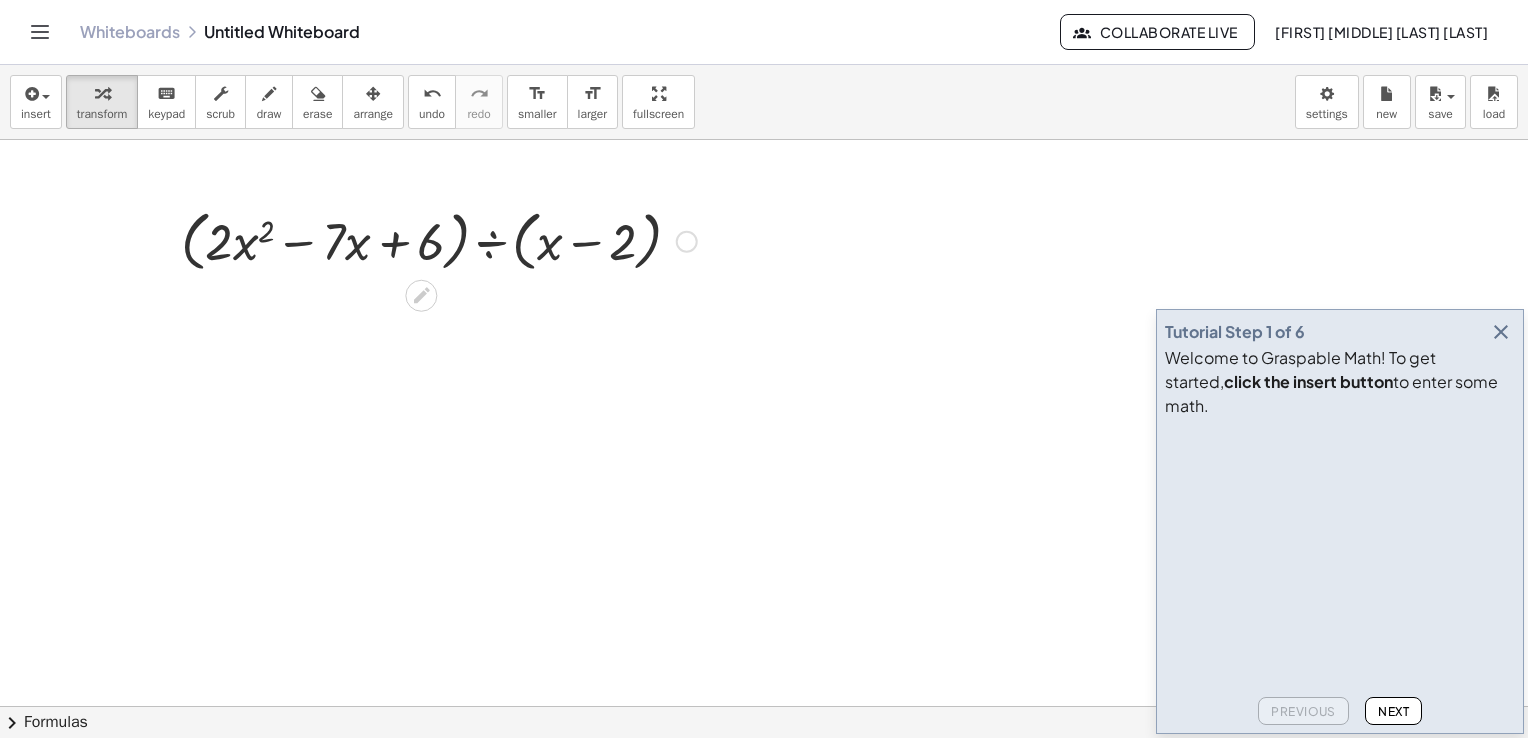 click at bounding box center (439, 240) 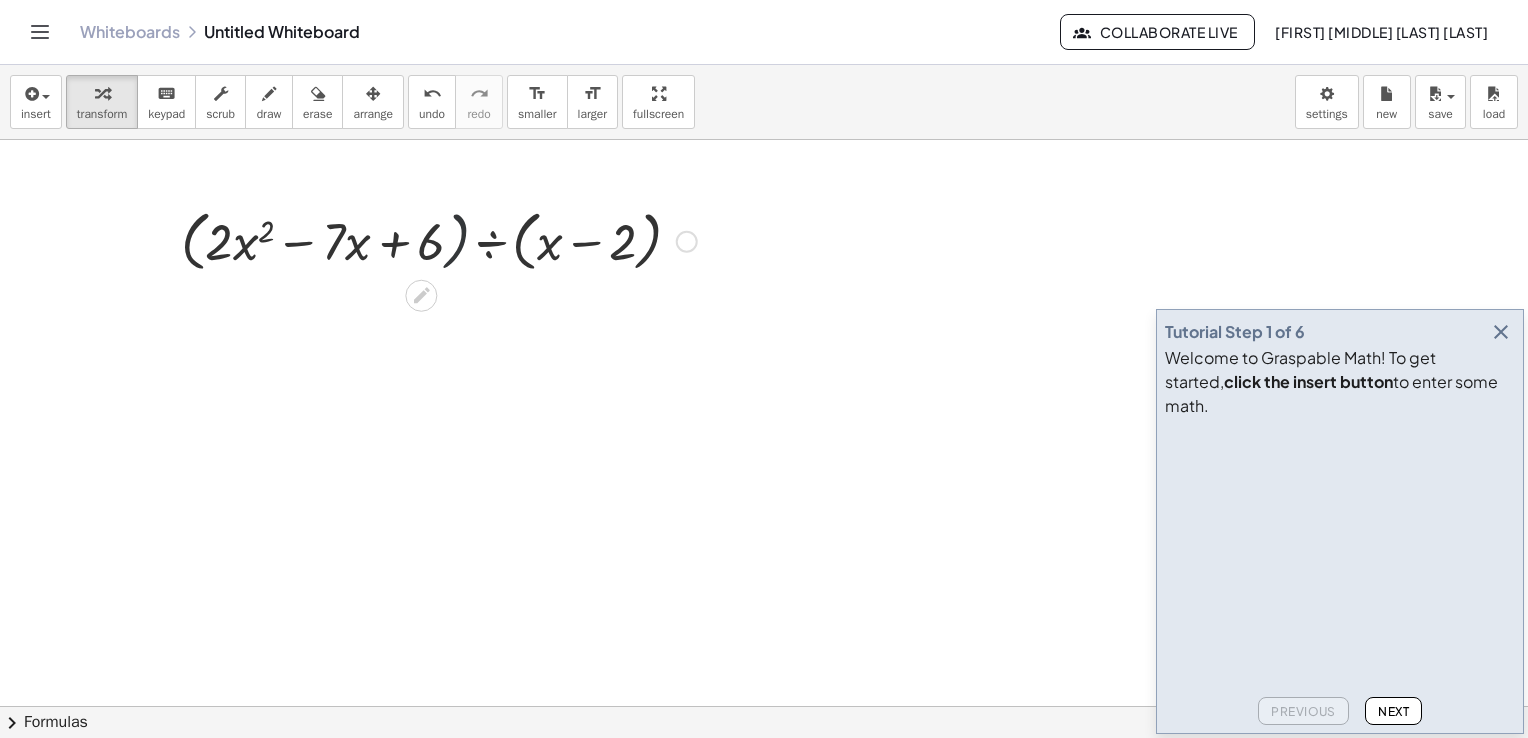 click at bounding box center [439, 240] 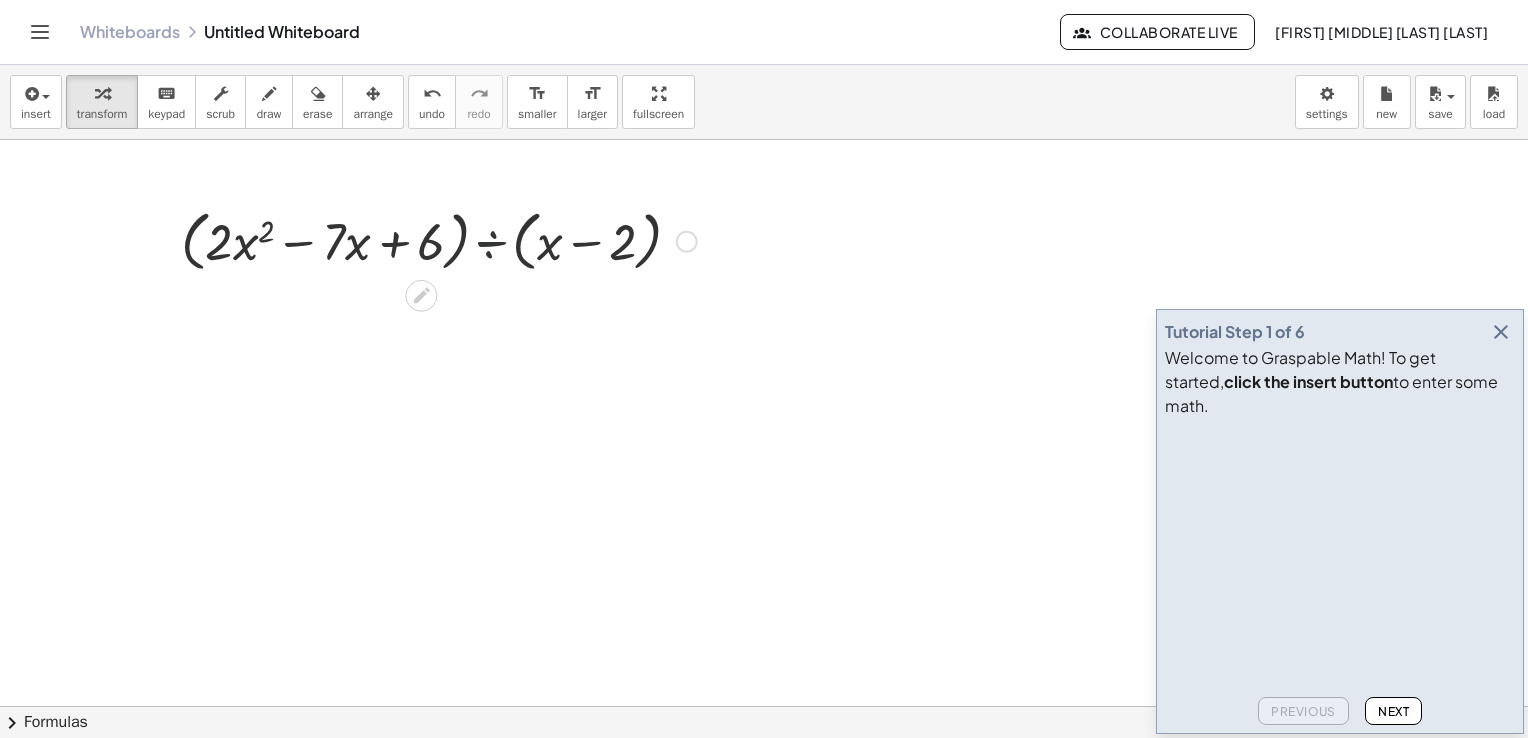 click at bounding box center [439, 240] 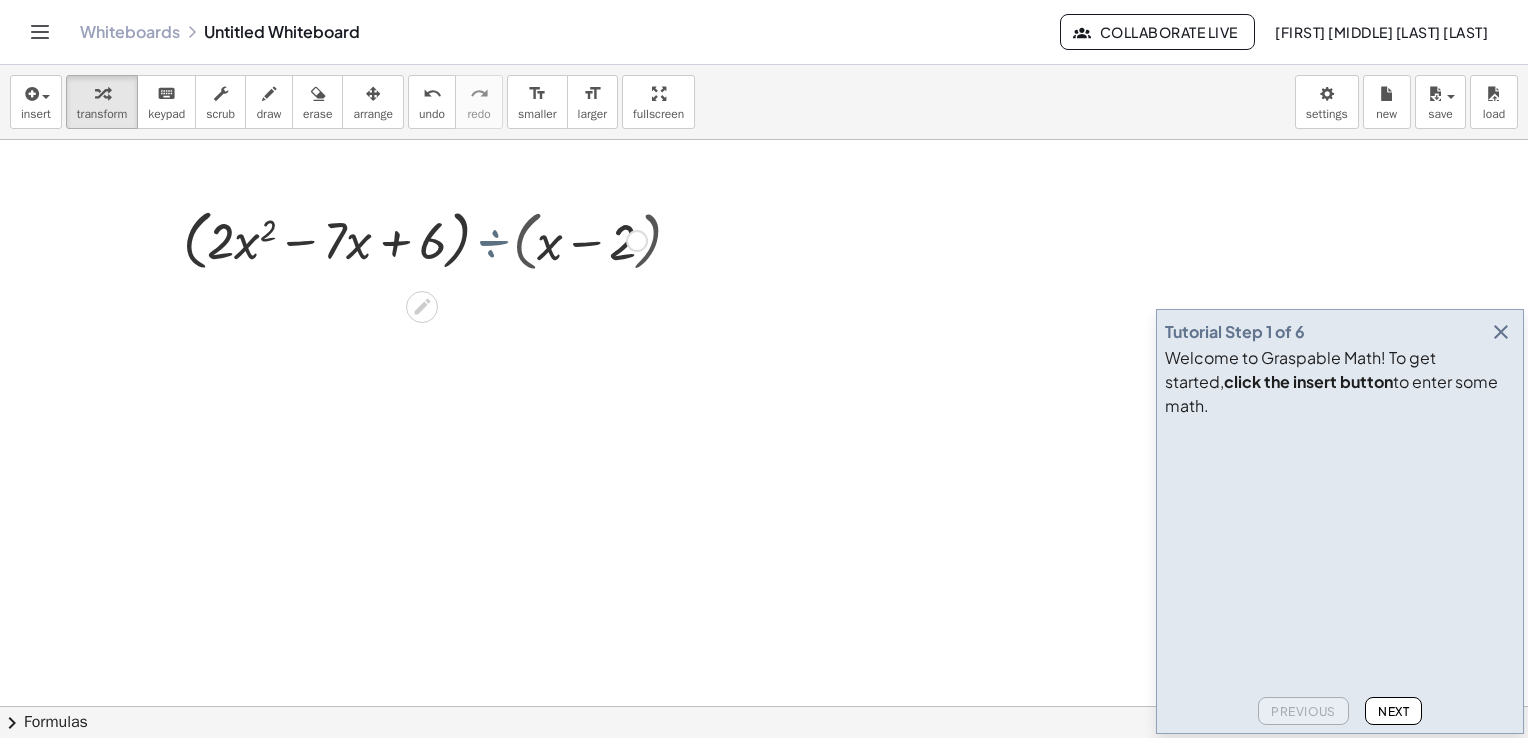 click at bounding box center [439, 239] 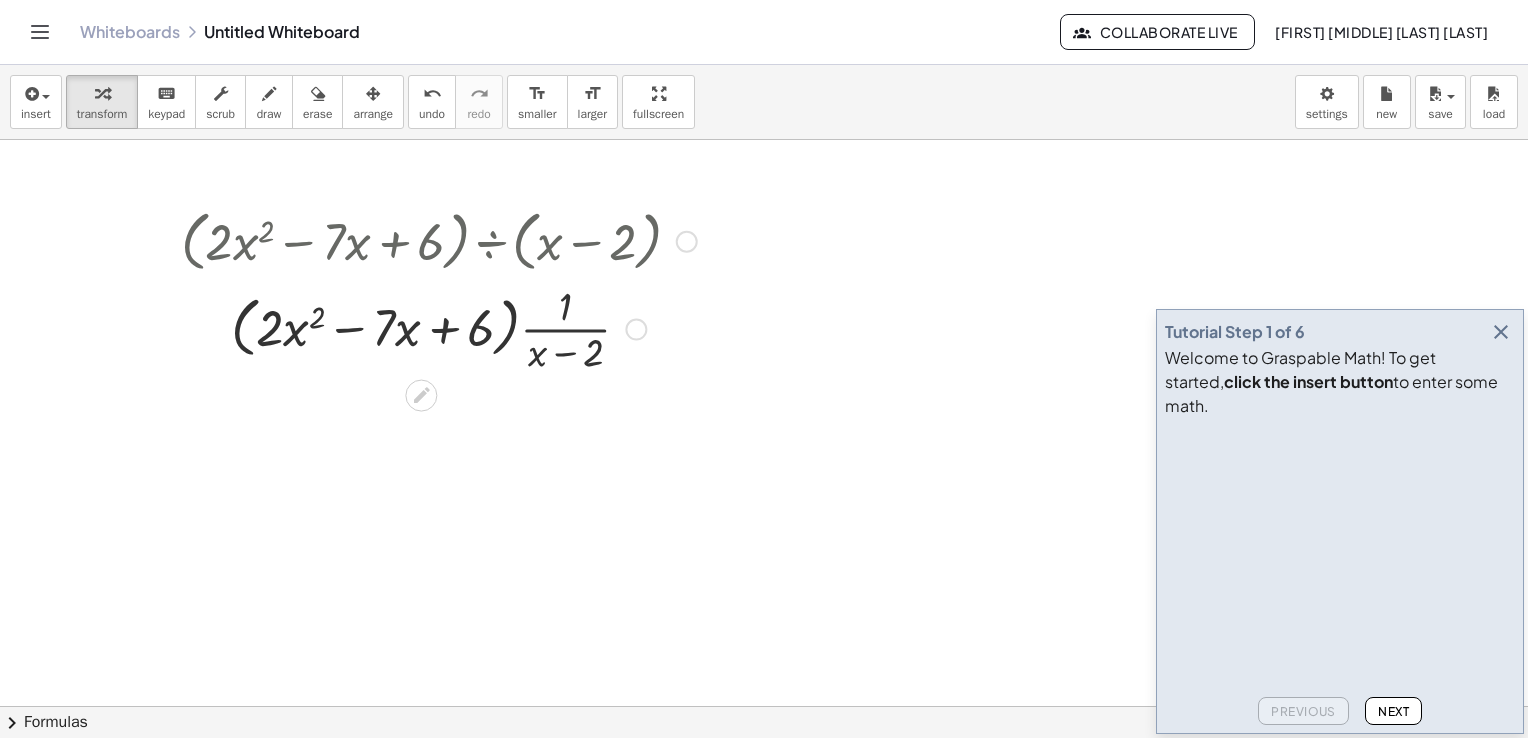click at bounding box center [439, 327] 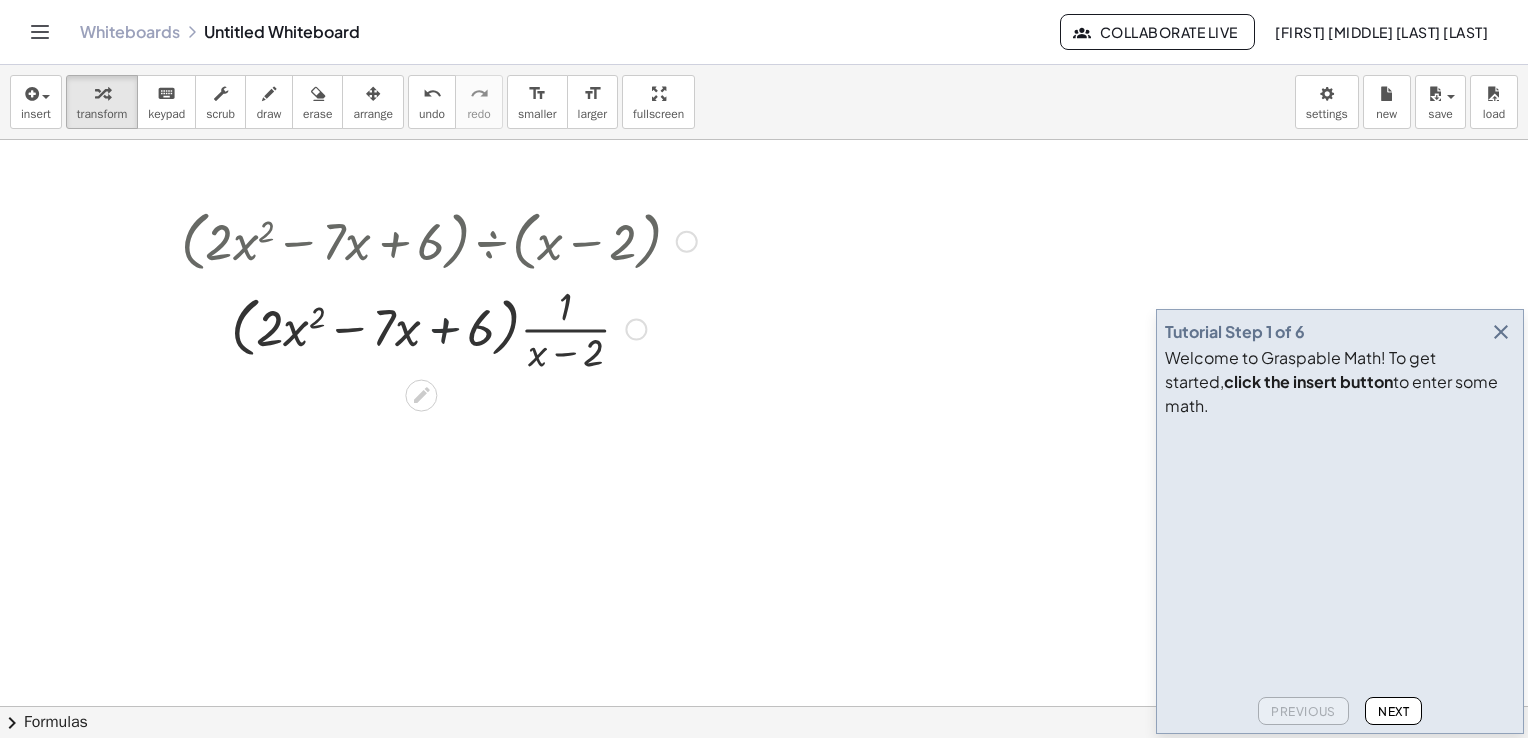 click at bounding box center (439, 327) 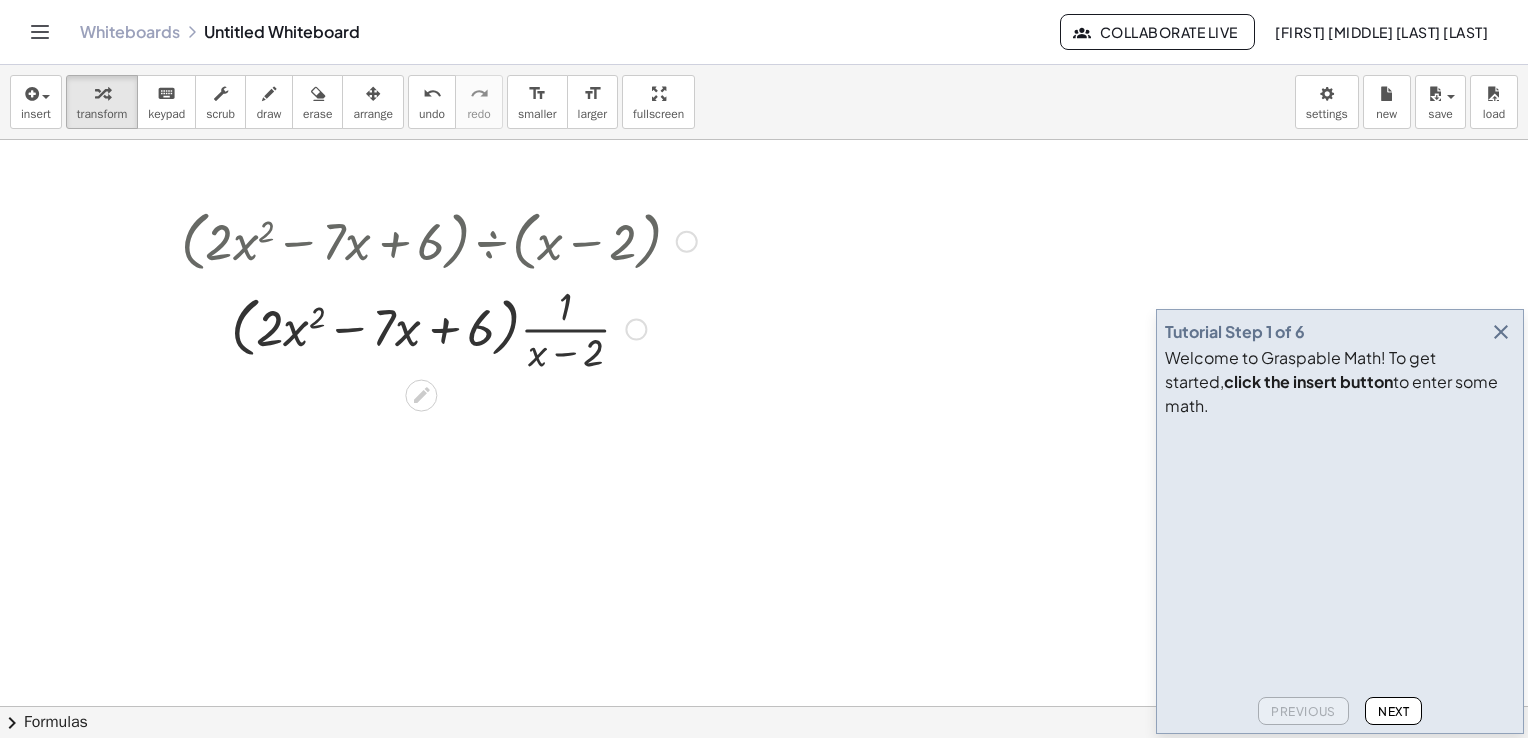 click at bounding box center (439, 327) 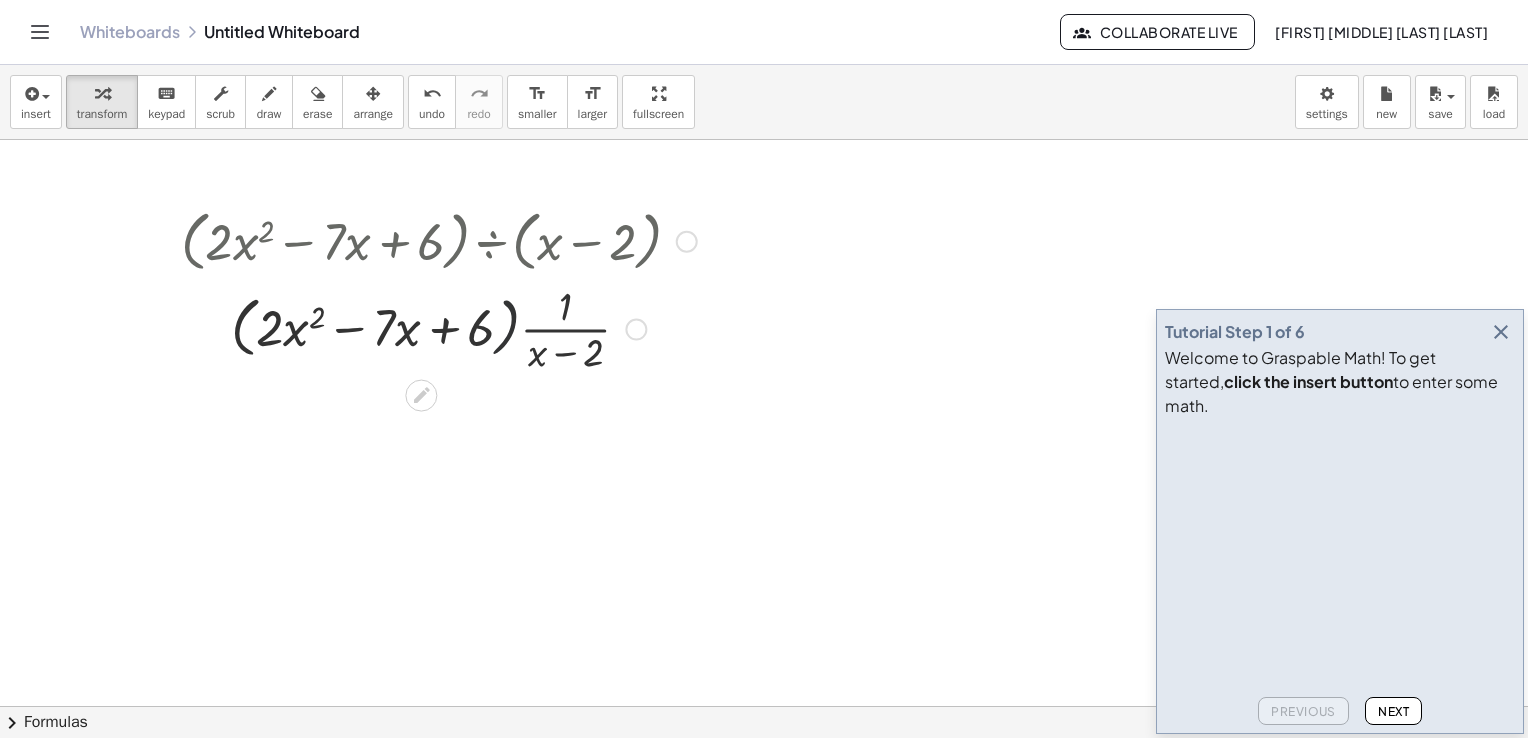 click at bounding box center [439, 327] 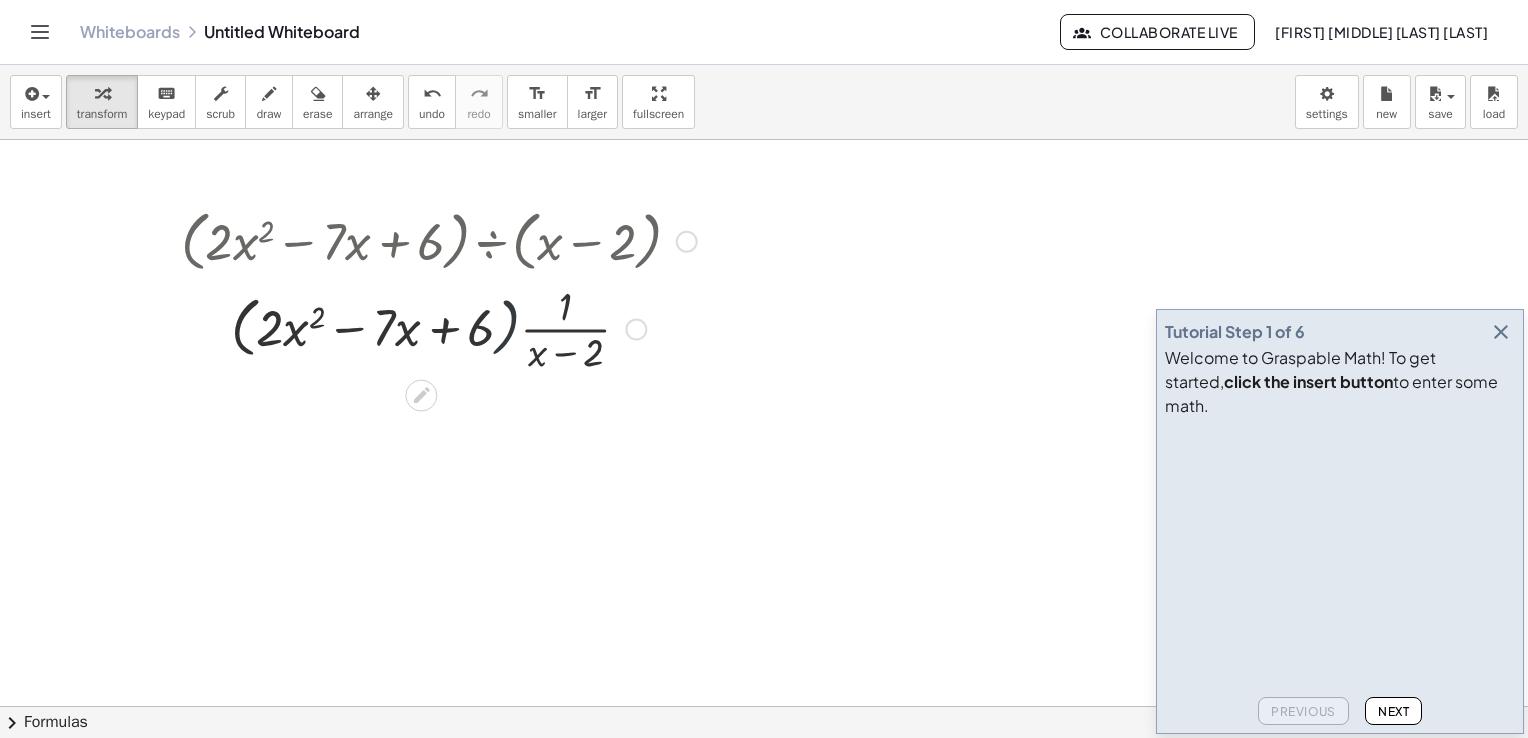 click at bounding box center [439, 327] 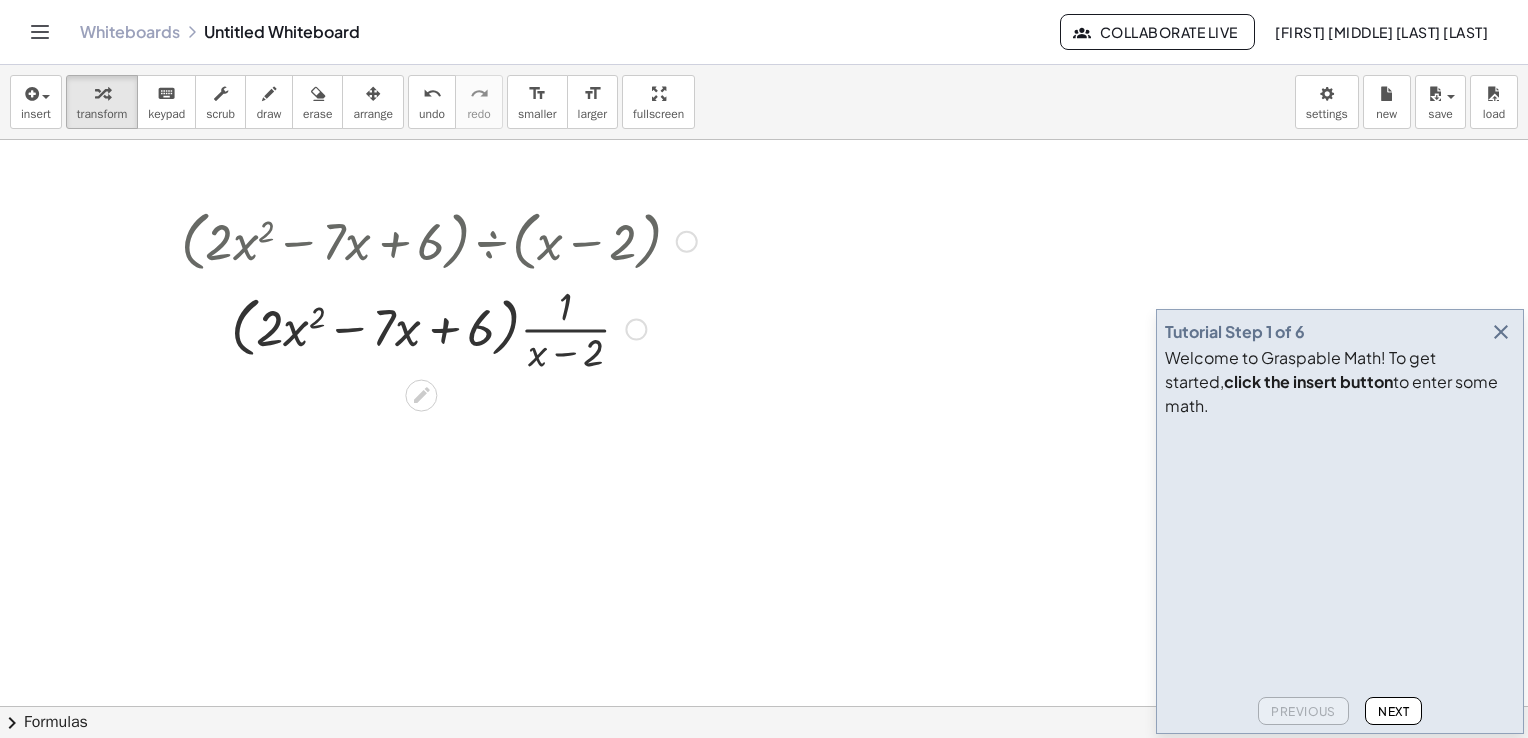 click at bounding box center (439, 327) 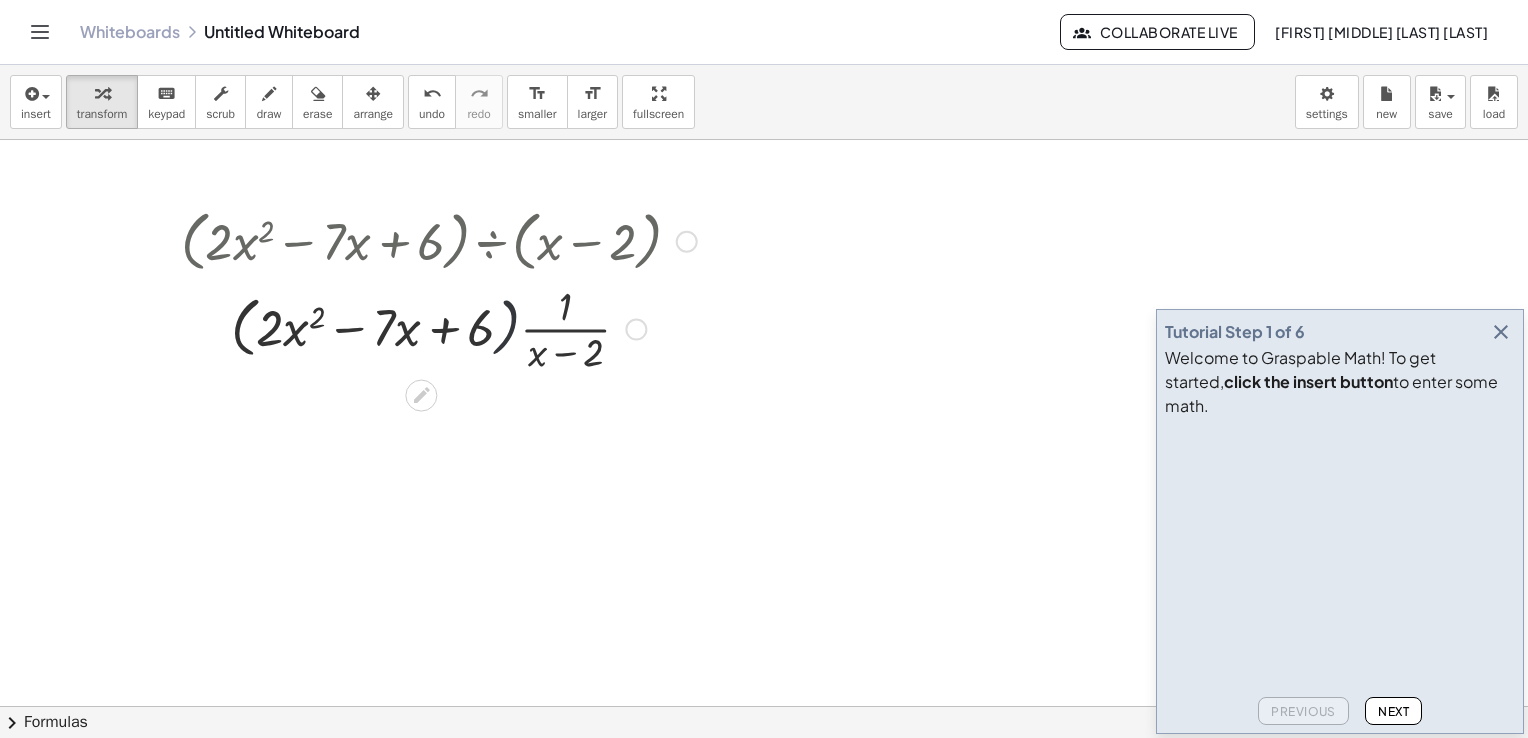 click at bounding box center (439, 327) 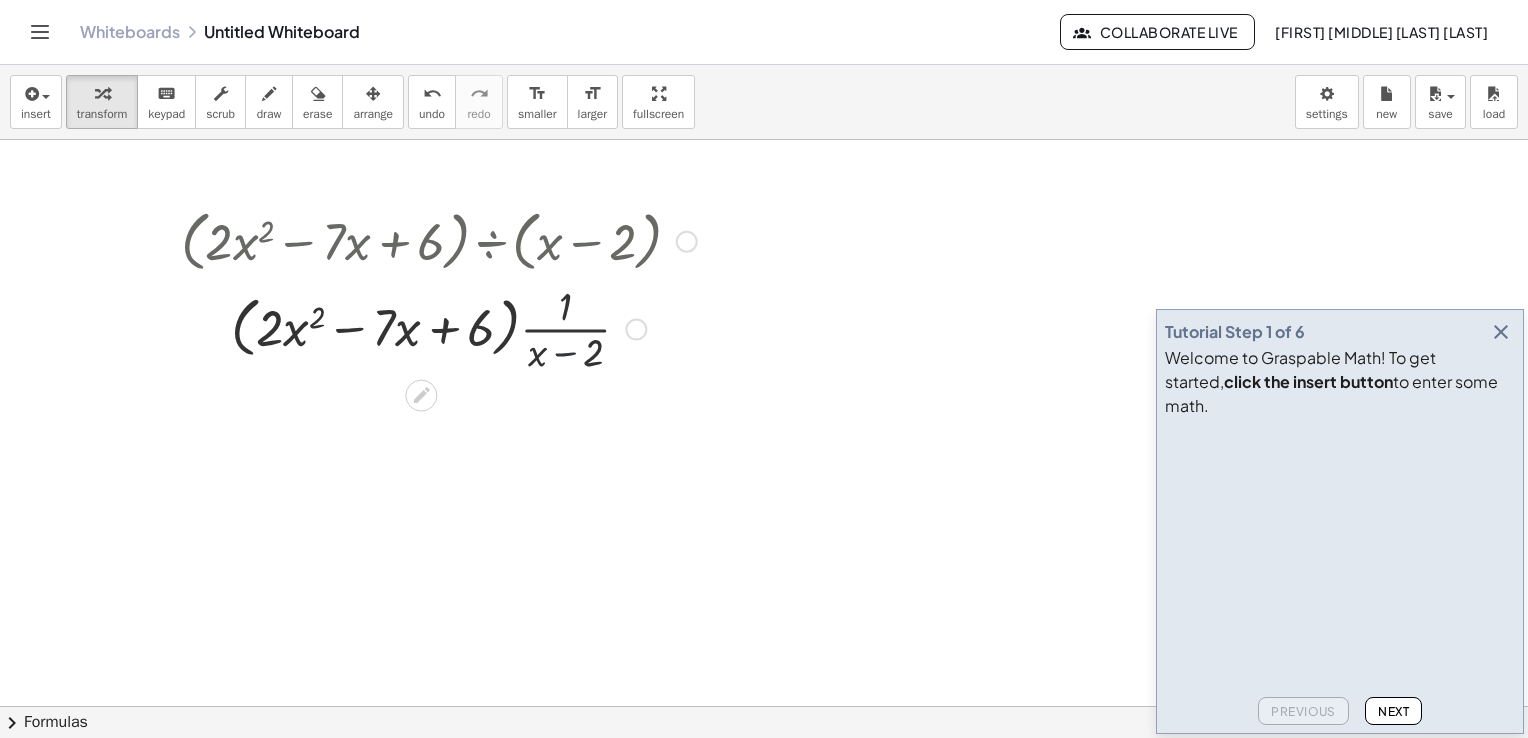 click at bounding box center (439, 327) 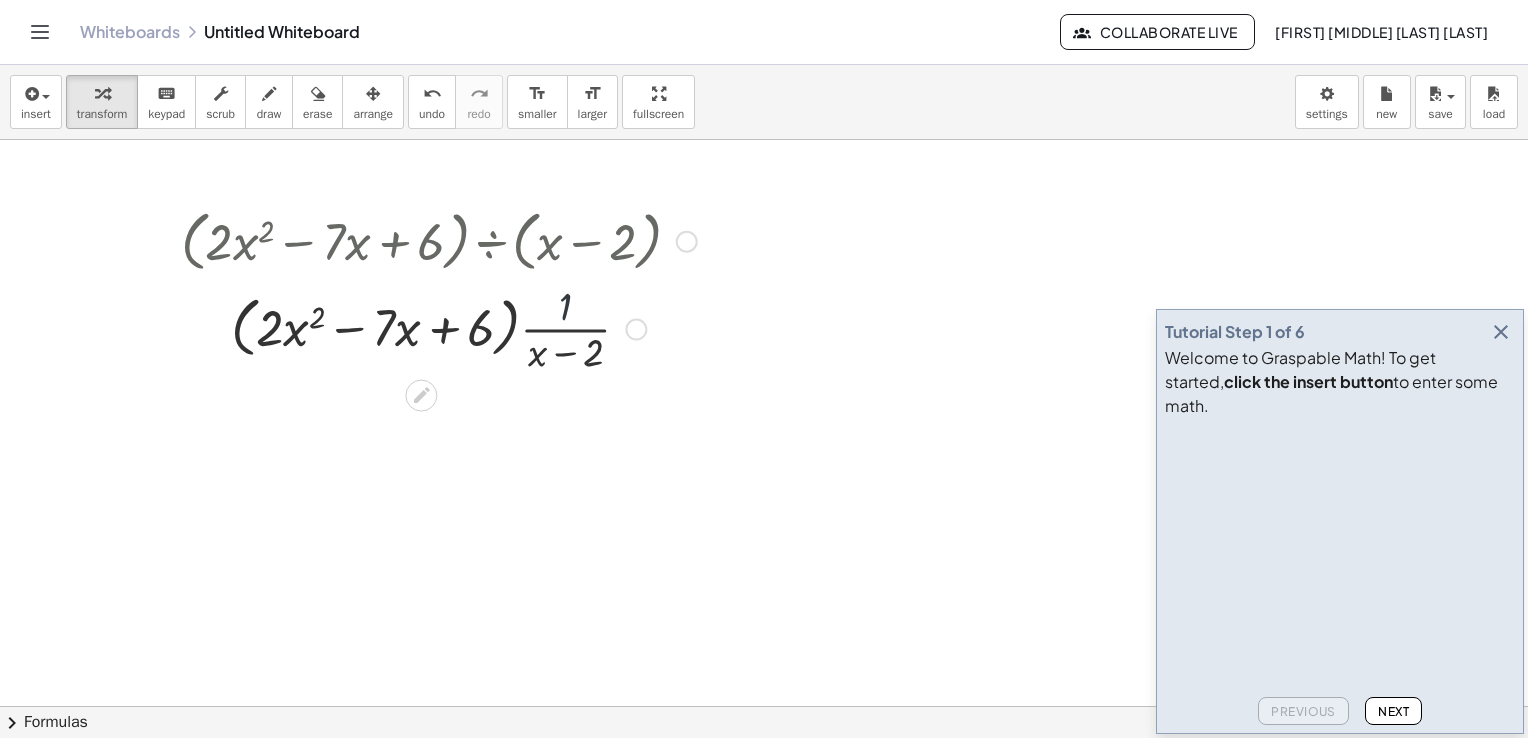 click at bounding box center [439, 327] 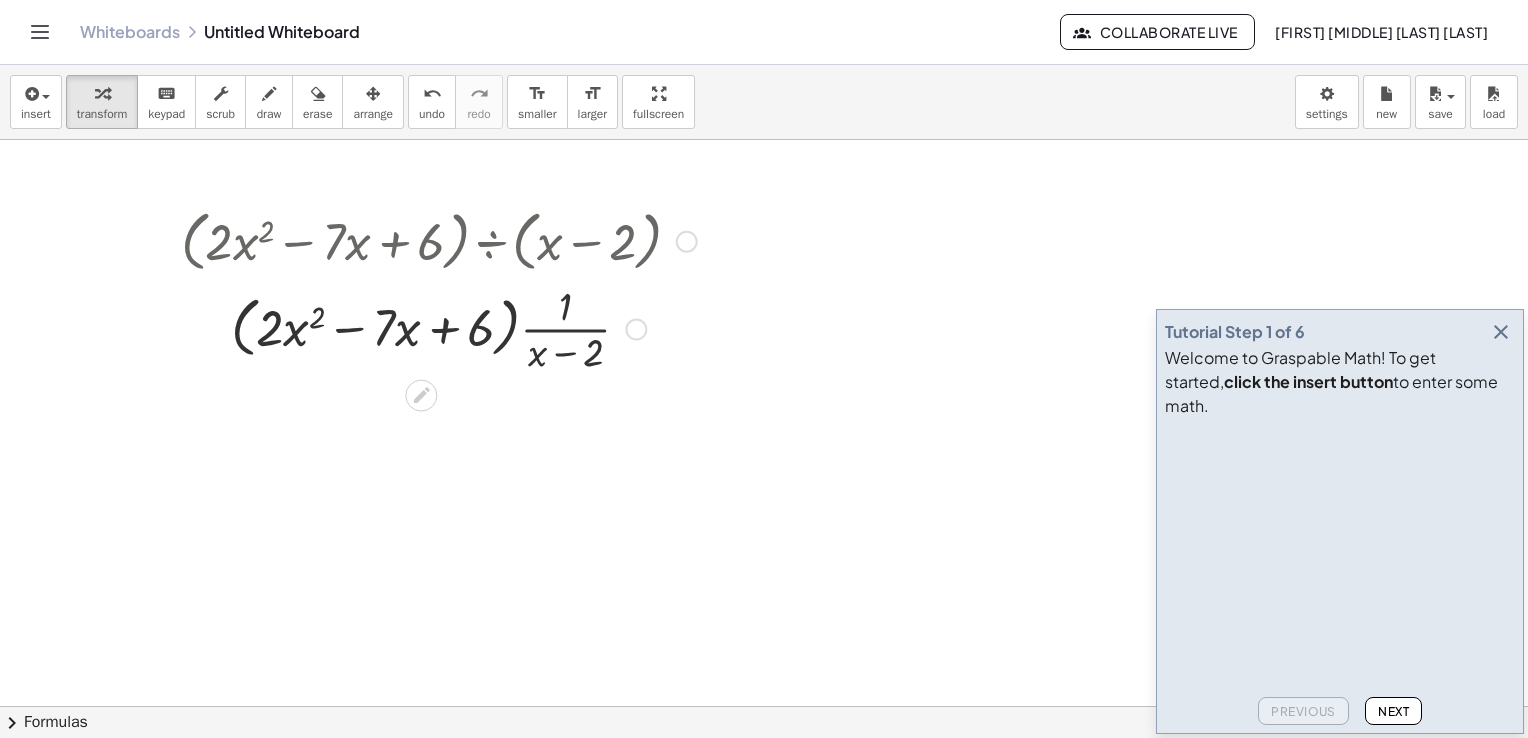 click at bounding box center (439, 327) 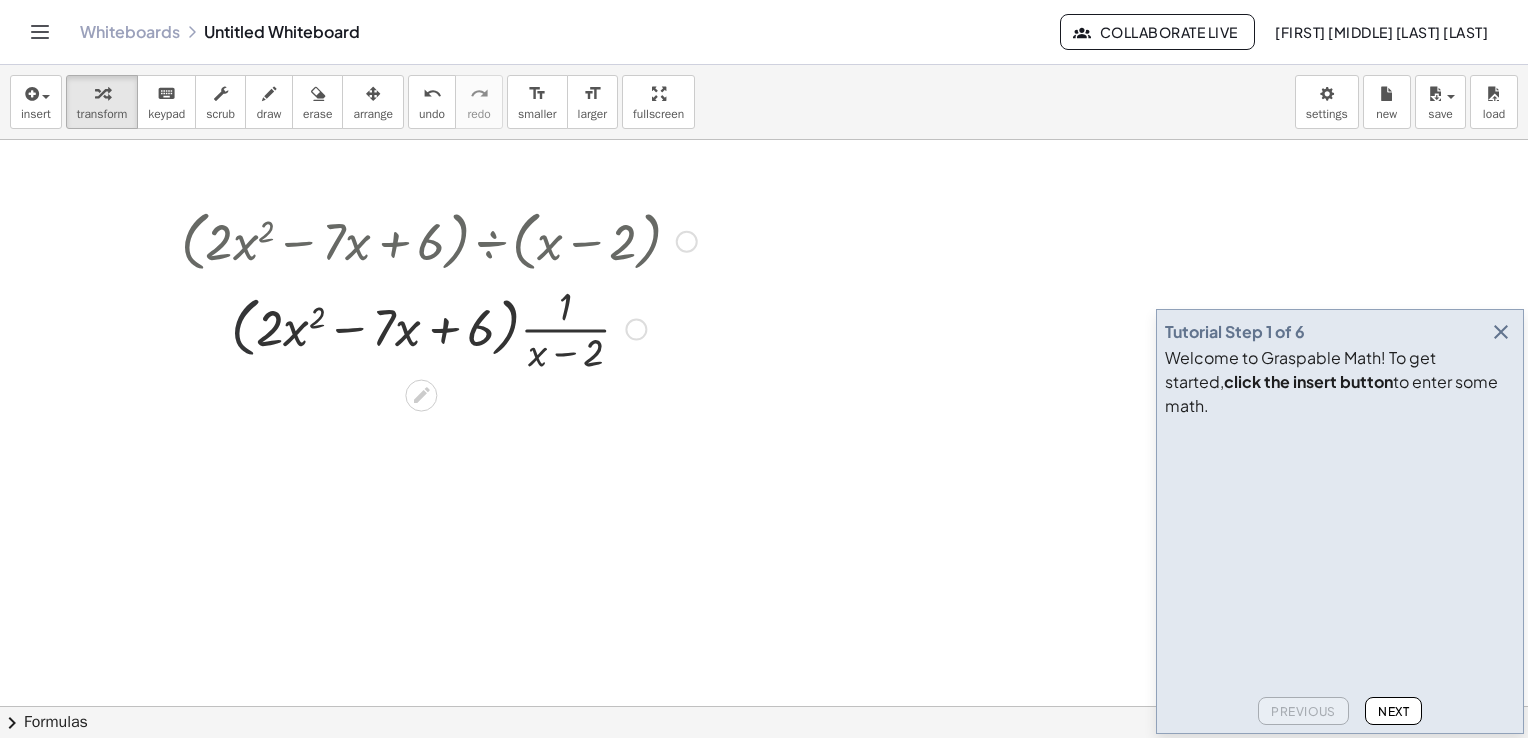 click at bounding box center [439, 327] 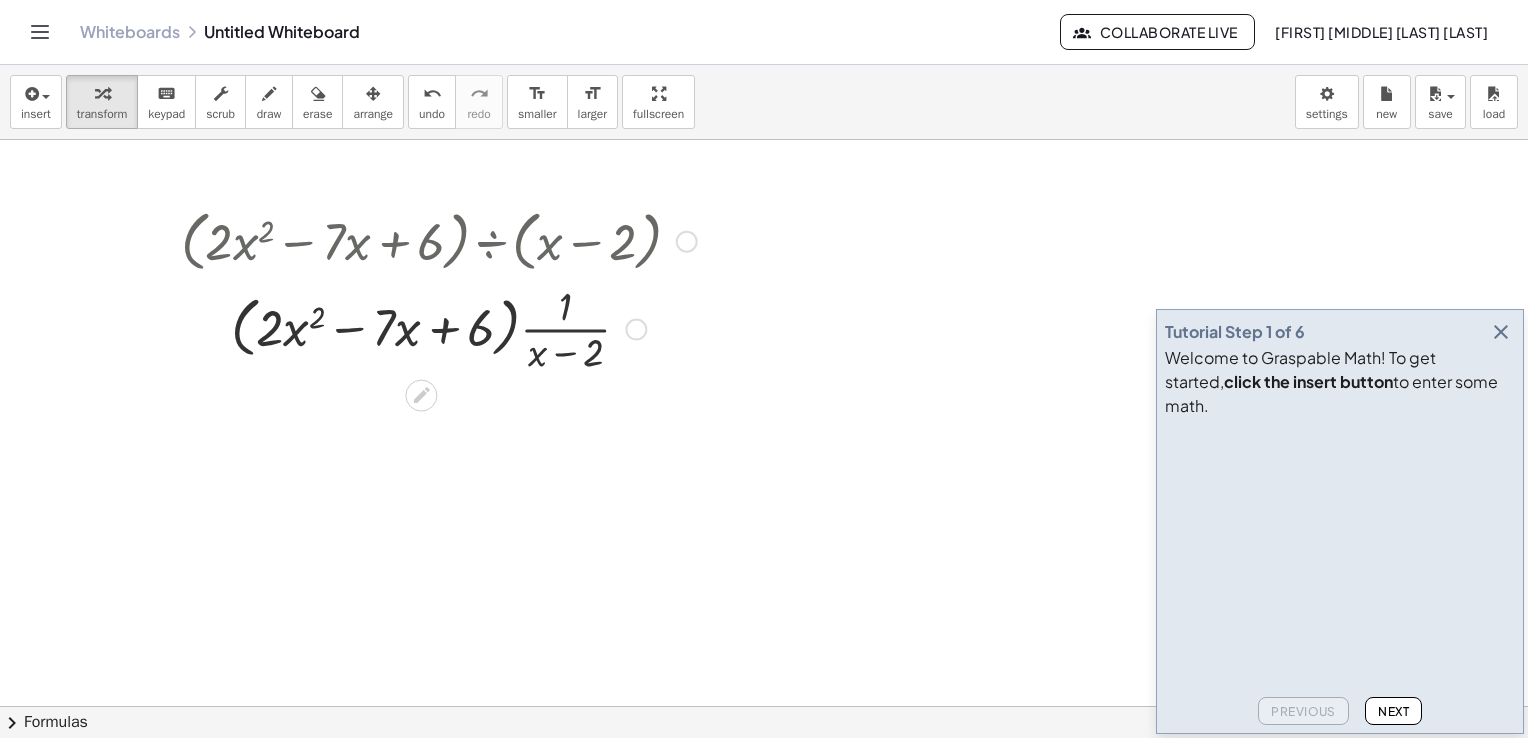 click at bounding box center [439, 327] 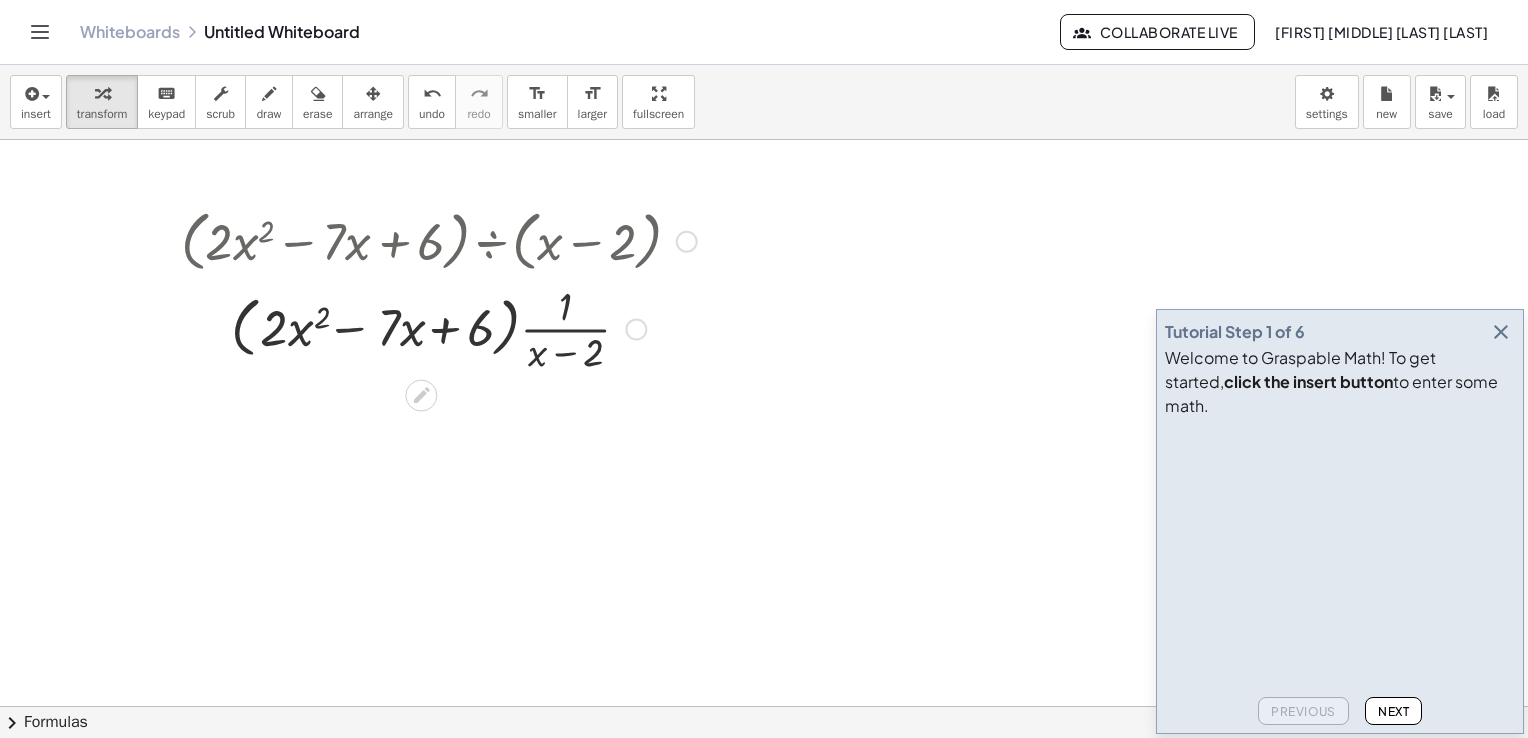 click at bounding box center (439, 327) 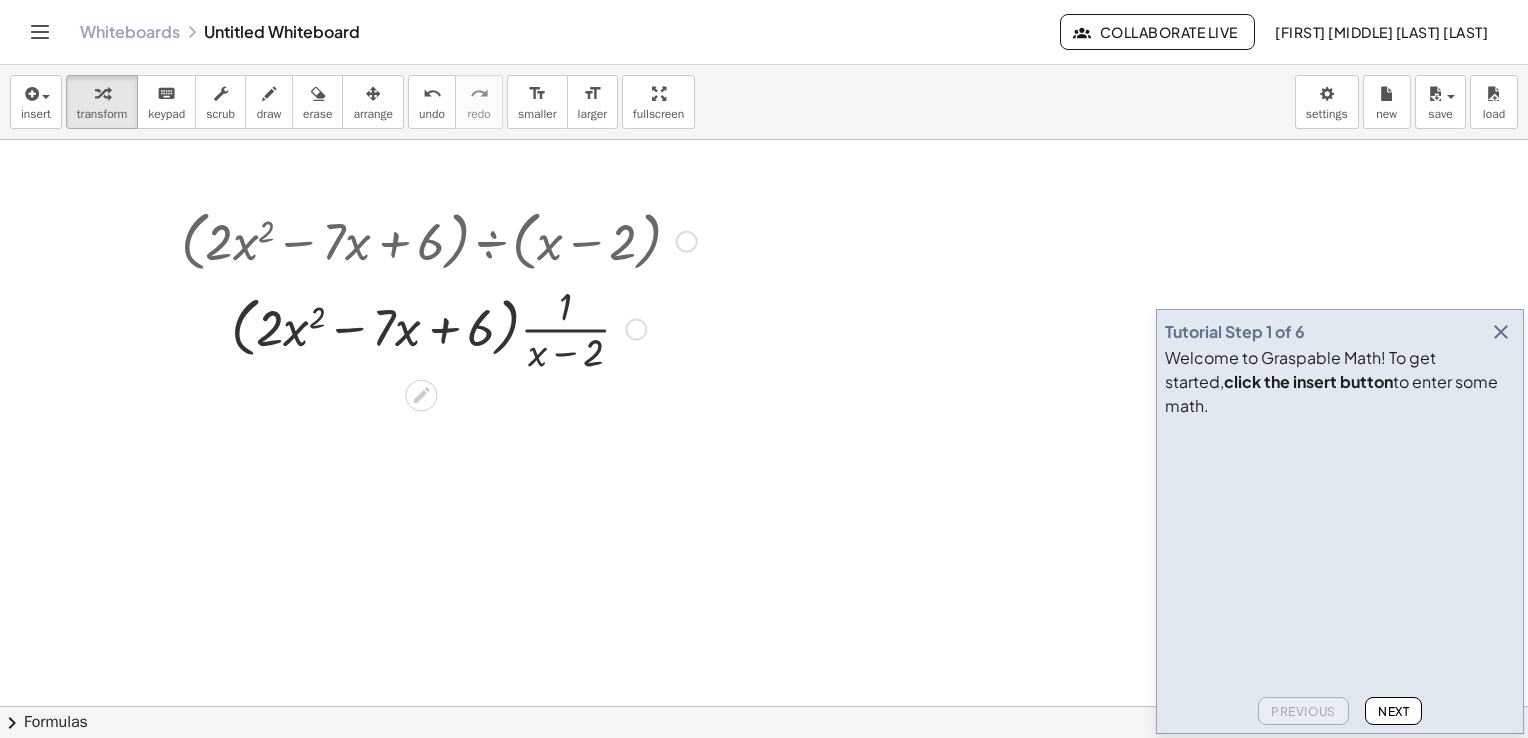 click at bounding box center [439, 327] 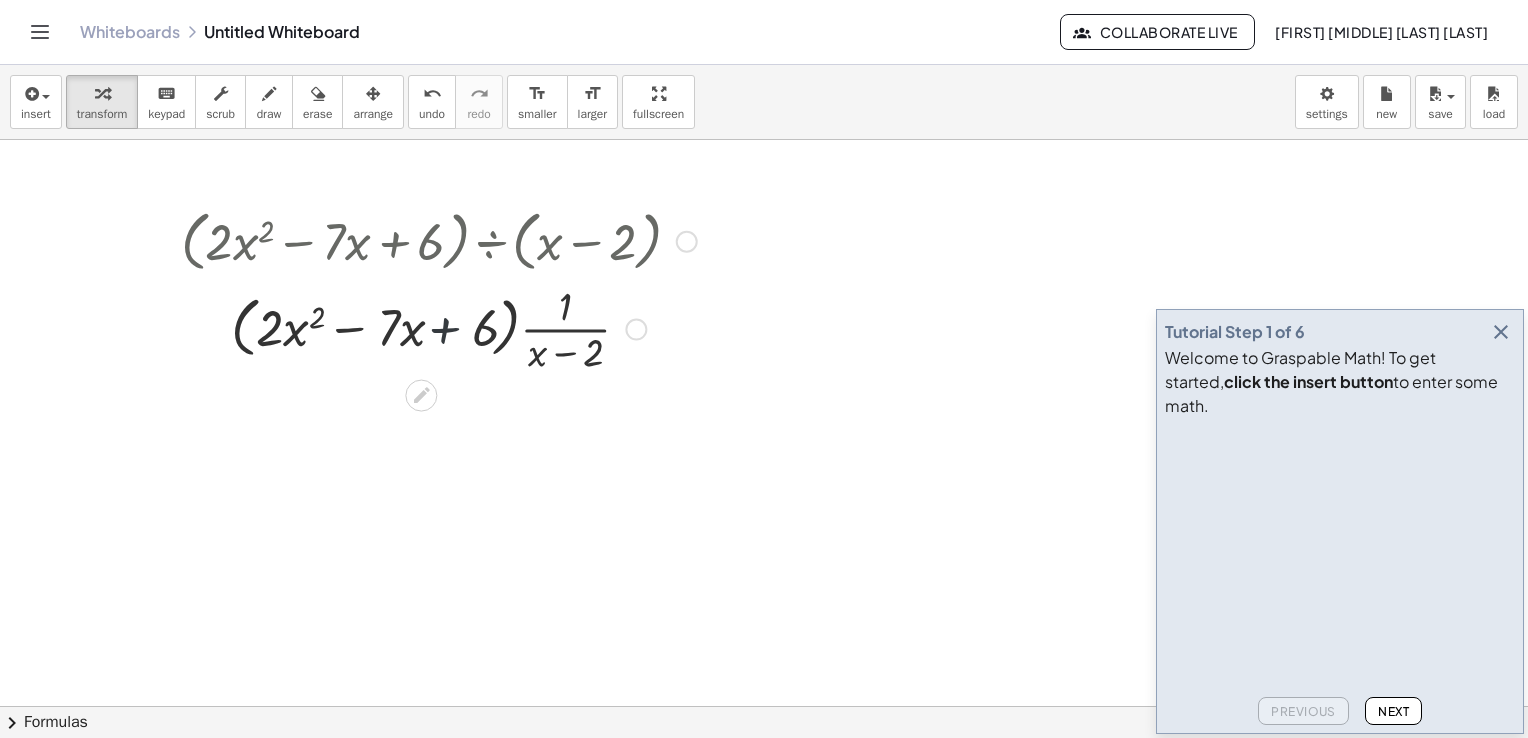 click at bounding box center [439, 327] 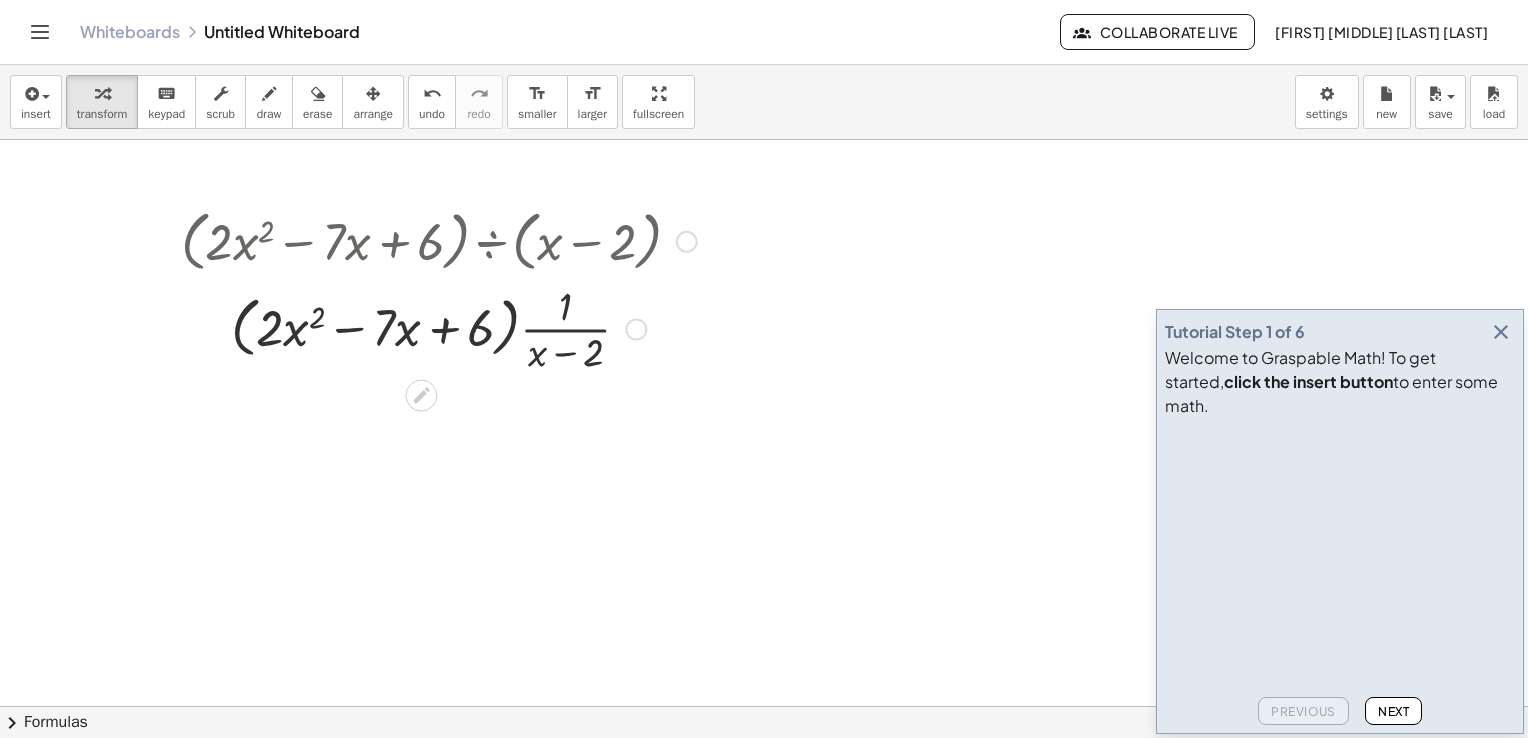 click at bounding box center [439, 327] 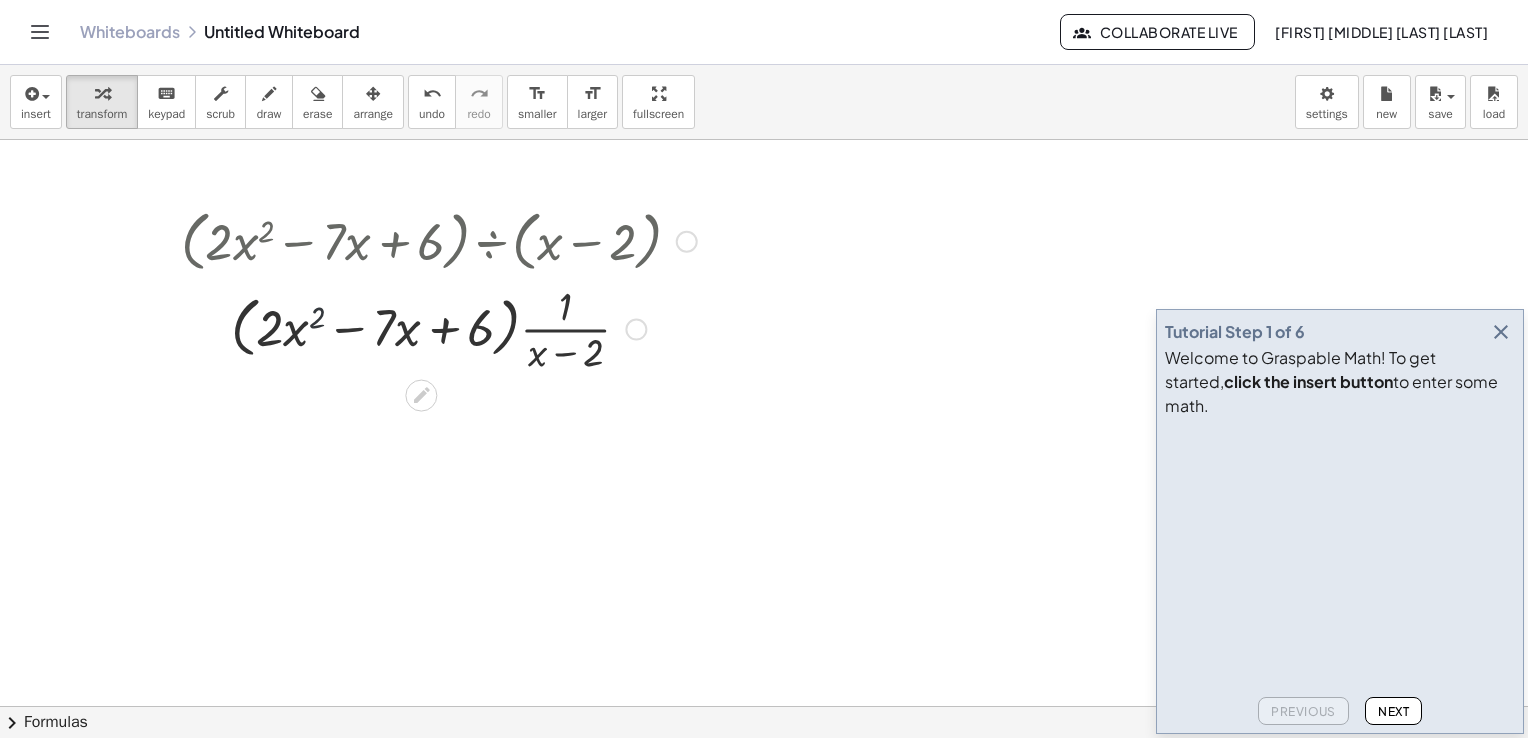 click at bounding box center (439, 327) 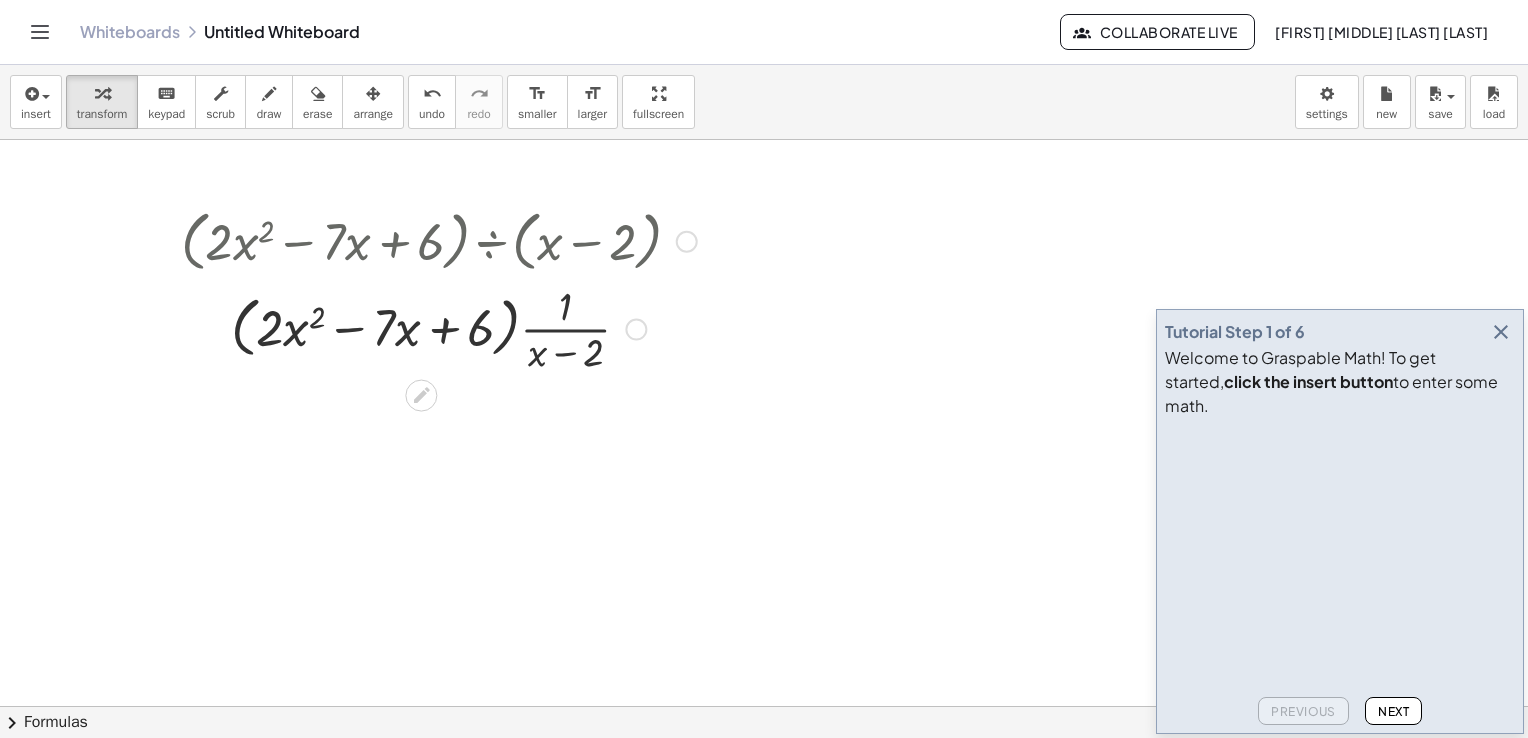 click at bounding box center [439, 327] 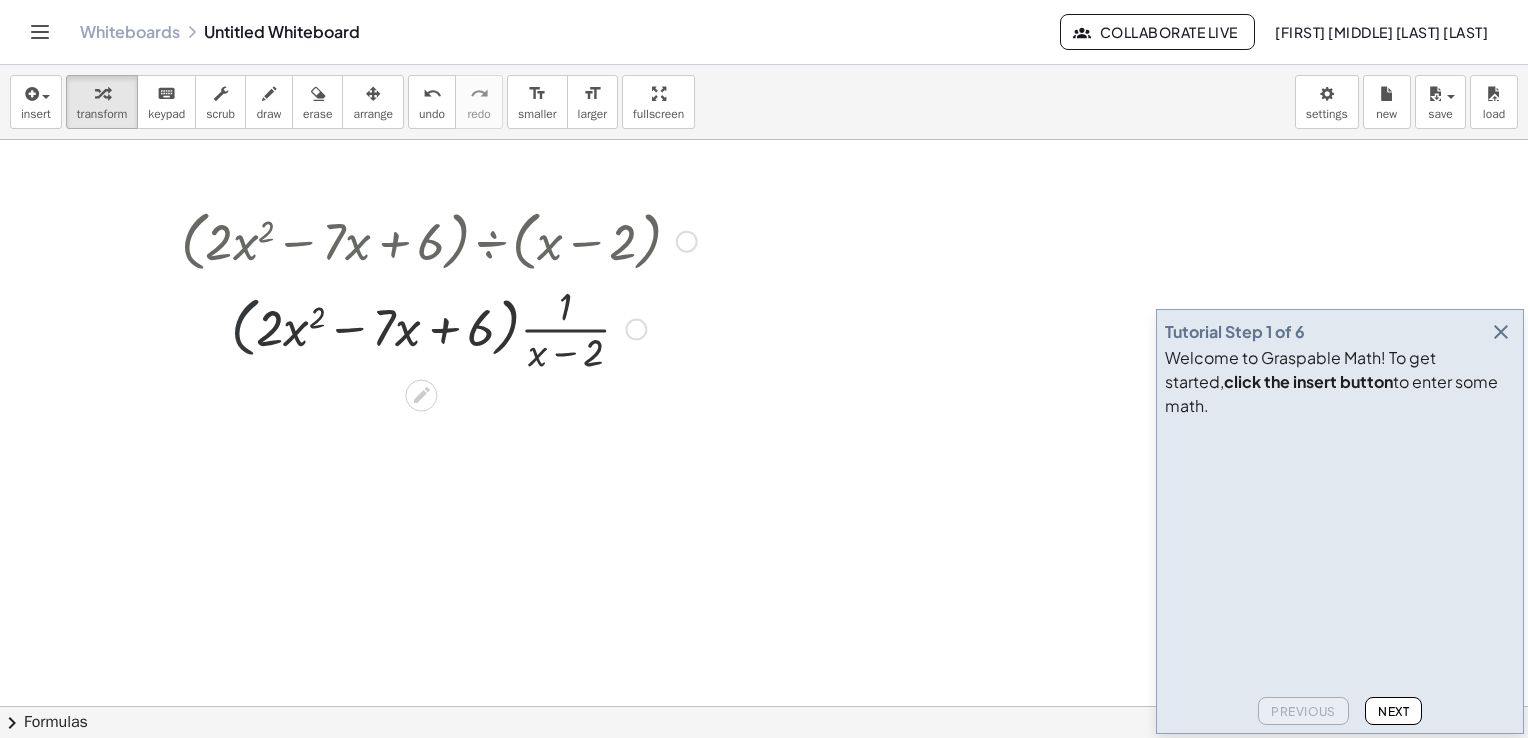 click at bounding box center (439, 327) 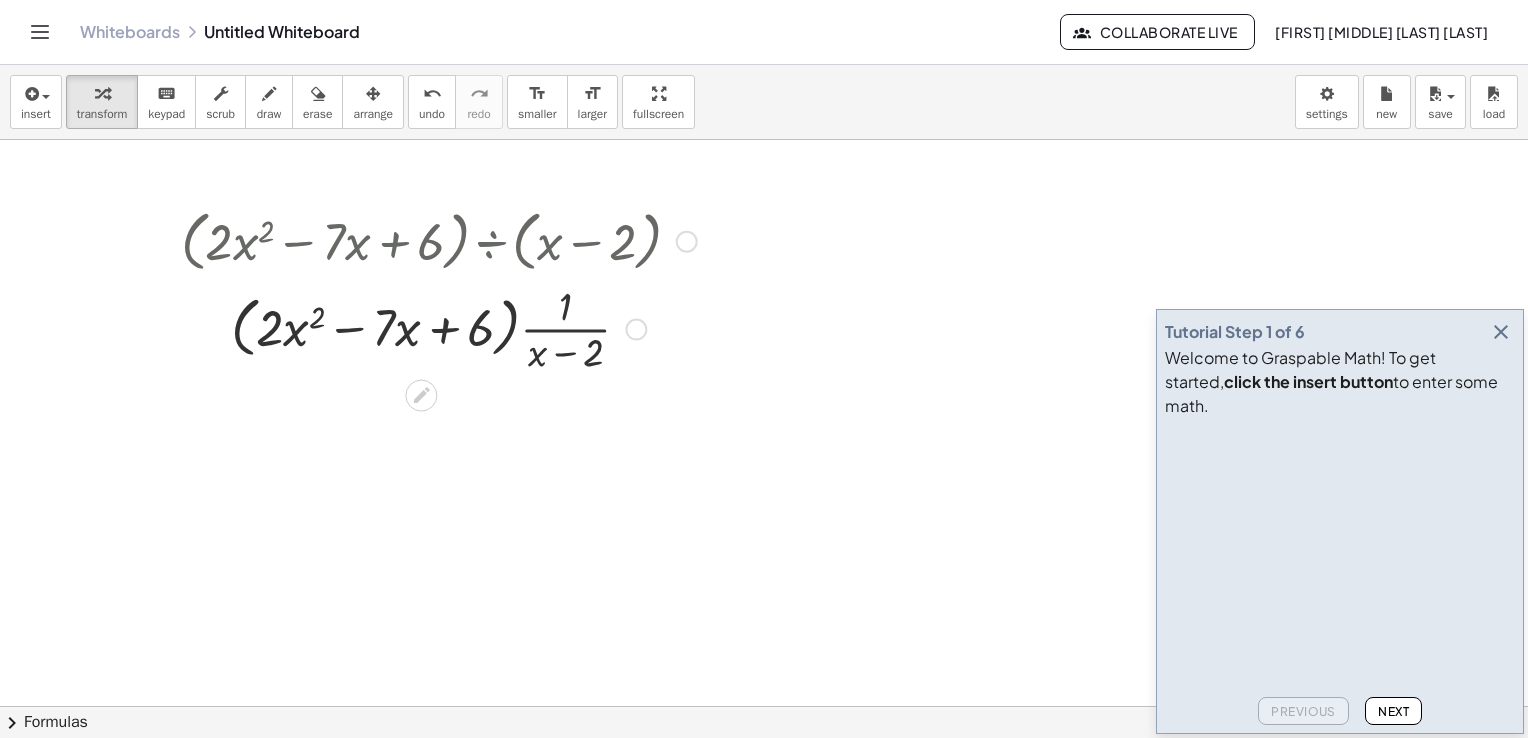 click at bounding box center (439, 327) 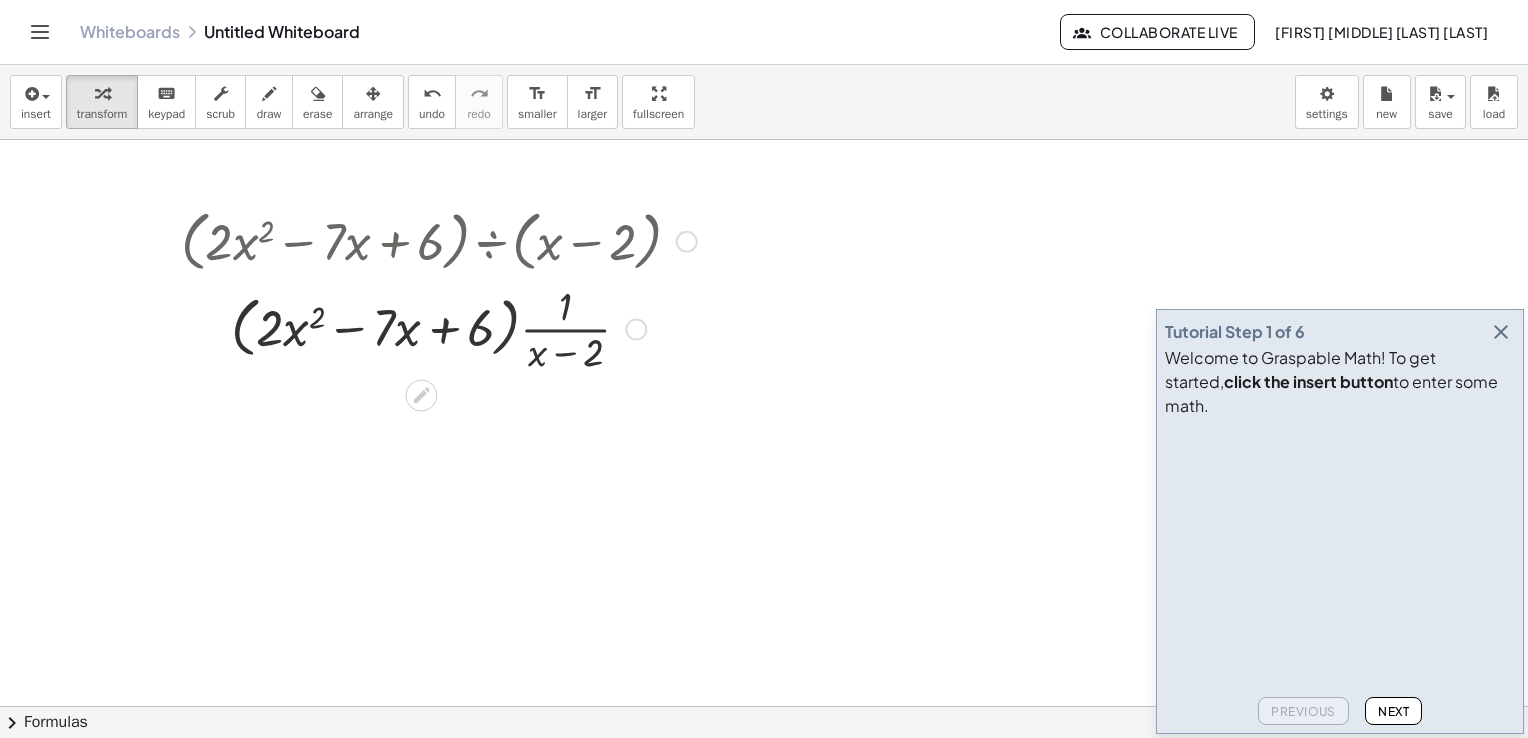 click at bounding box center [439, 327] 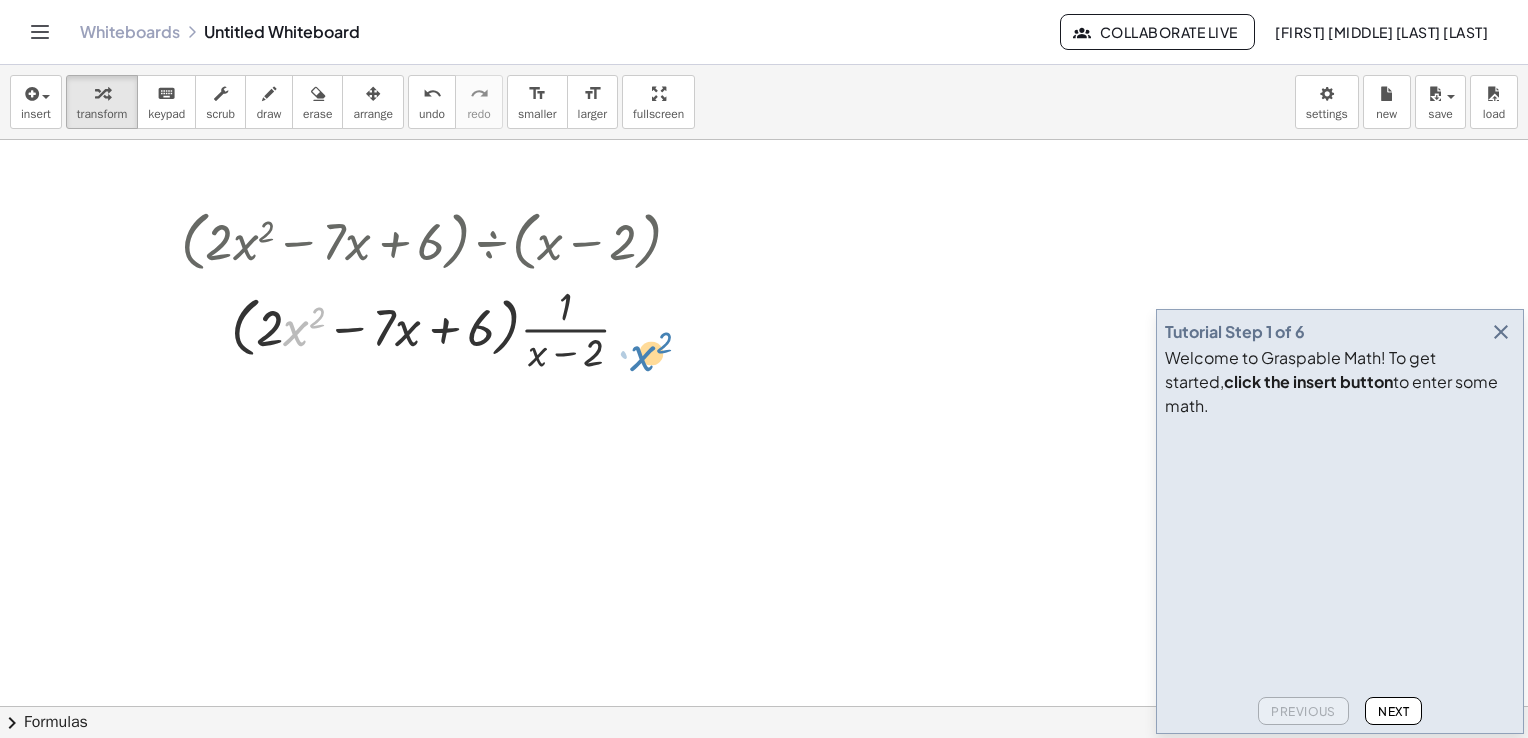 drag, startPoint x: 284, startPoint y: 325, endPoint x: 630, endPoint y: 350, distance: 346.902 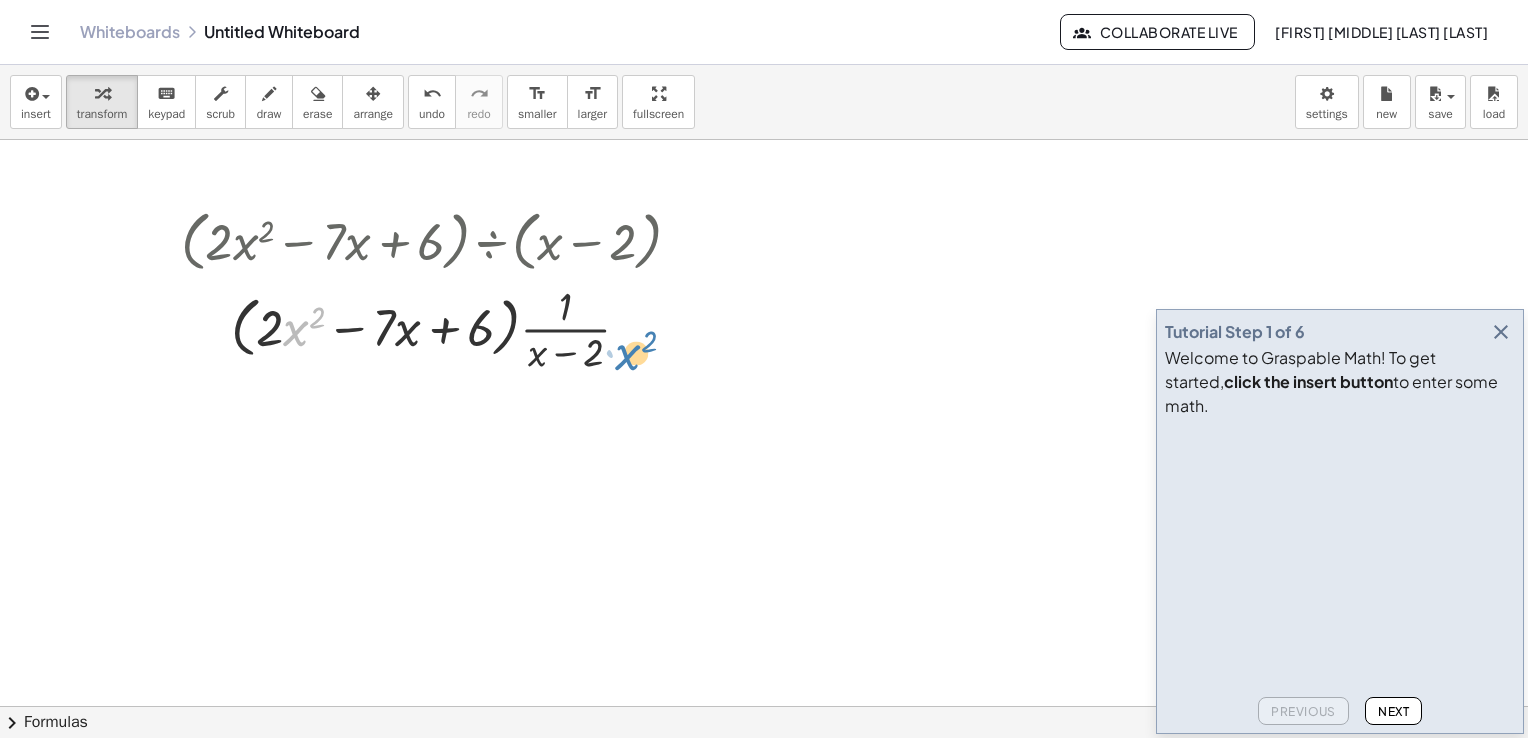drag, startPoint x: 296, startPoint y: 322, endPoint x: 629, endPoint y: 346, distance: 333.86374 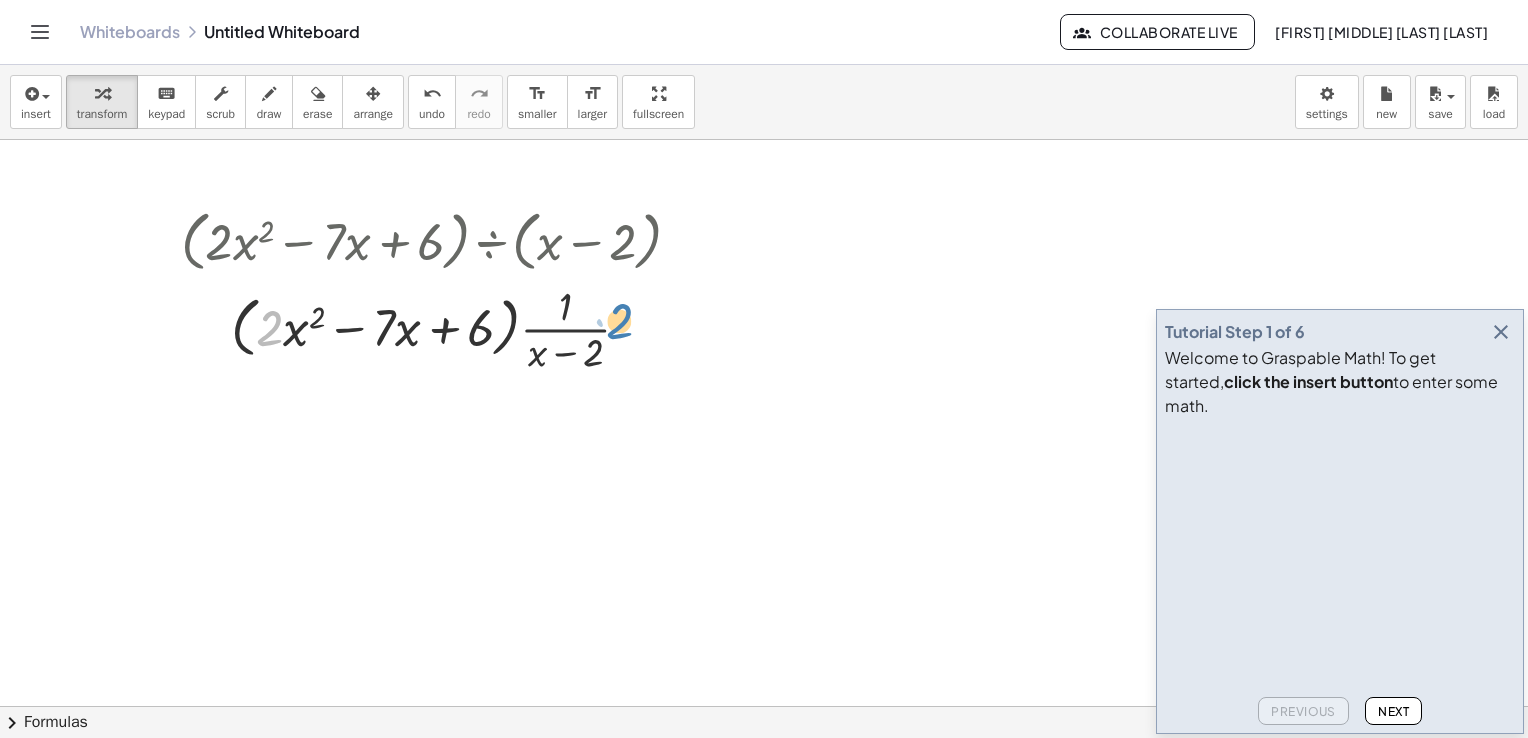 drag, startPoint x: 281, startPoint y: 322, endPoint x: 643, endPoint y: 343, distance: 362.6086 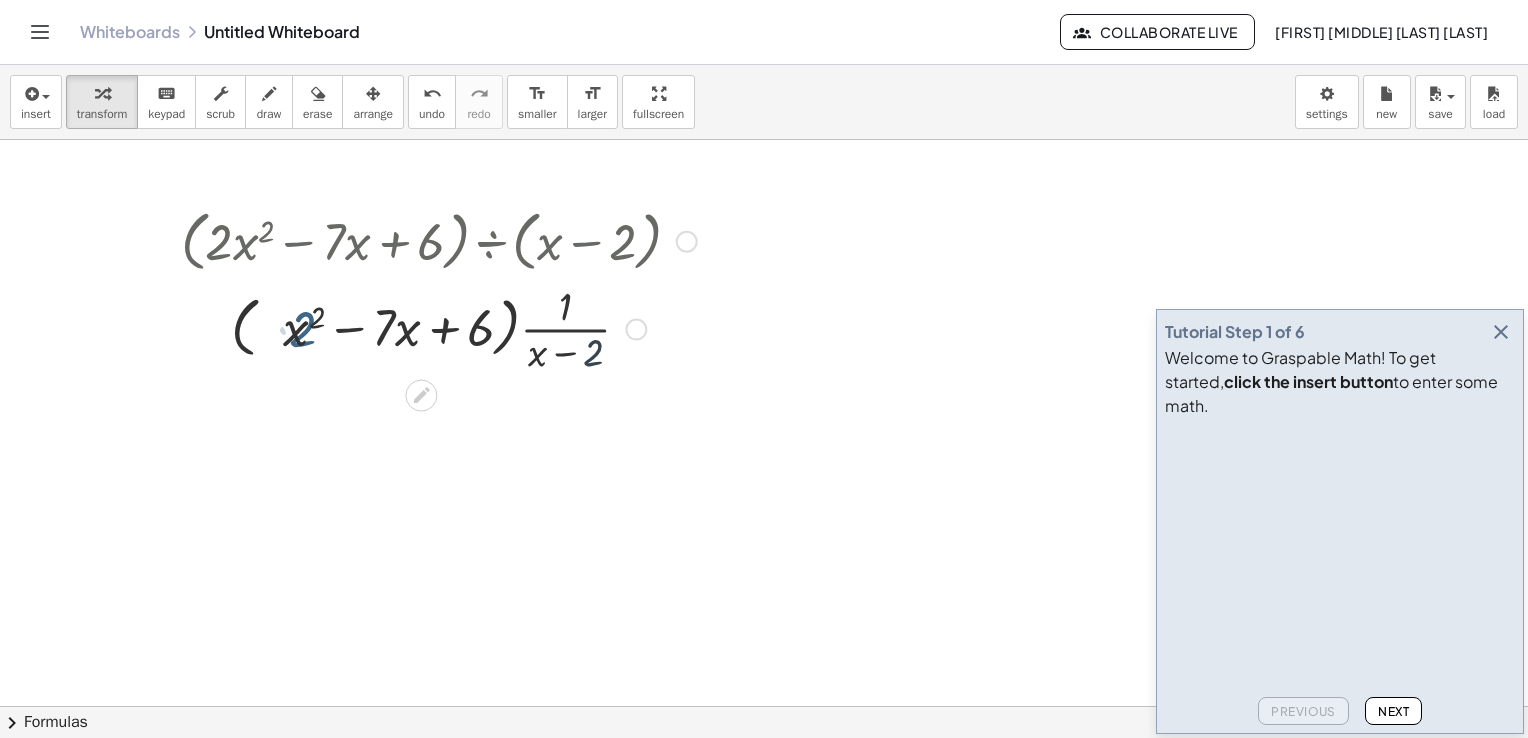 click at bounding box center (439, 327) 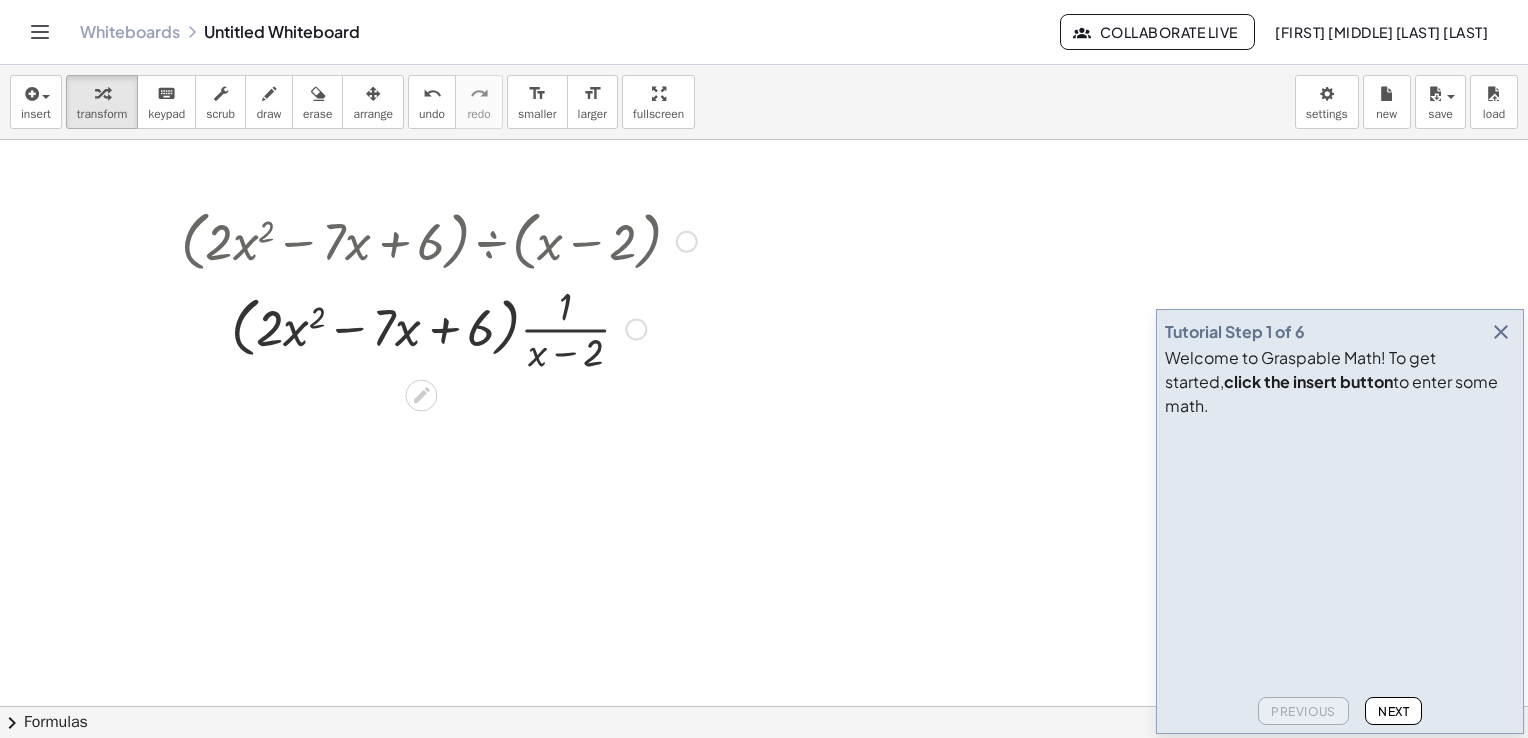 click at bounding box center (636, 329) 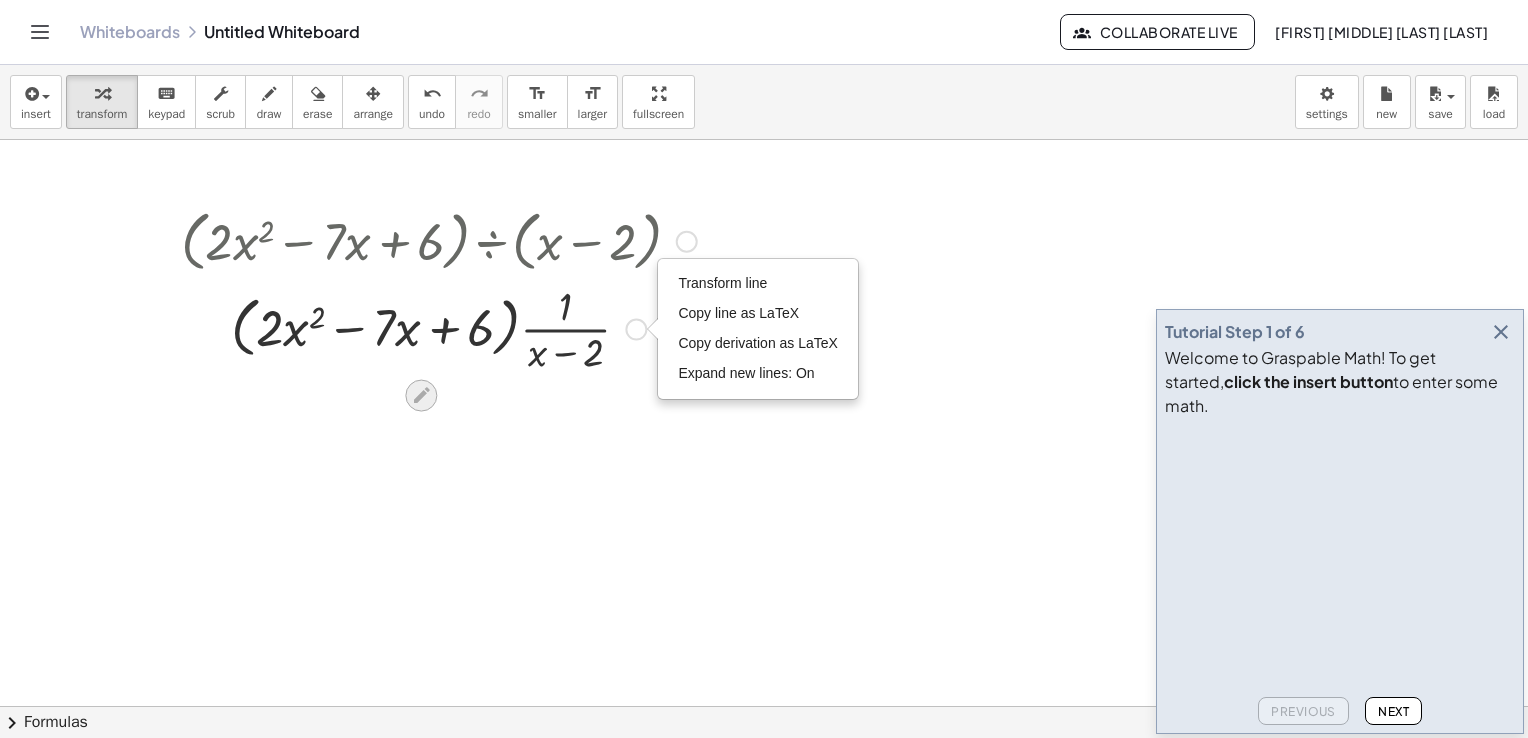 click 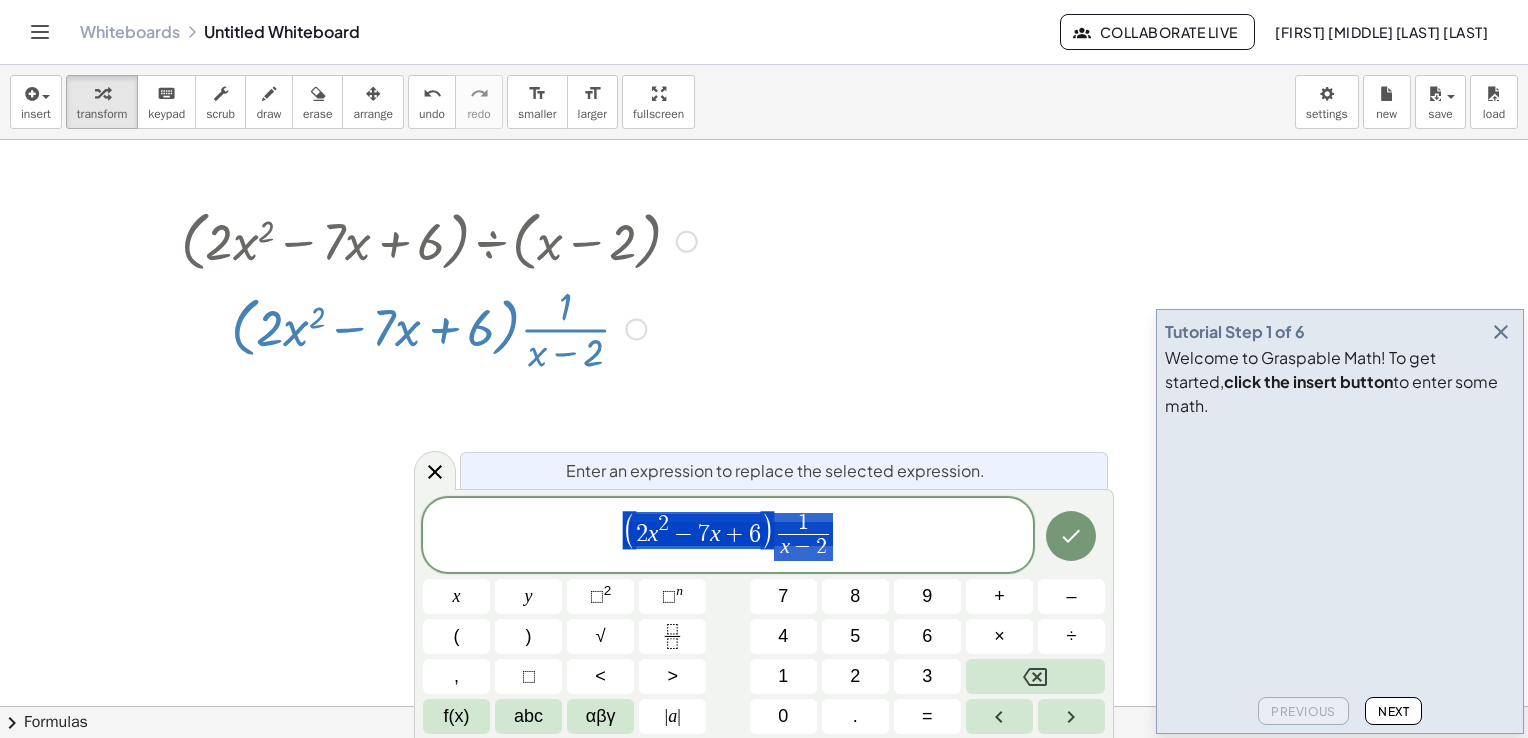 click at bounding box center (764, 772) 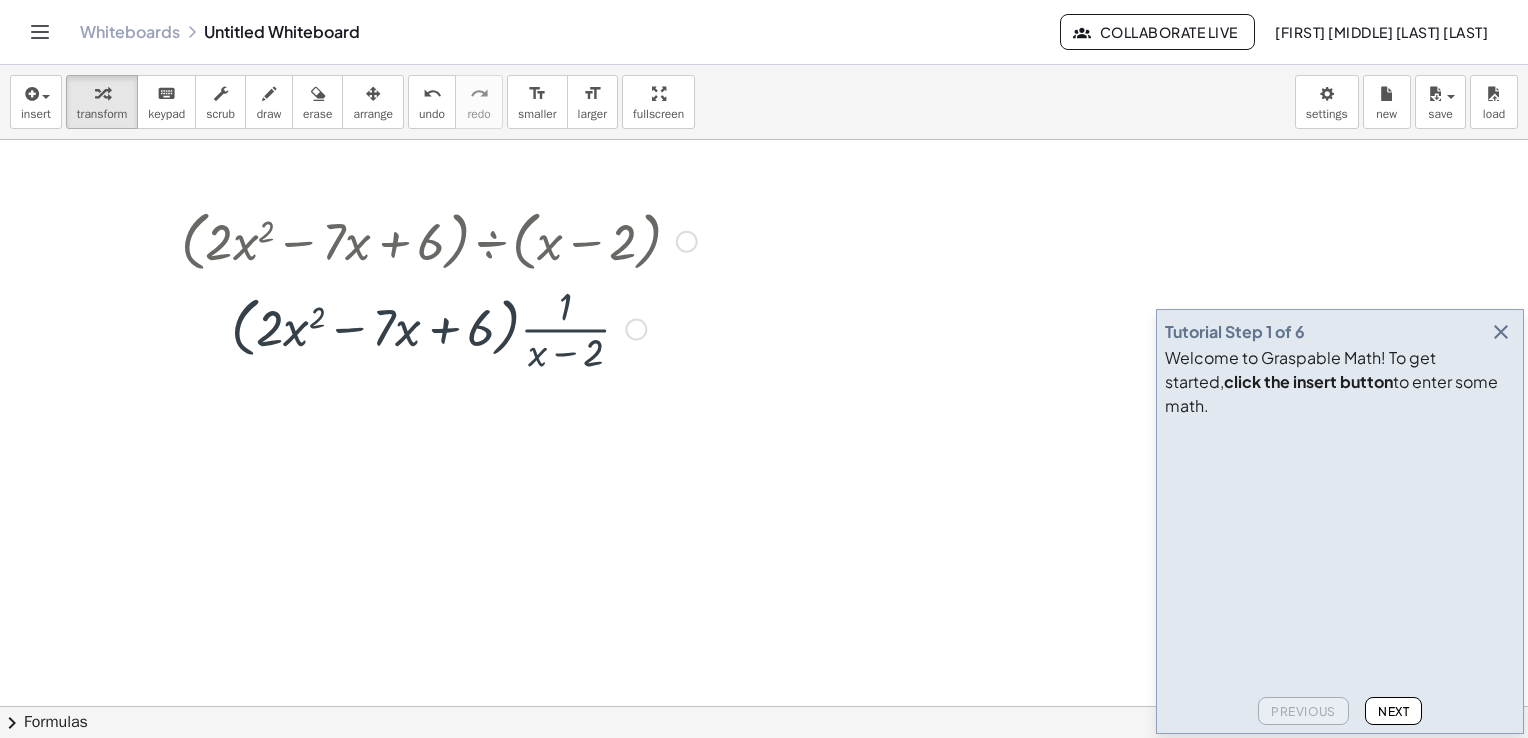click at bounding box center [764, 772] 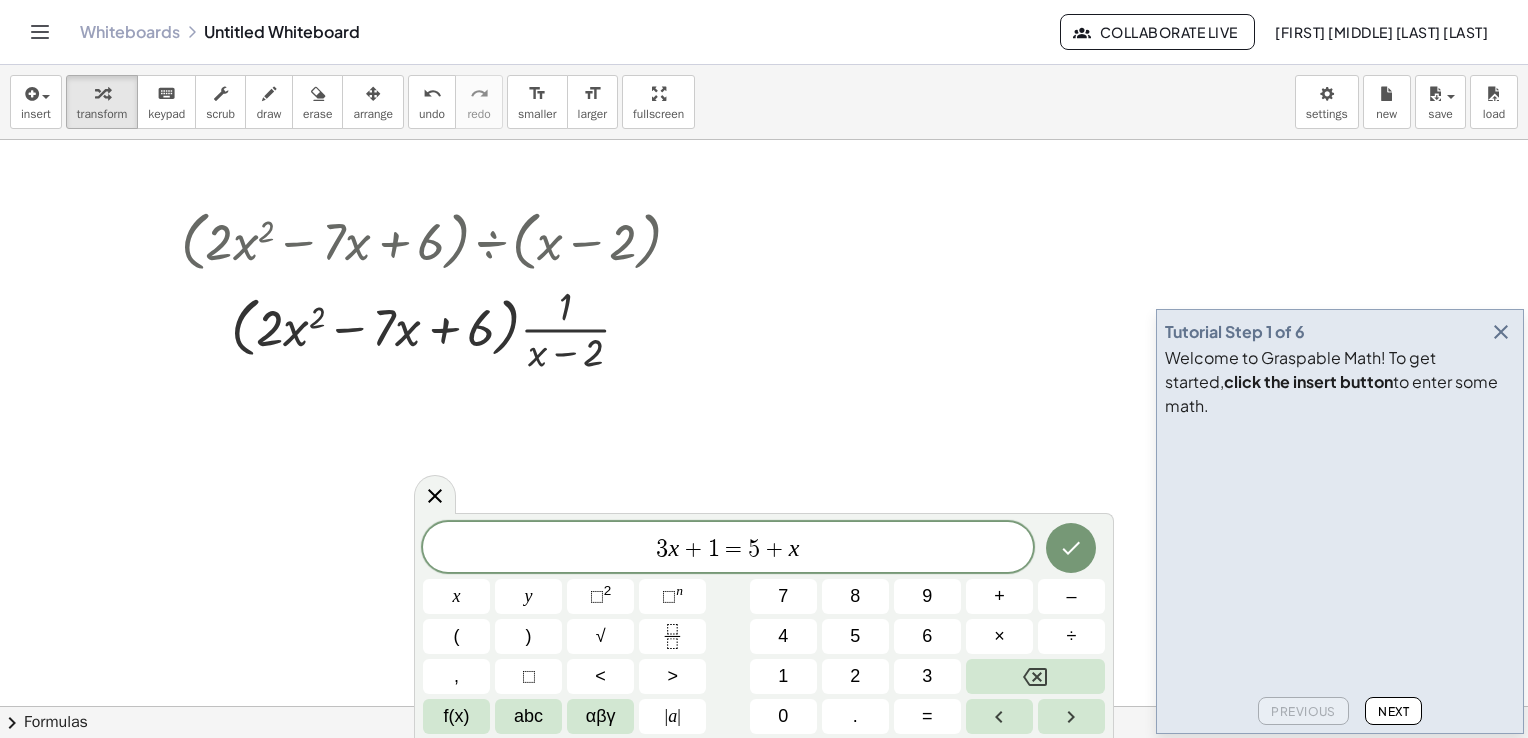 click at bounding box center (764, 772) 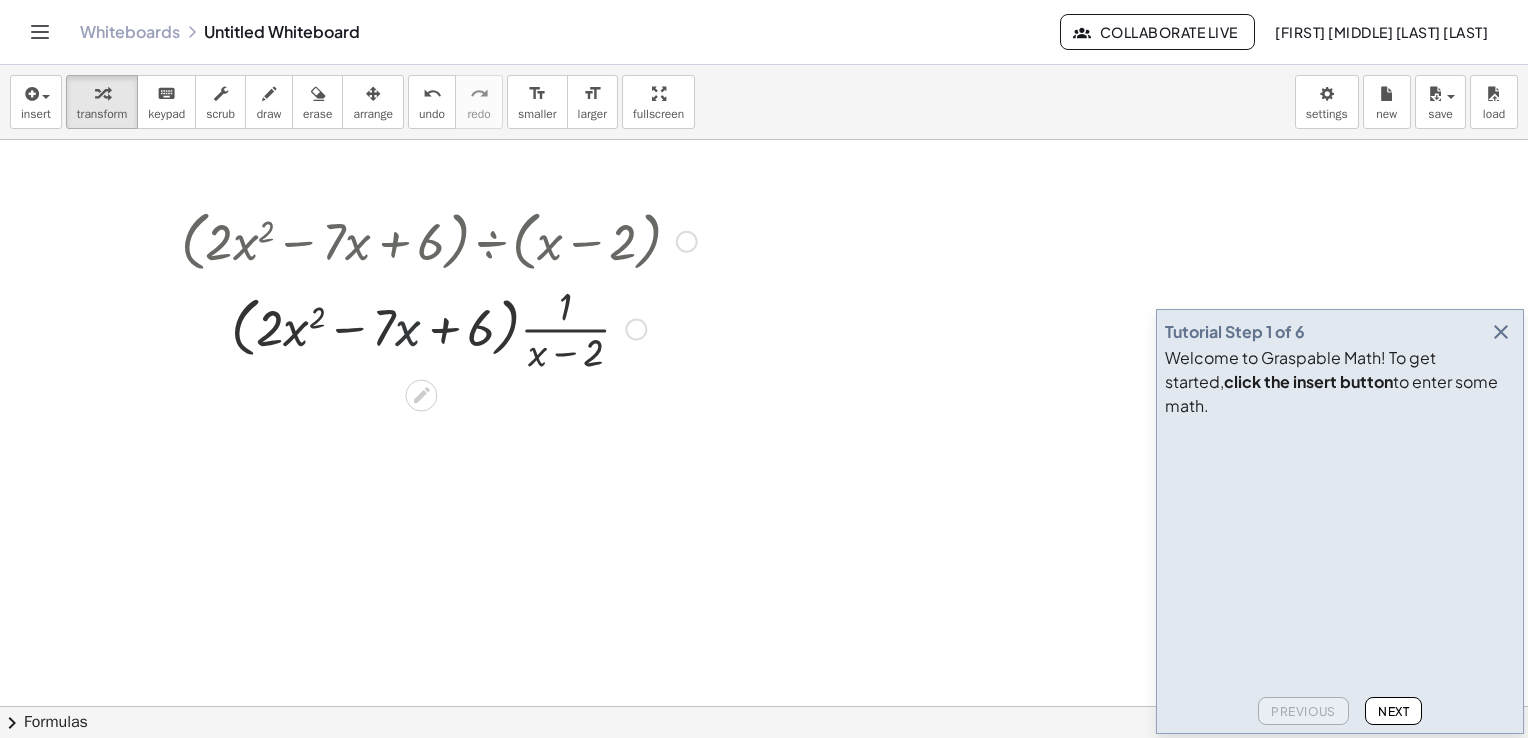 click at bounding box center (439, 327) 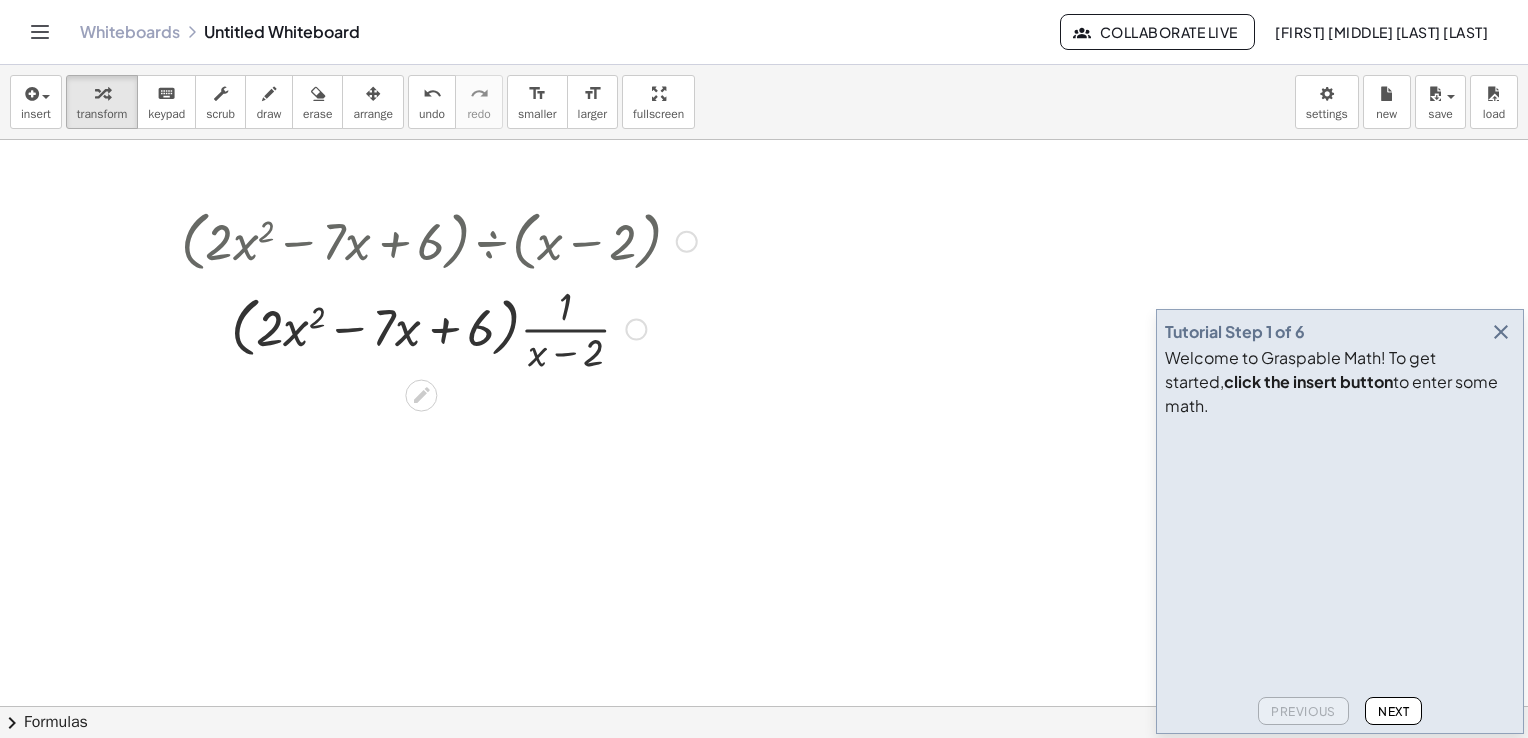 click at bounding box center [439, 327] 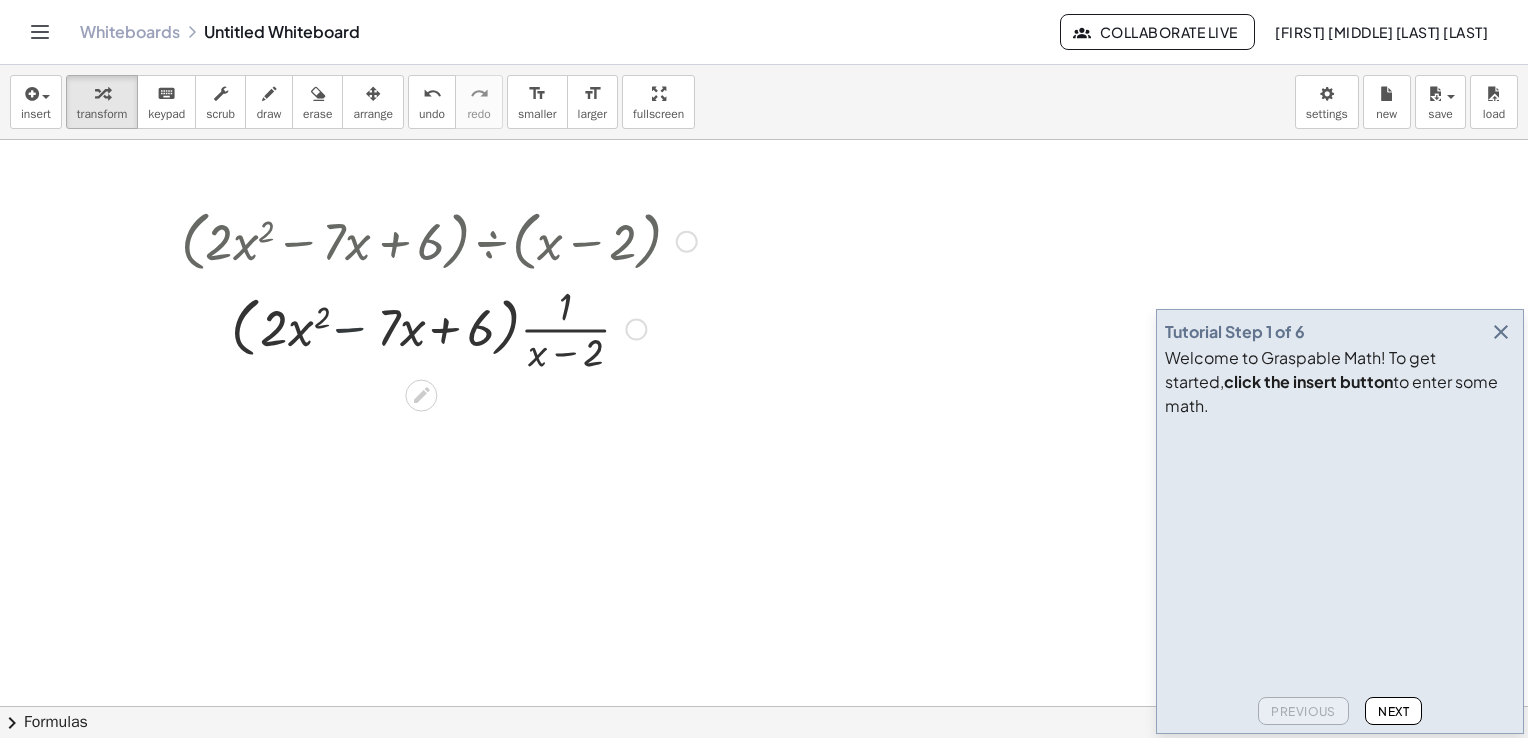 click at bounding box center (439, 327) 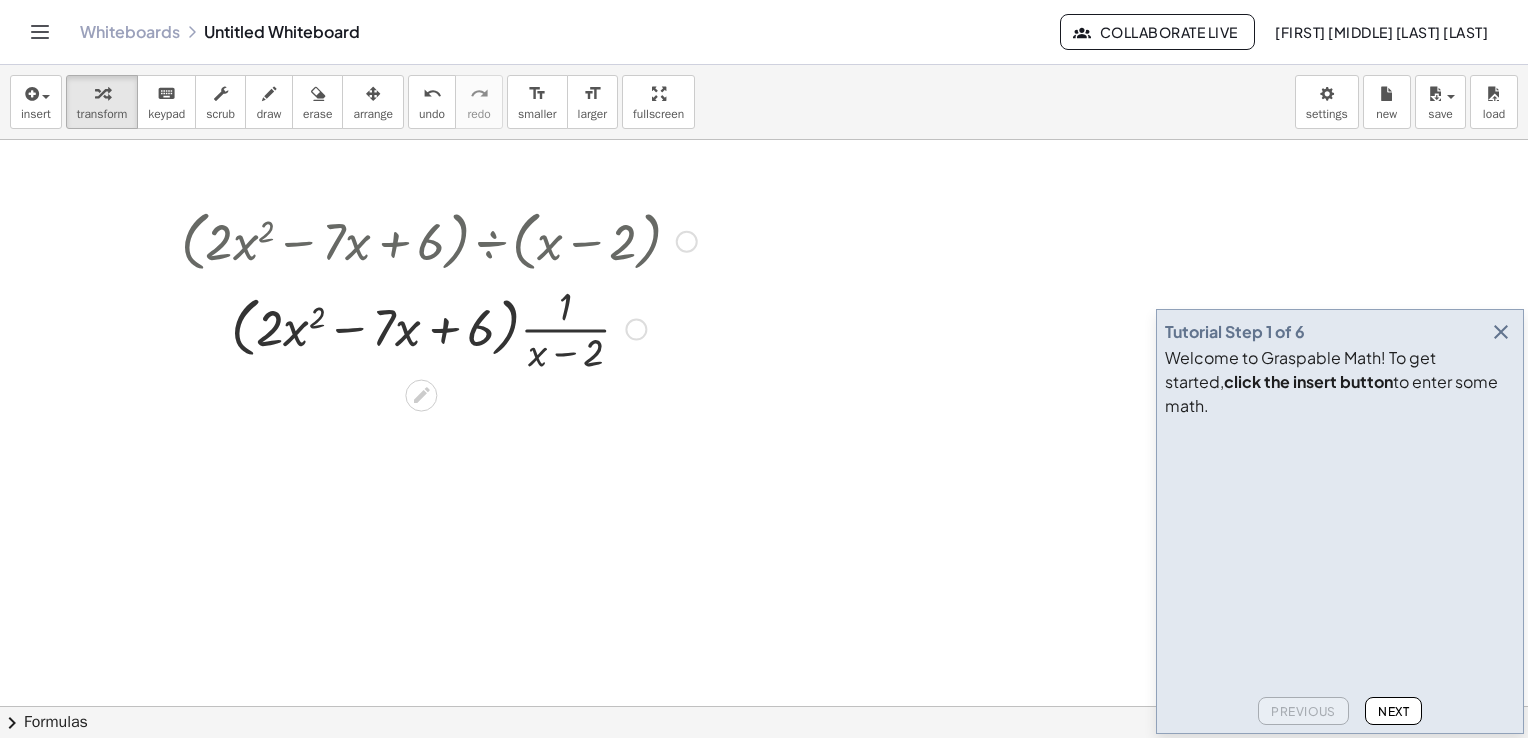click at bounding box center [439, 327] 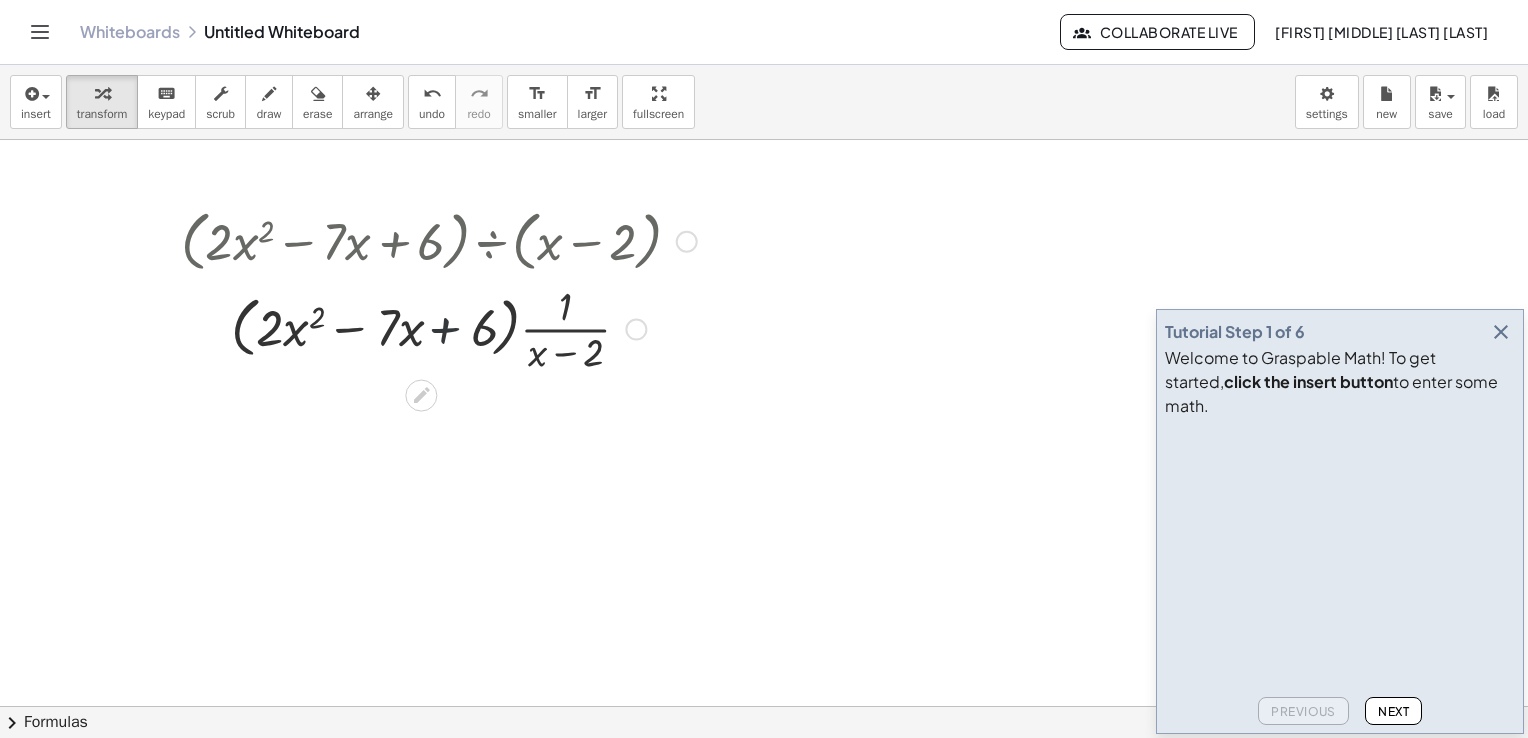 click at bounding box center [439, 327] 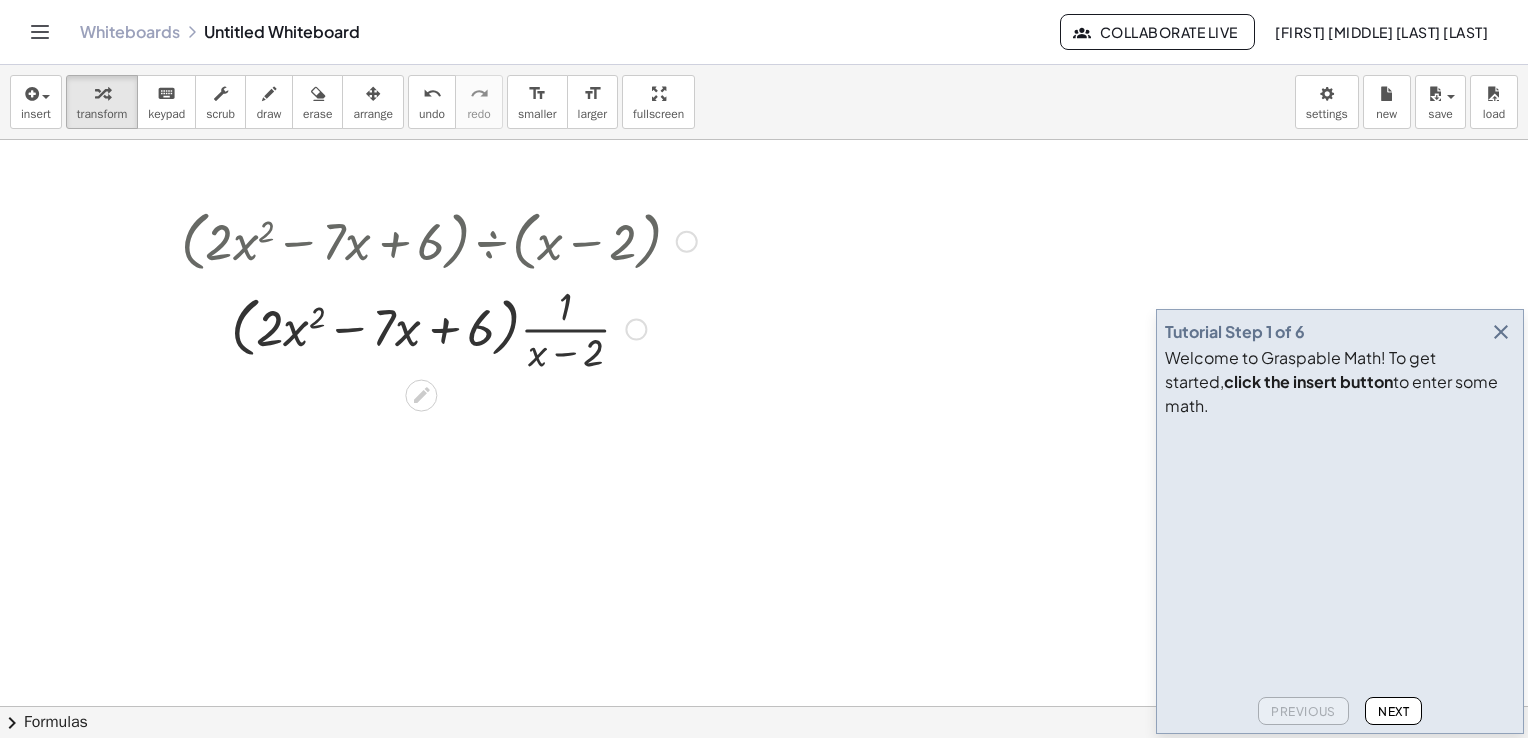 click at bounding box center [439, 327] 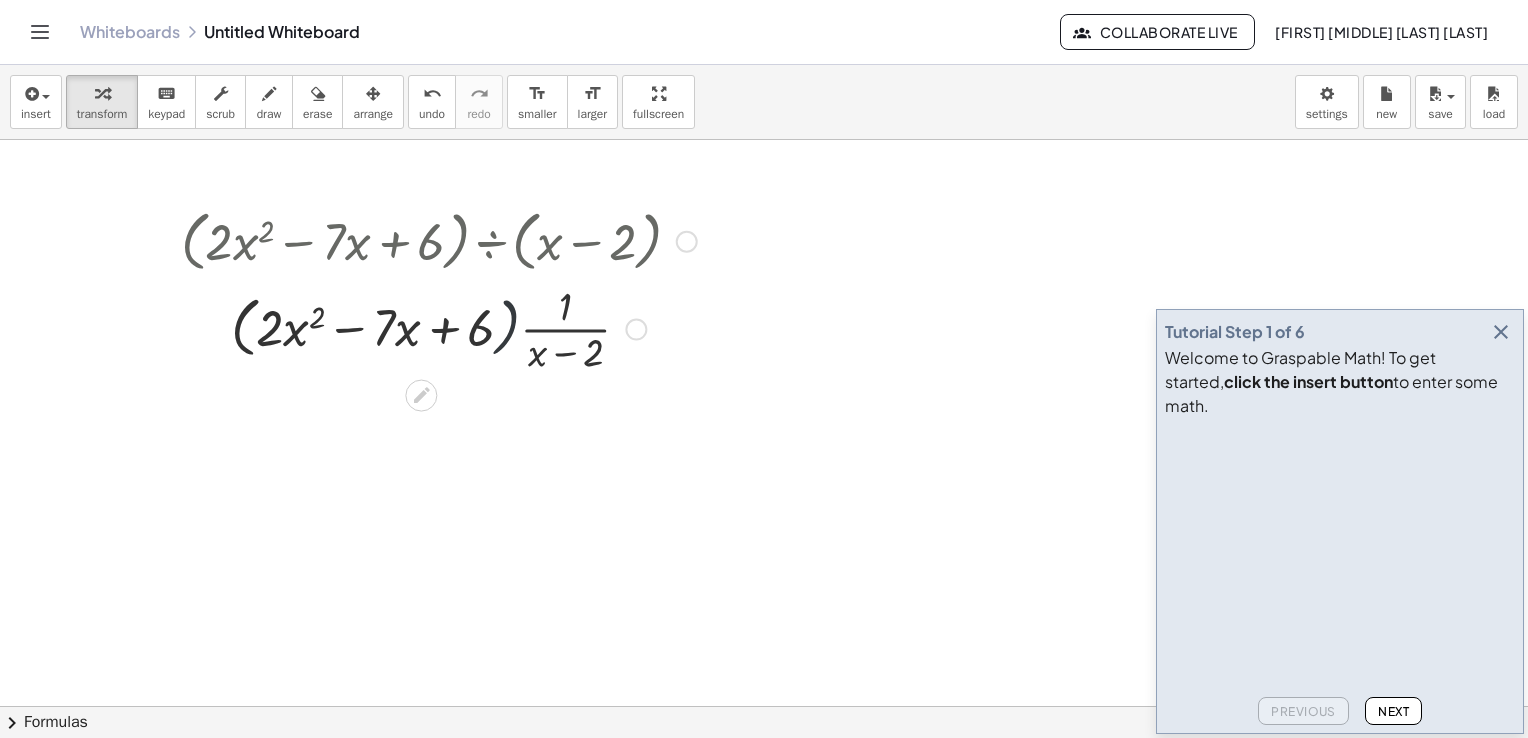 click at bounding box center (439, 327) 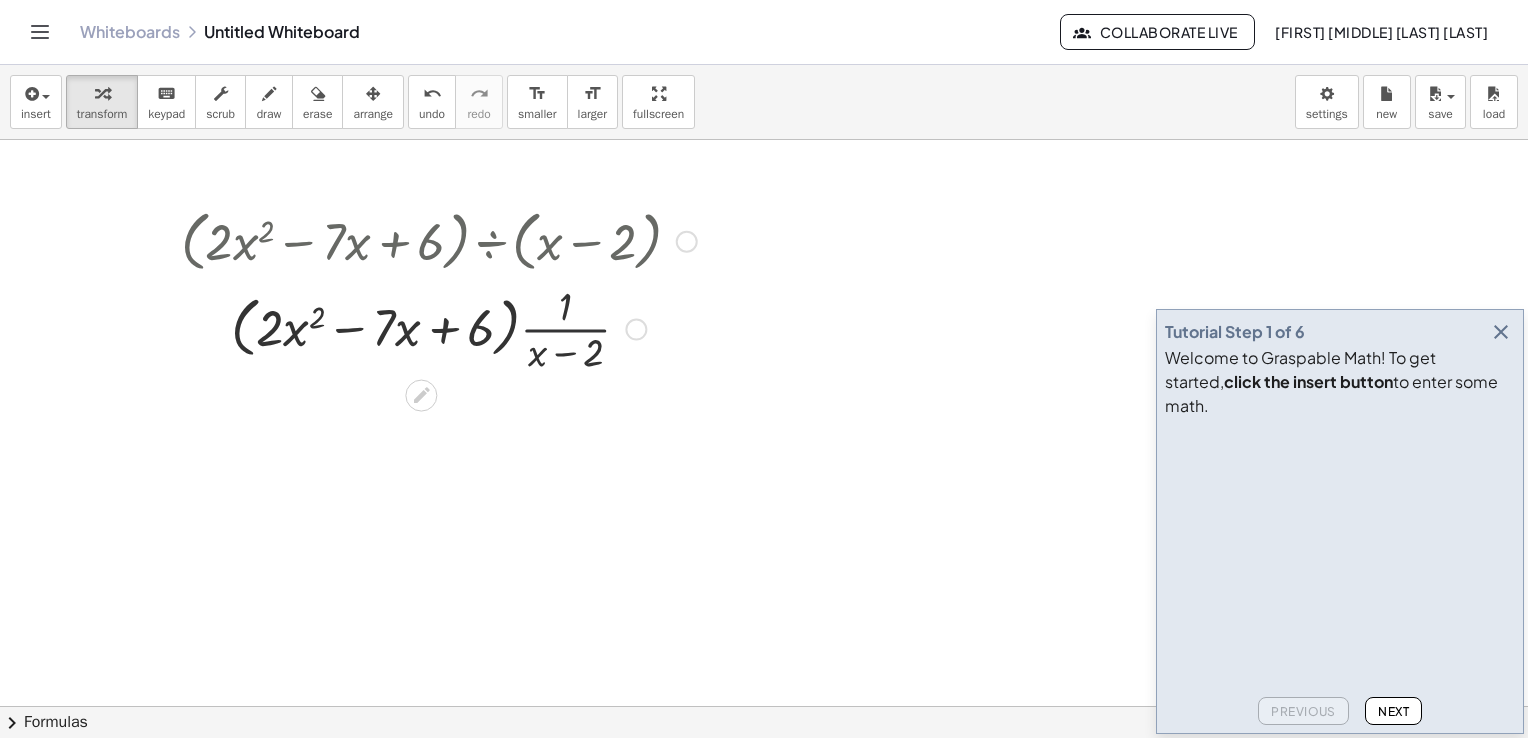 click at bounding box center [439, 327] 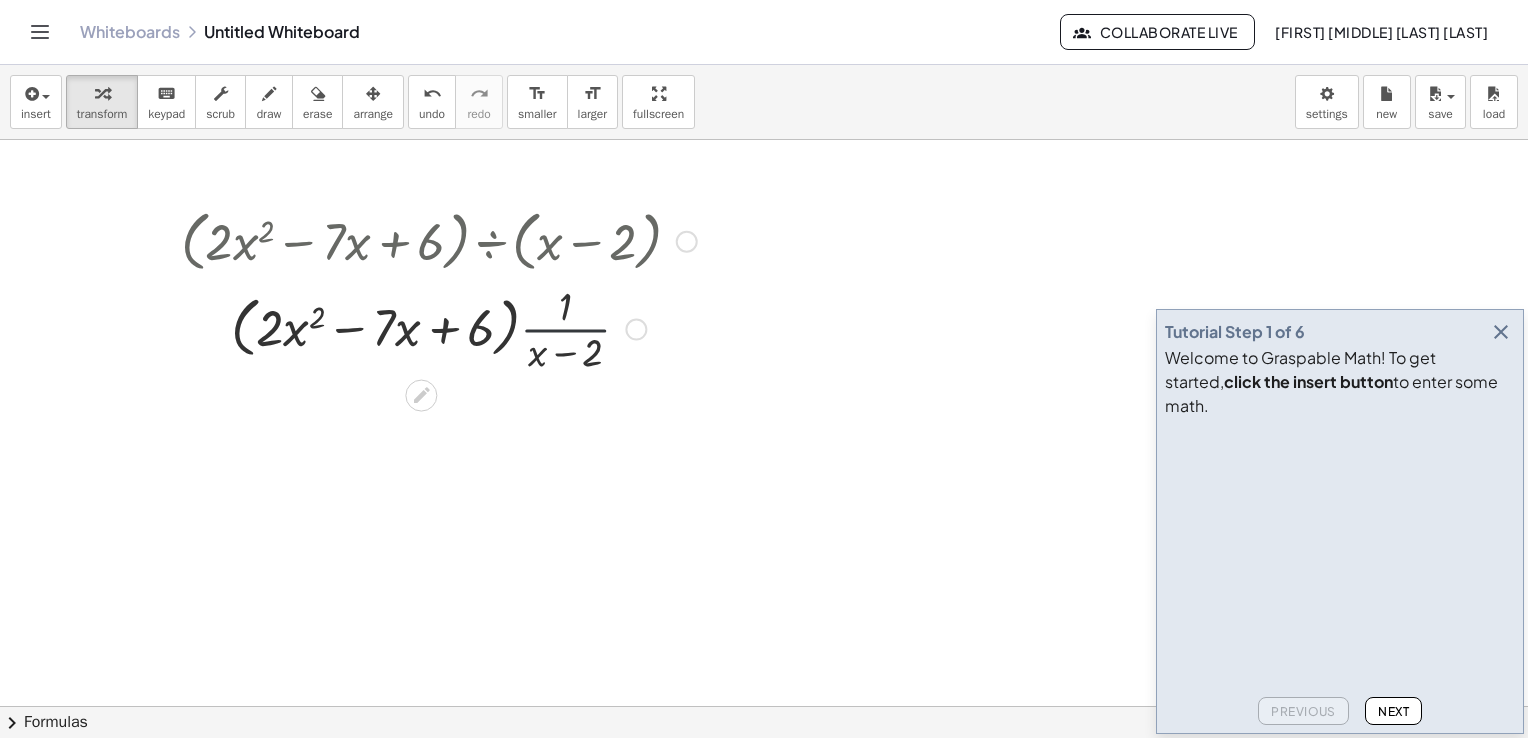 click at bounding box center [439, 327] 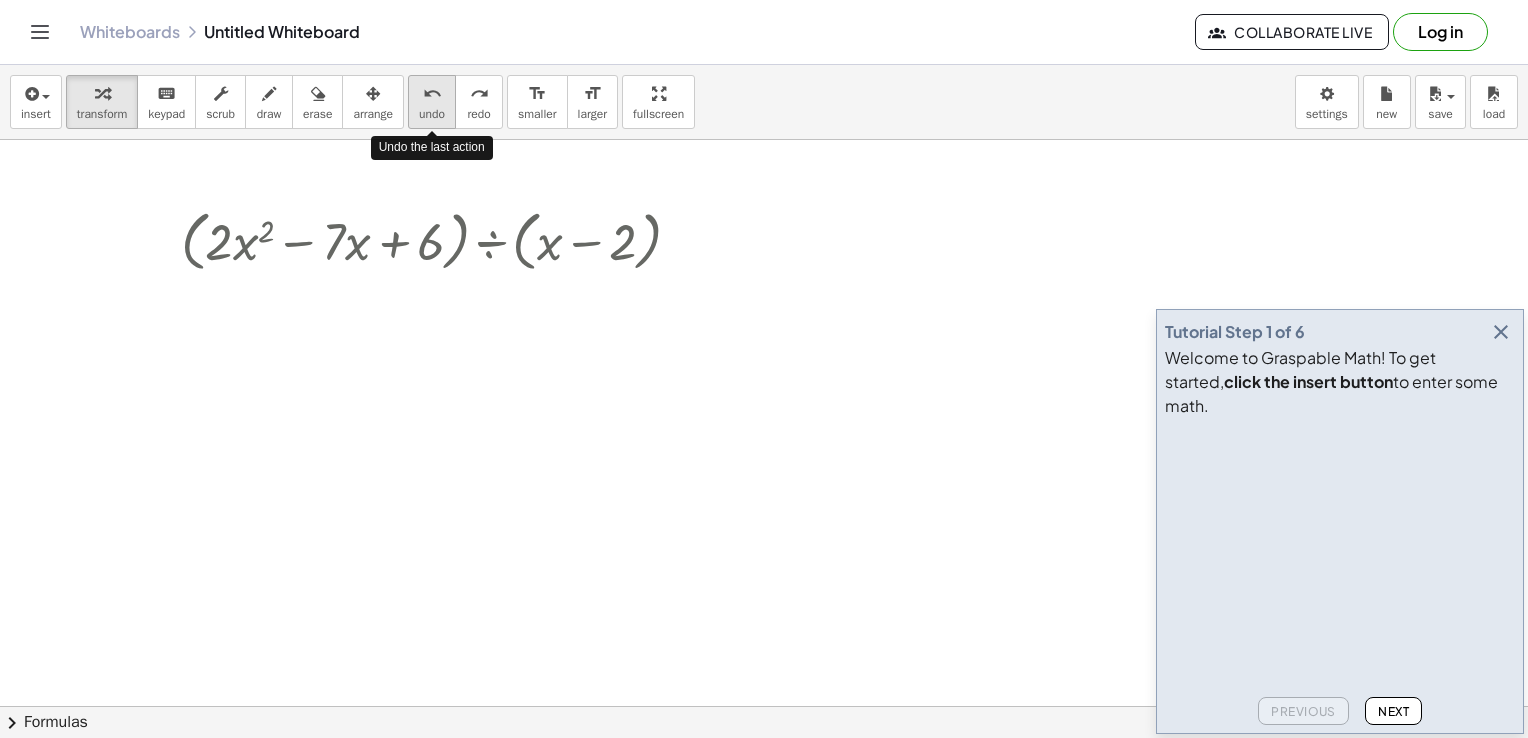 click on "undo" at bounding box center [432, 114] 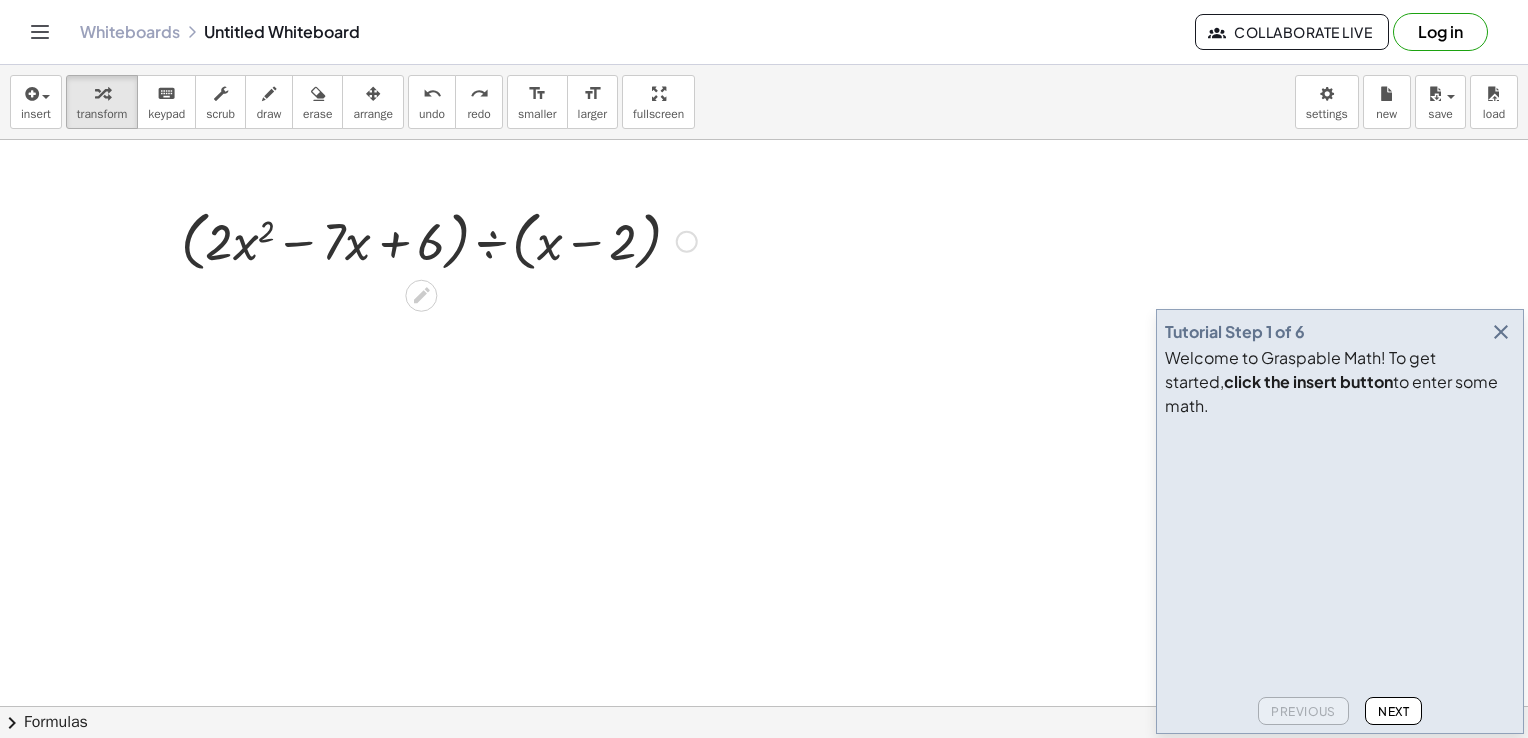 click at bounding box center [439, 240] 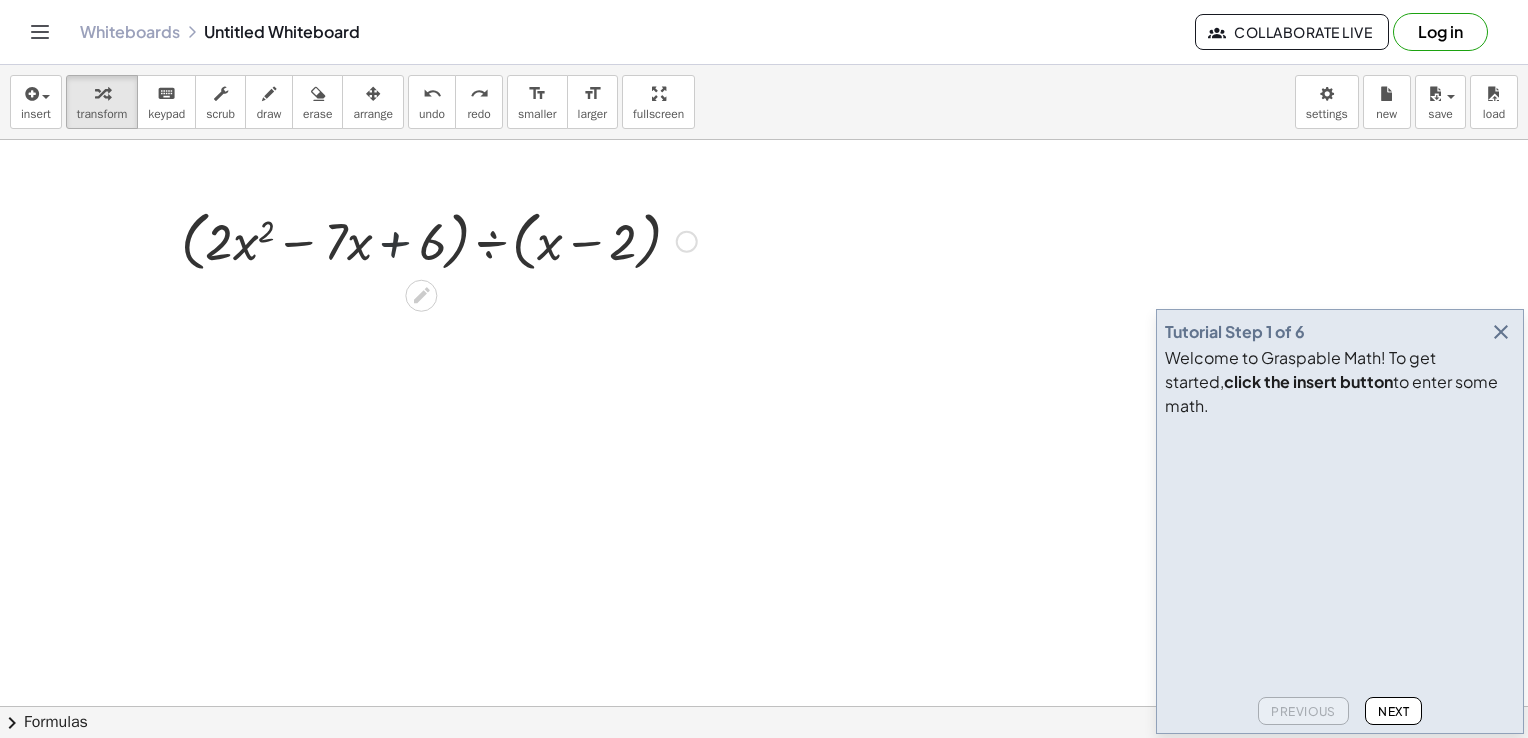 click at bounding box center [439, 240] 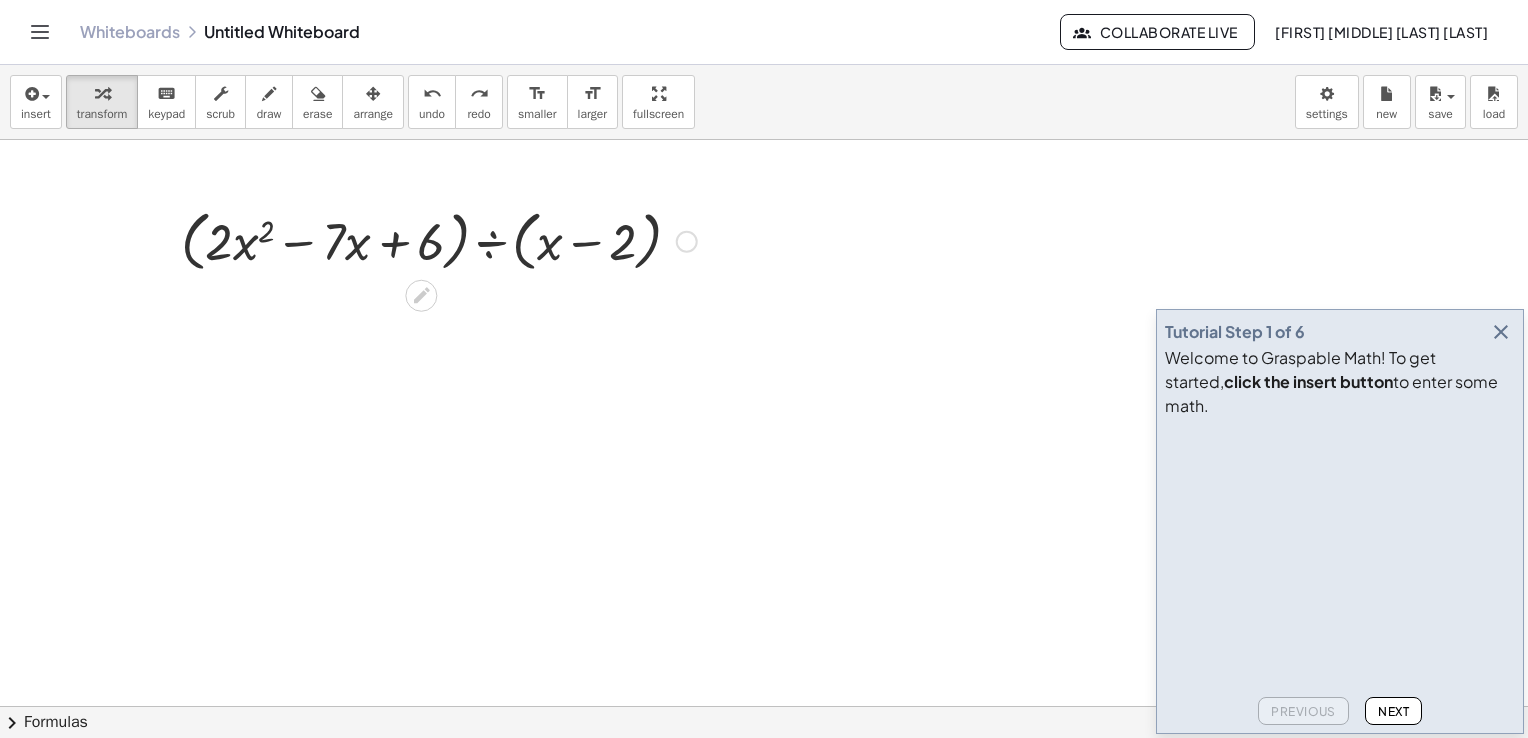 click at bounding box center [439, 240] 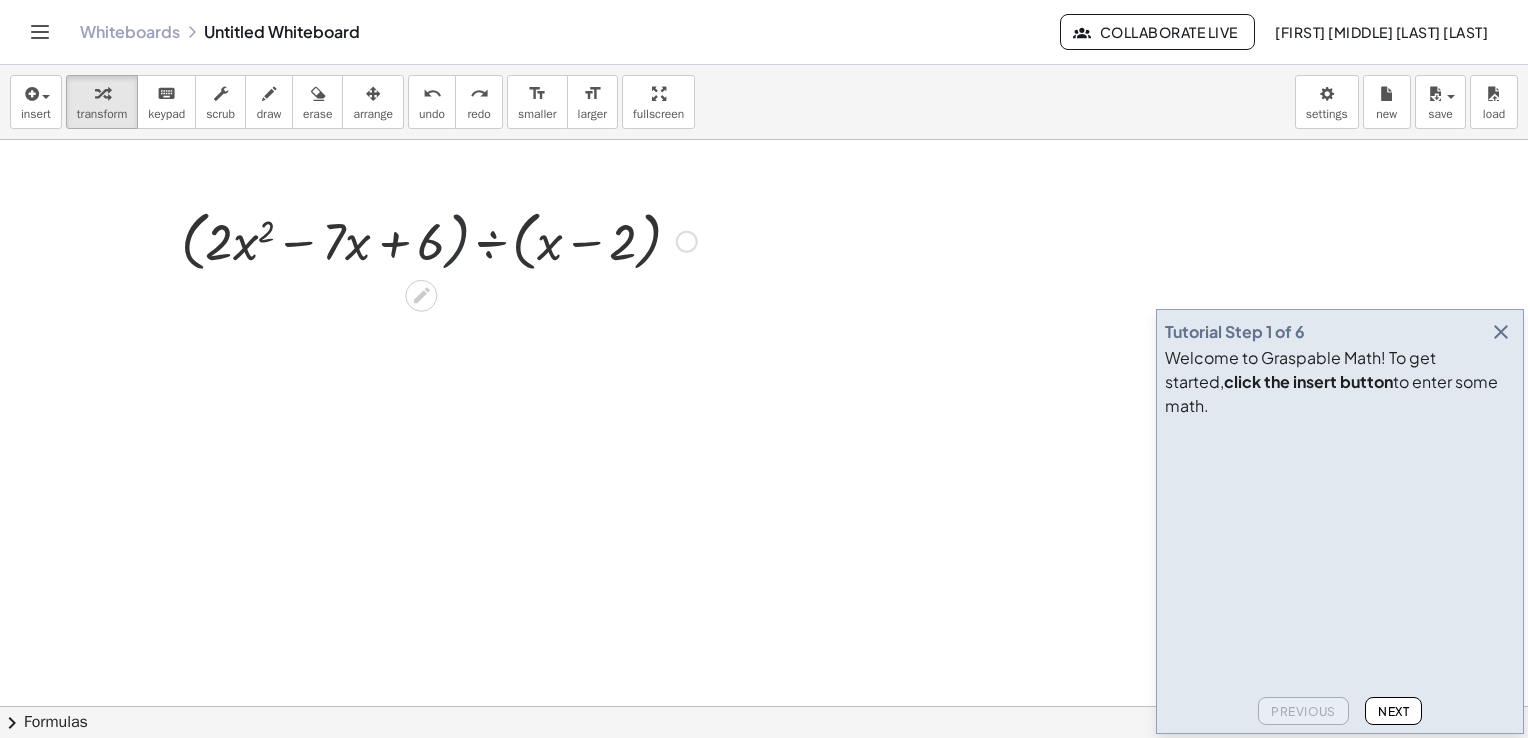 click at bounding box center [439, 240] 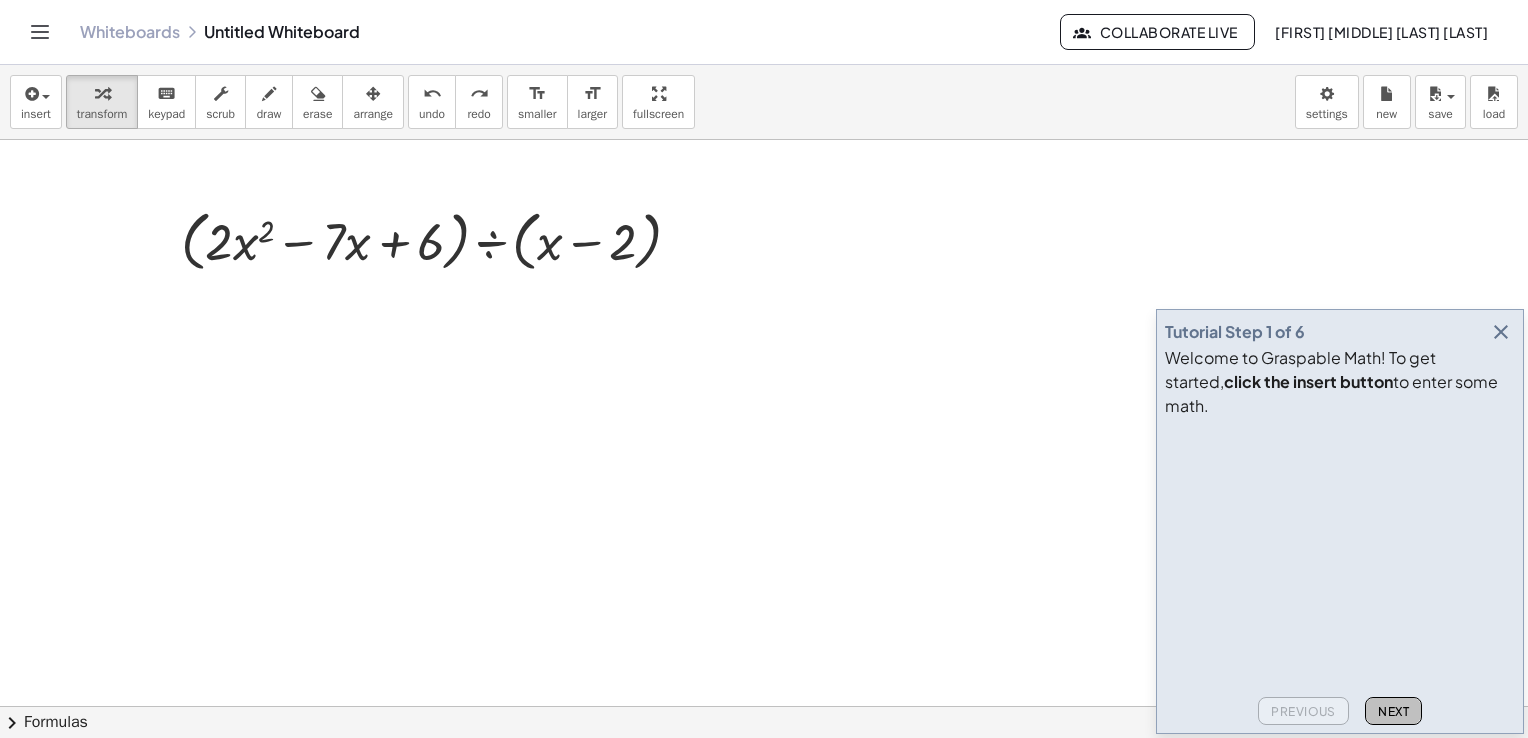 click on "Next" 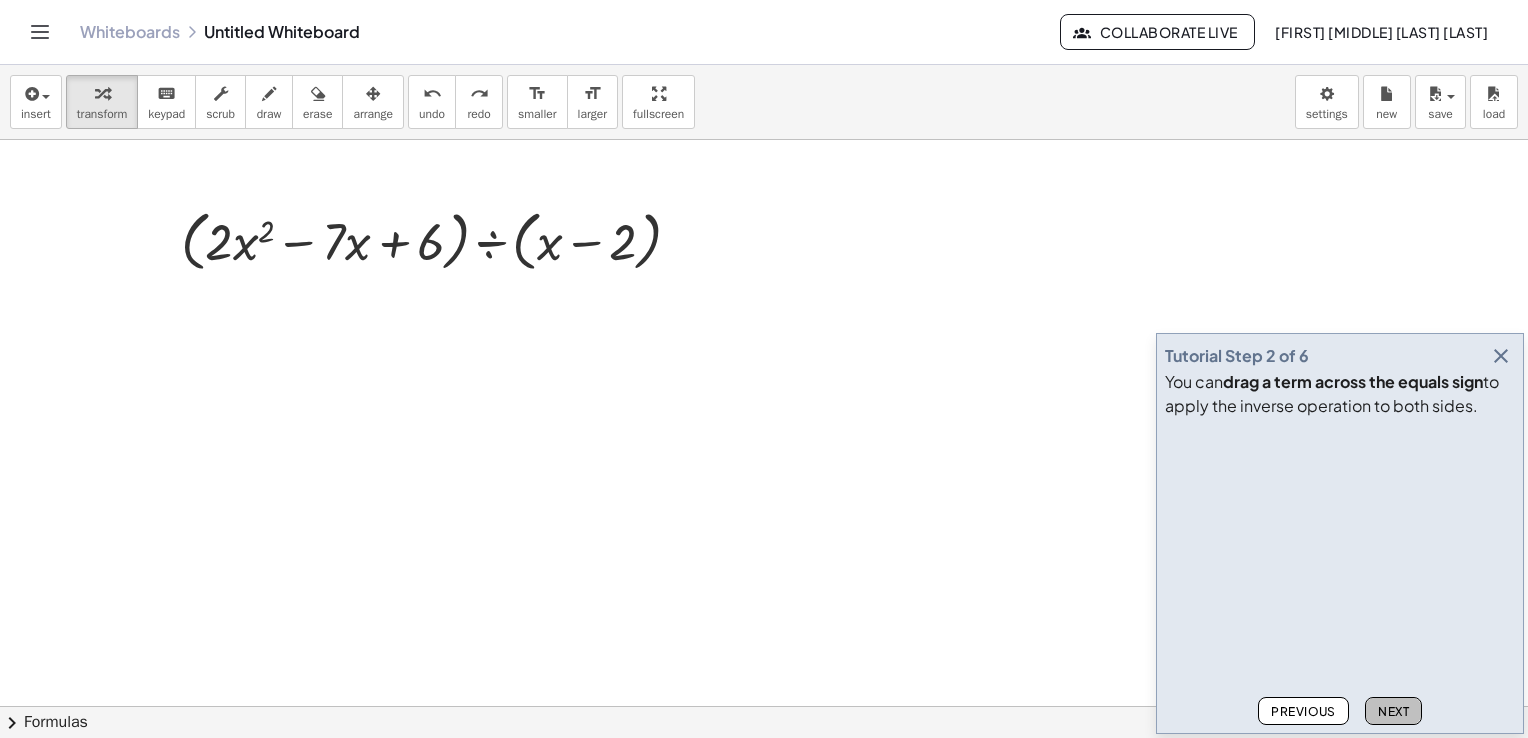 click on "Next" 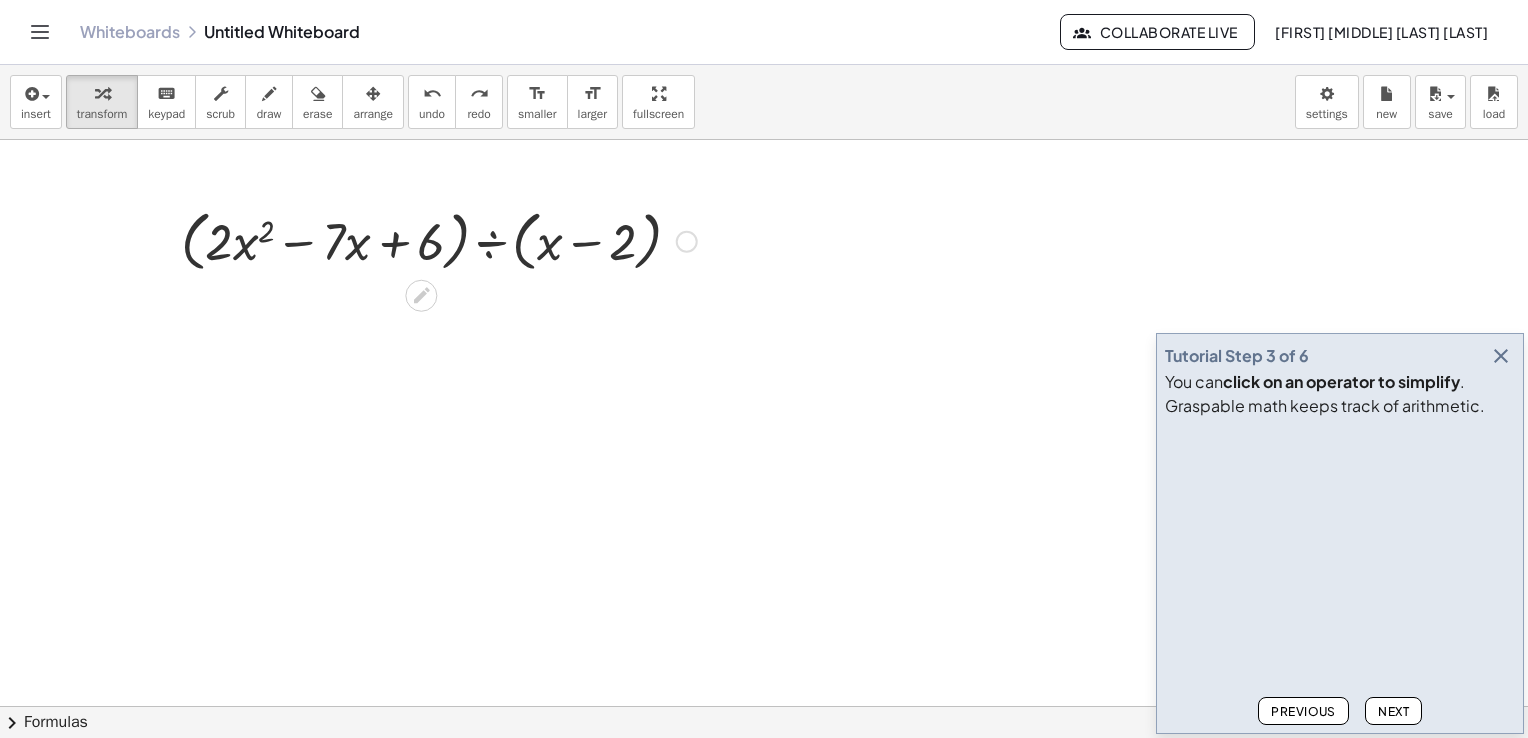 click at bounding box center [439, 240] 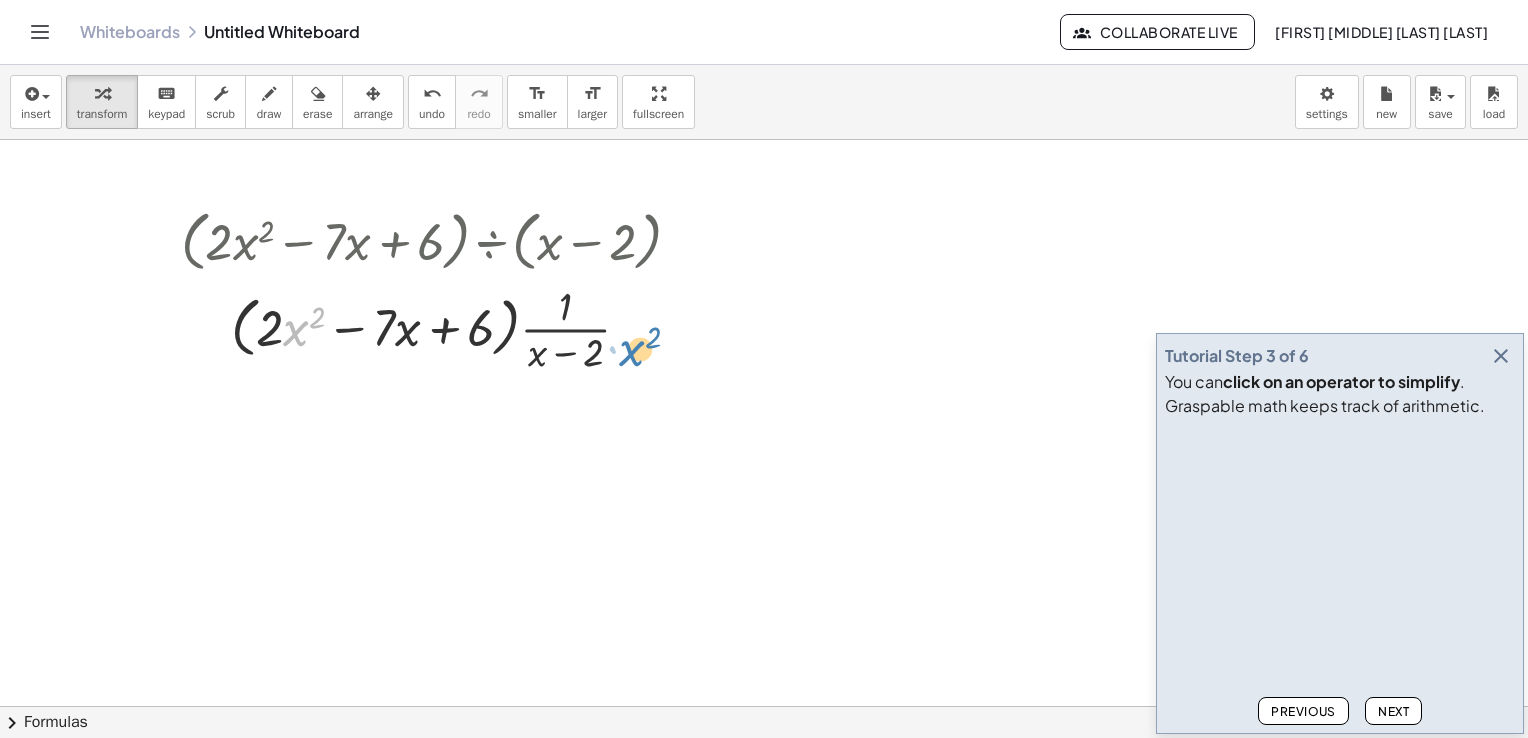 drag, startPoint x: 290, startPoint y: 325, endPoint x: 626, endPoint y: 346, distance: 336.6556 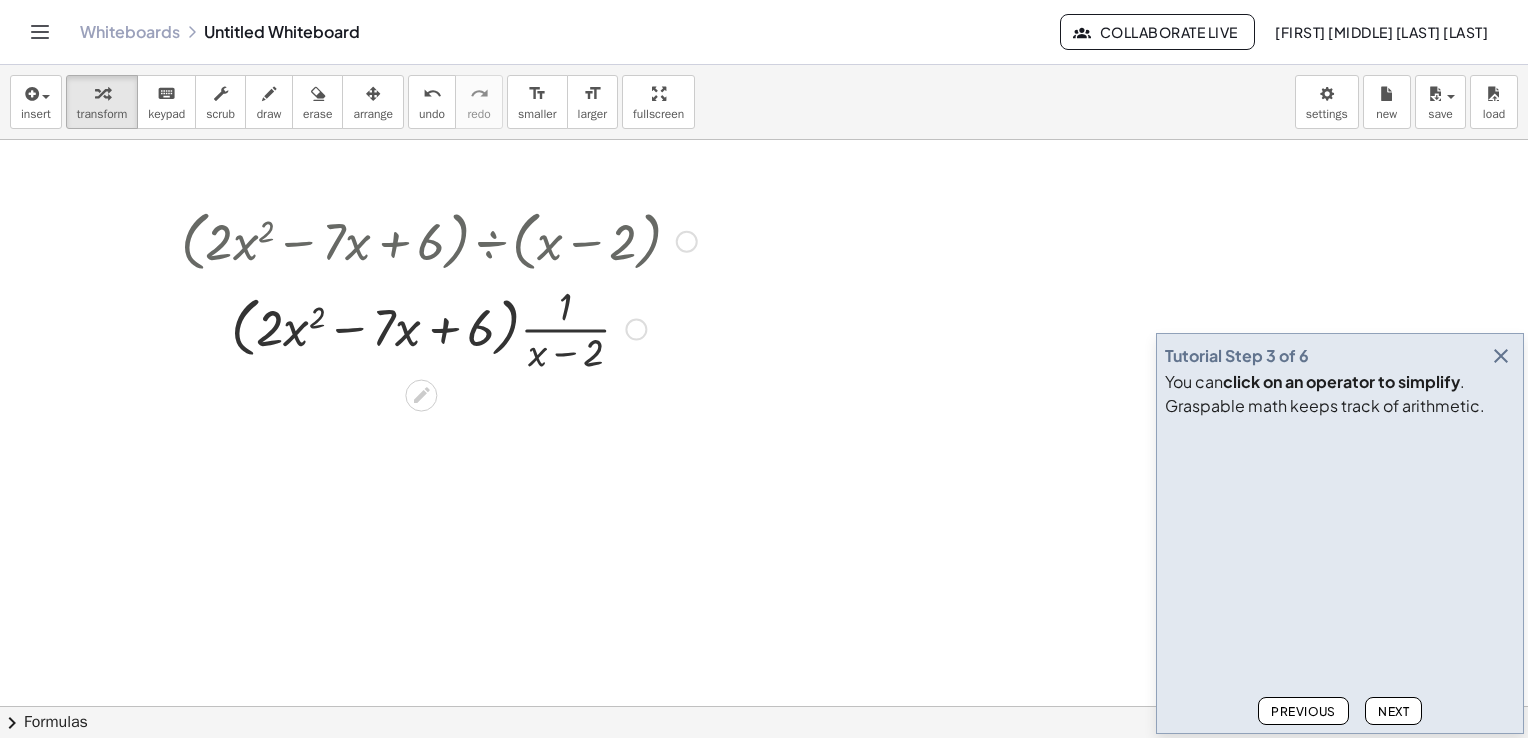 drag, startPoint x: 442, startPoint y: 321, endPoint x: 471, endPoint y: 326, distance: 29.427877 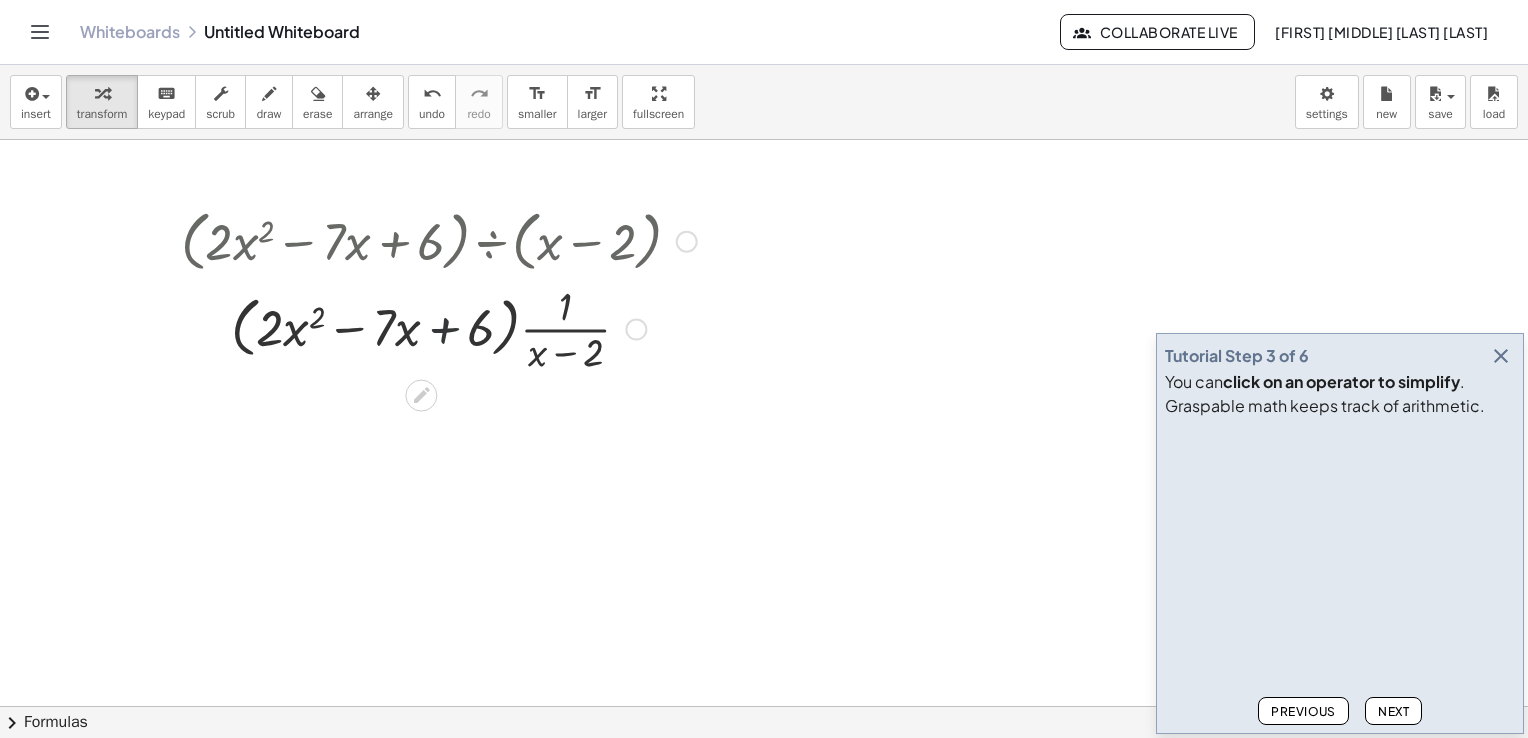 drag, startPoint x: 471, startPoint y: 326, endPoint x: 458, endPoint y: 306, distance: 23.853722 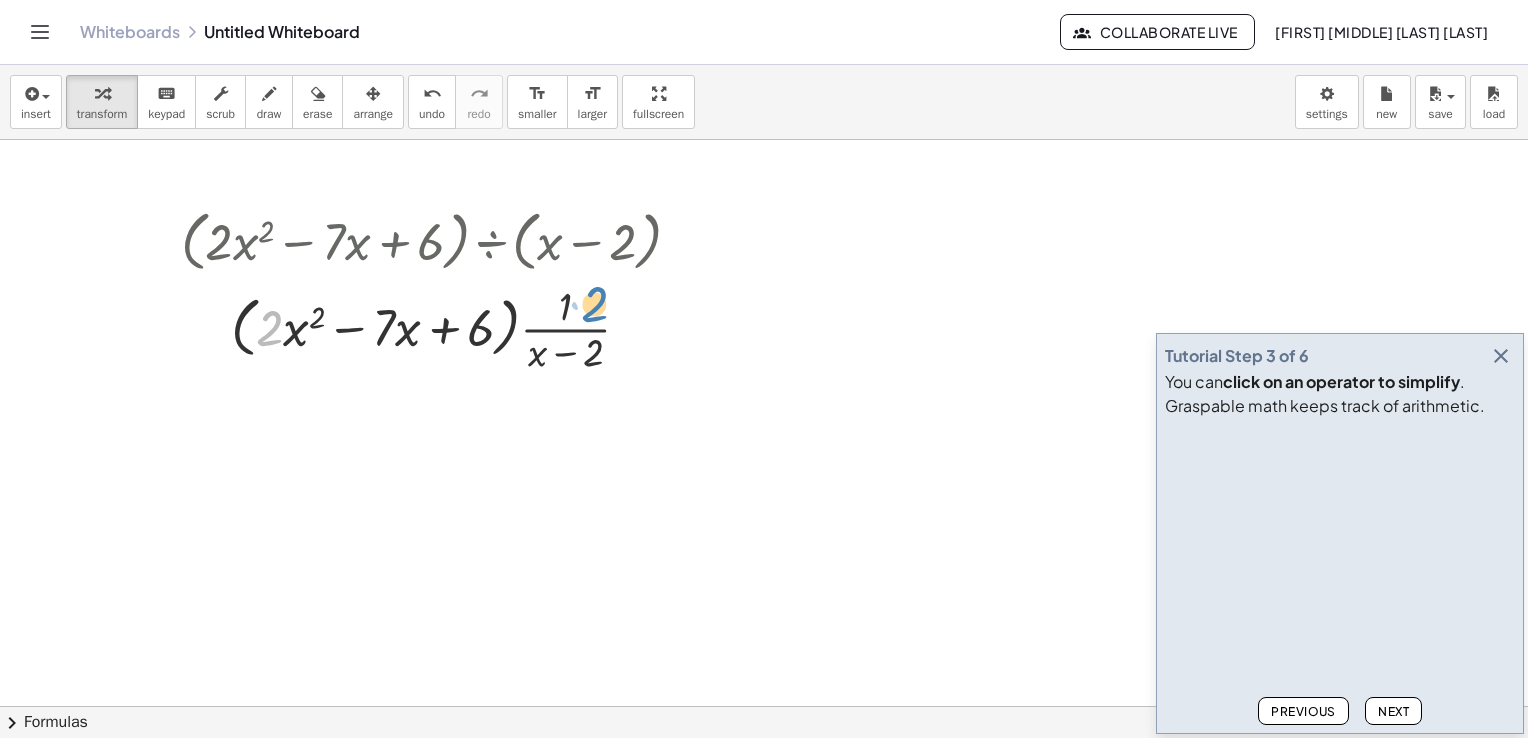 drag, startPoint x: 276, startPoint y: 325, endPoint x: 602, endPoint y: 303, distance: 326.7415 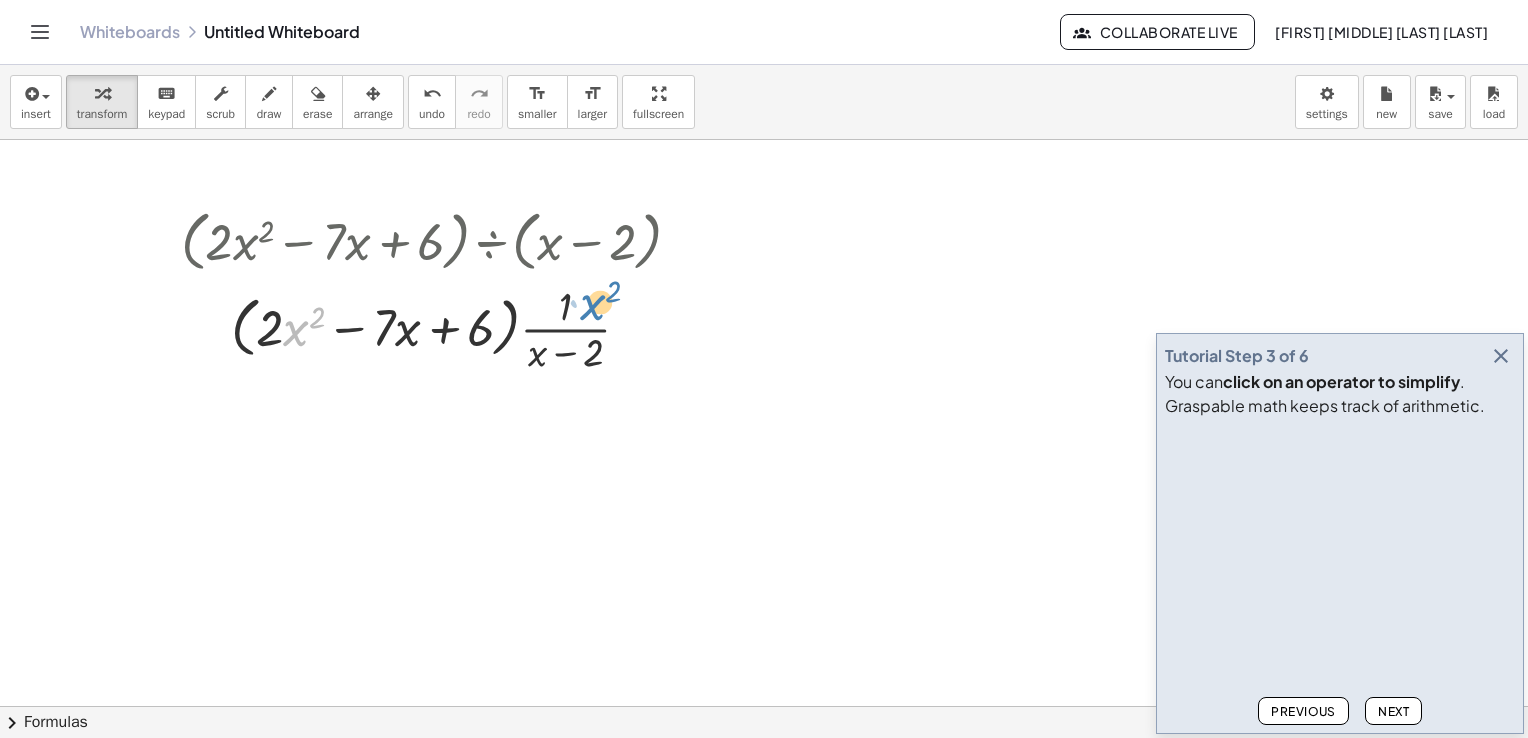 drag, startPoint x: 291, startPoint y: 329, endPoint x: 588, endPoint y: 303, distance: 298.13586 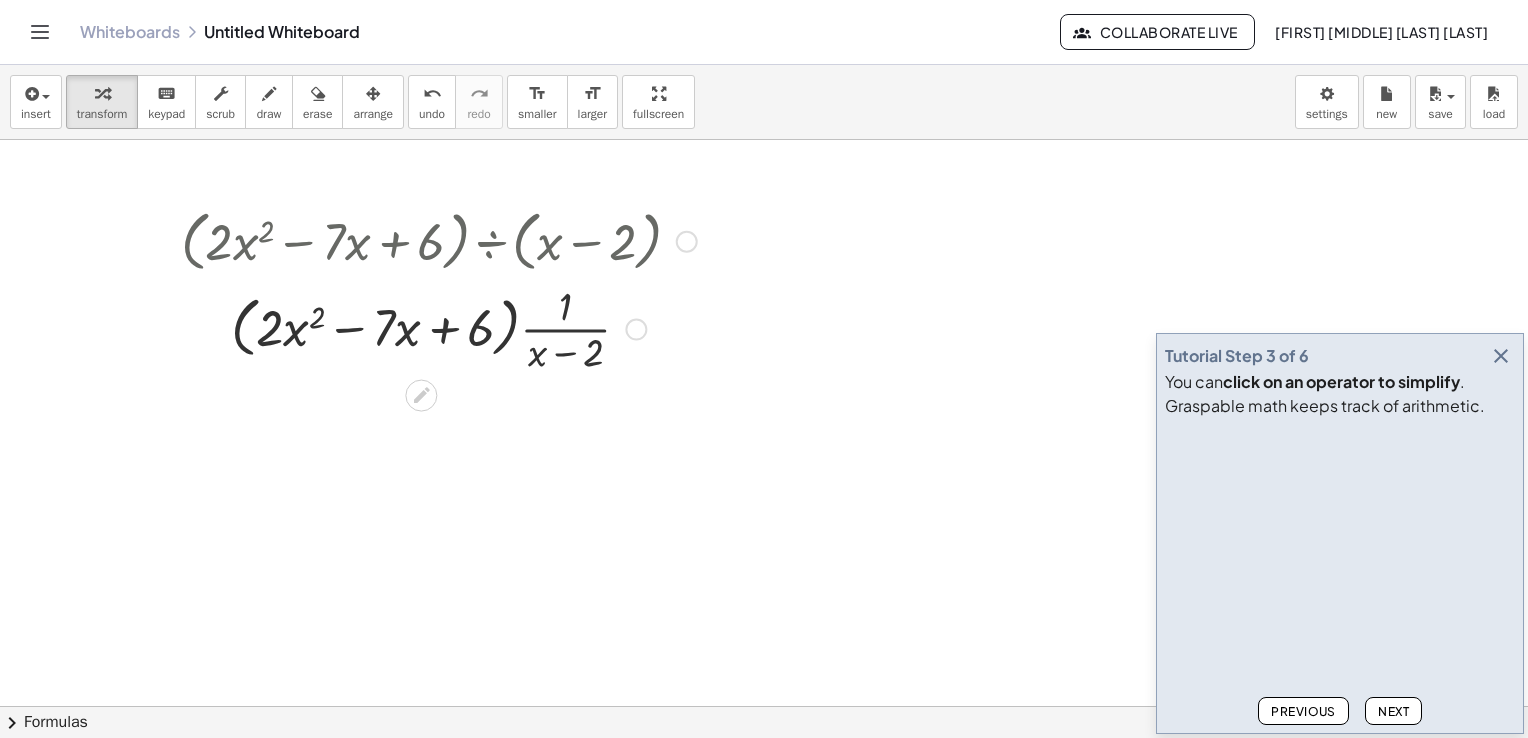 click at bounding box center [636, 329] 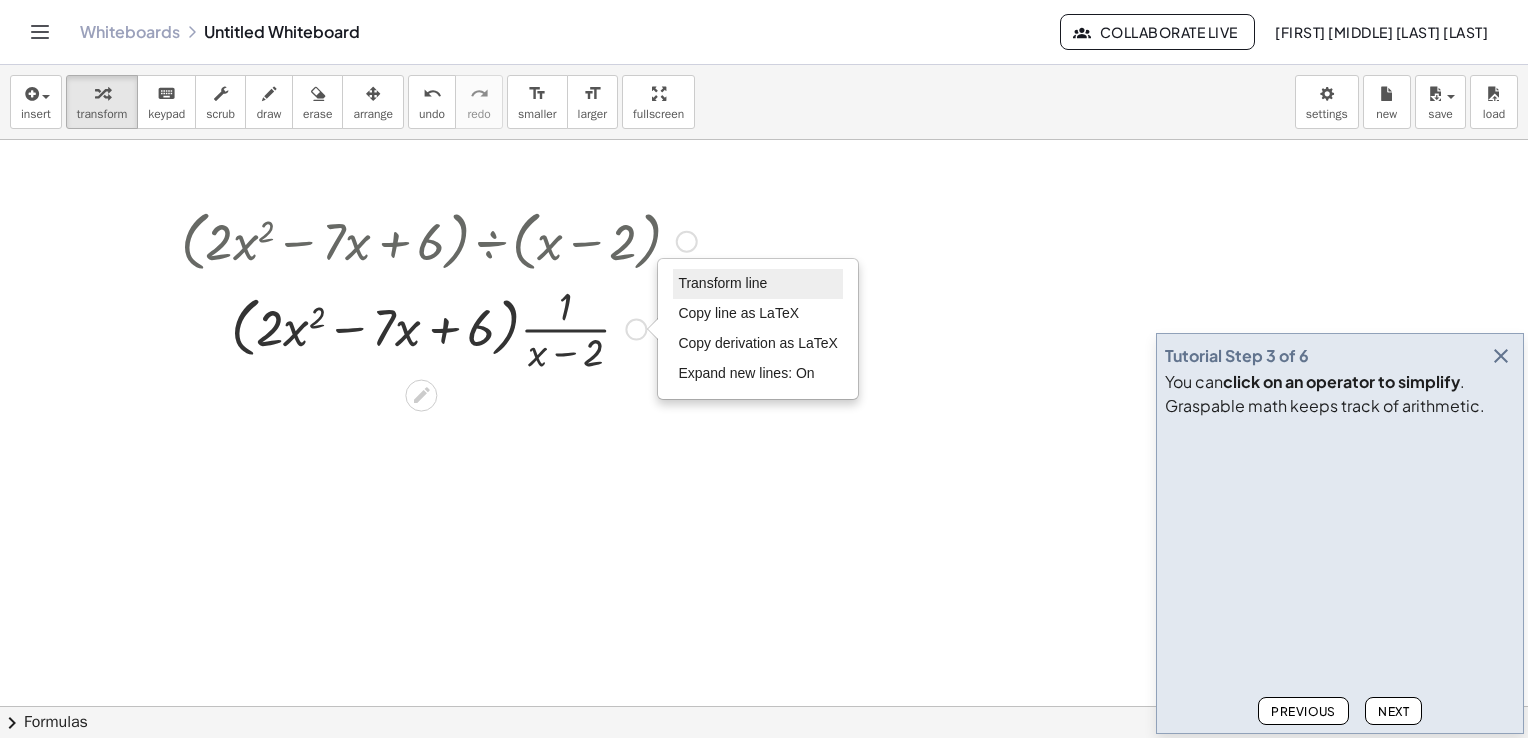 click on "Transform line" at bounding box center [758, 284] 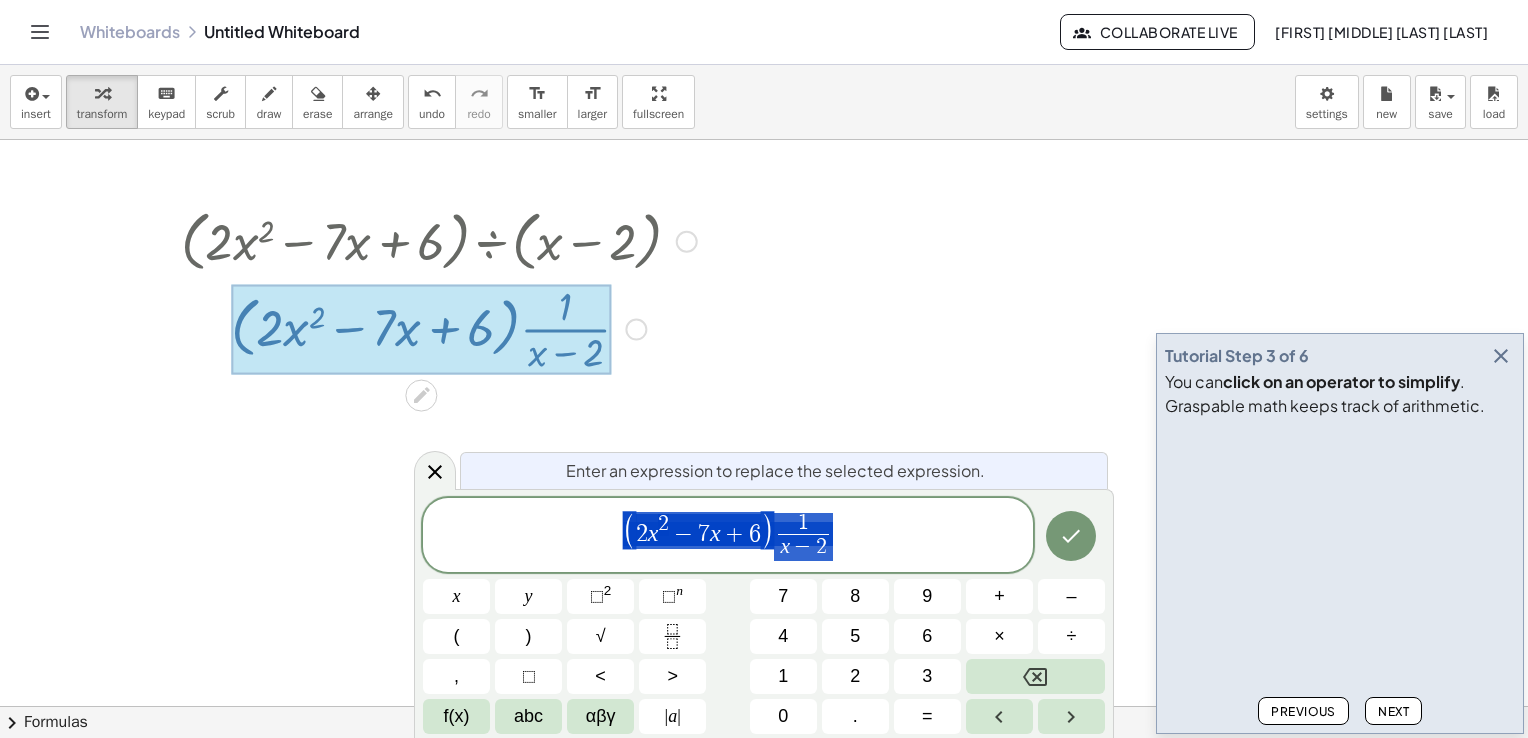 click at bounding box center (764, 772) 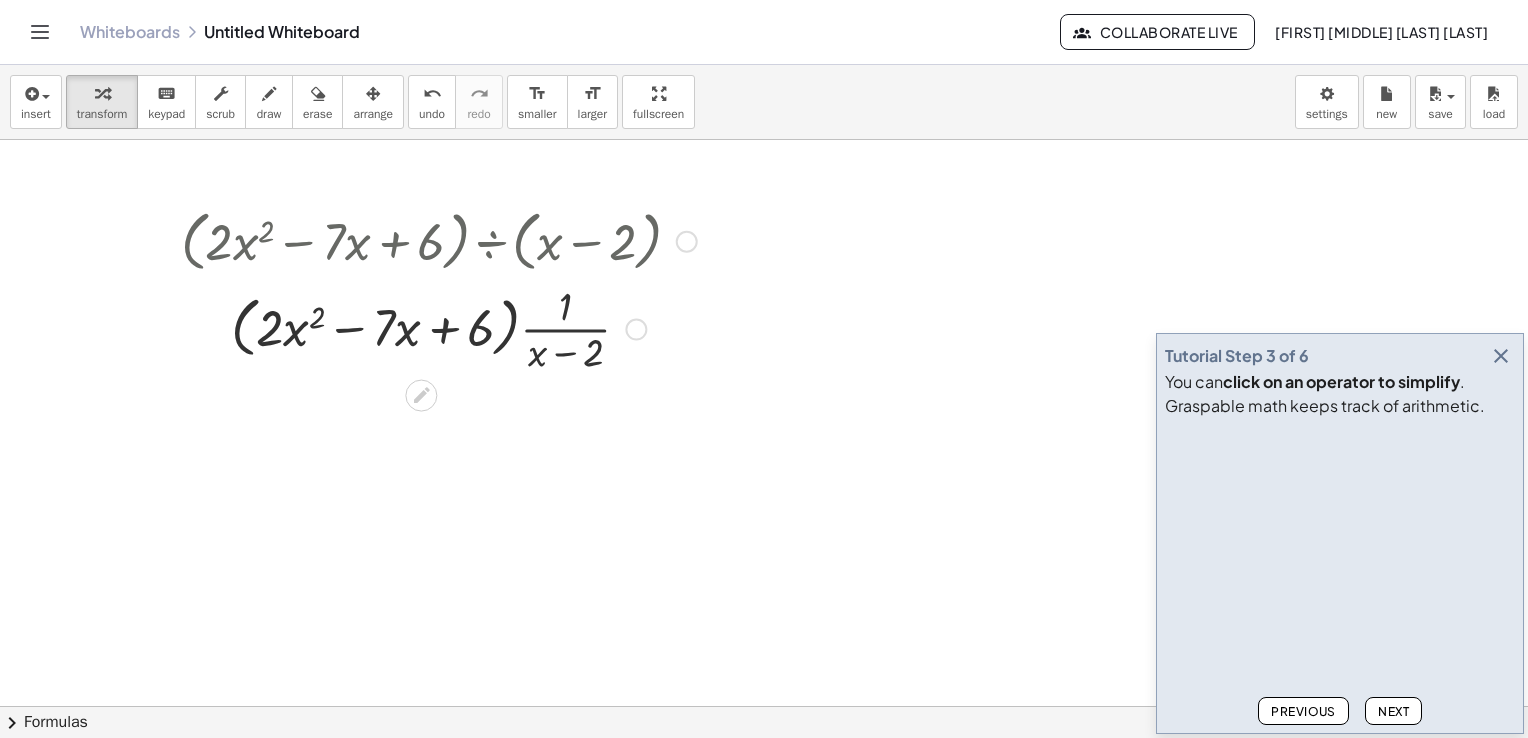 click on "Transform line Copy line as LaTeX Copy derivation as LaTeX Expand new lines: On" at bounding box center (636, 329) 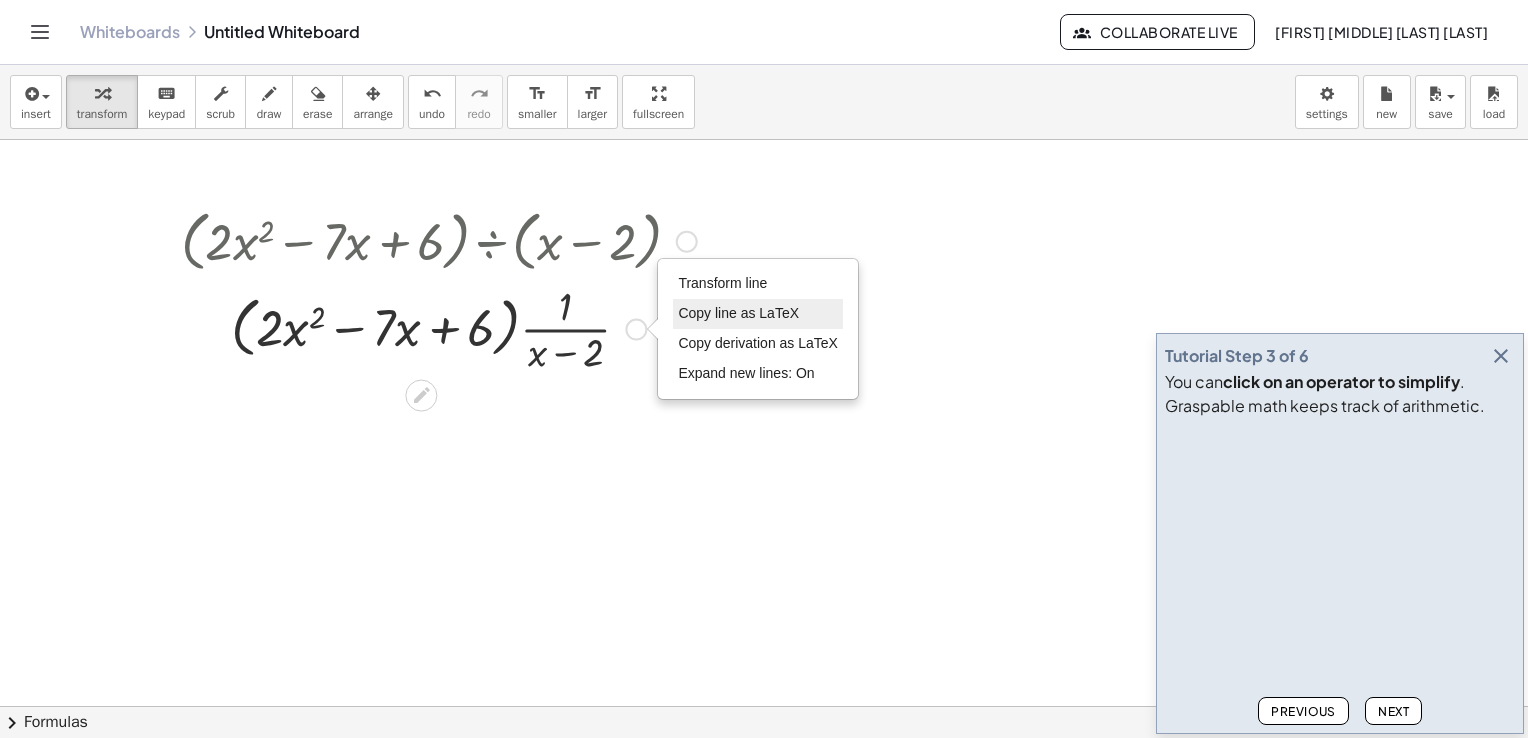 click on "Copy line as LaTeX" at bounding box center (738, 313) 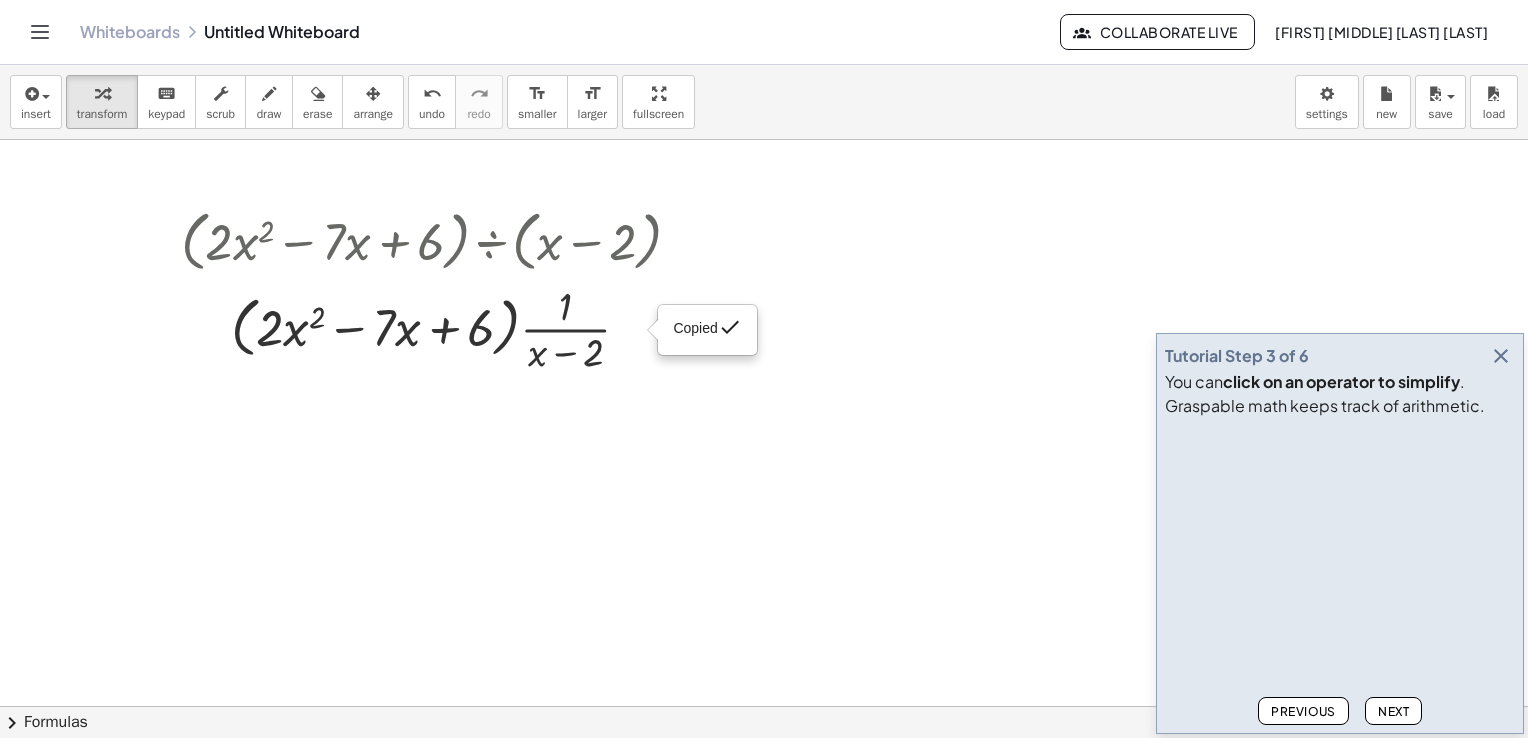 click at bounding box center [764, 772] 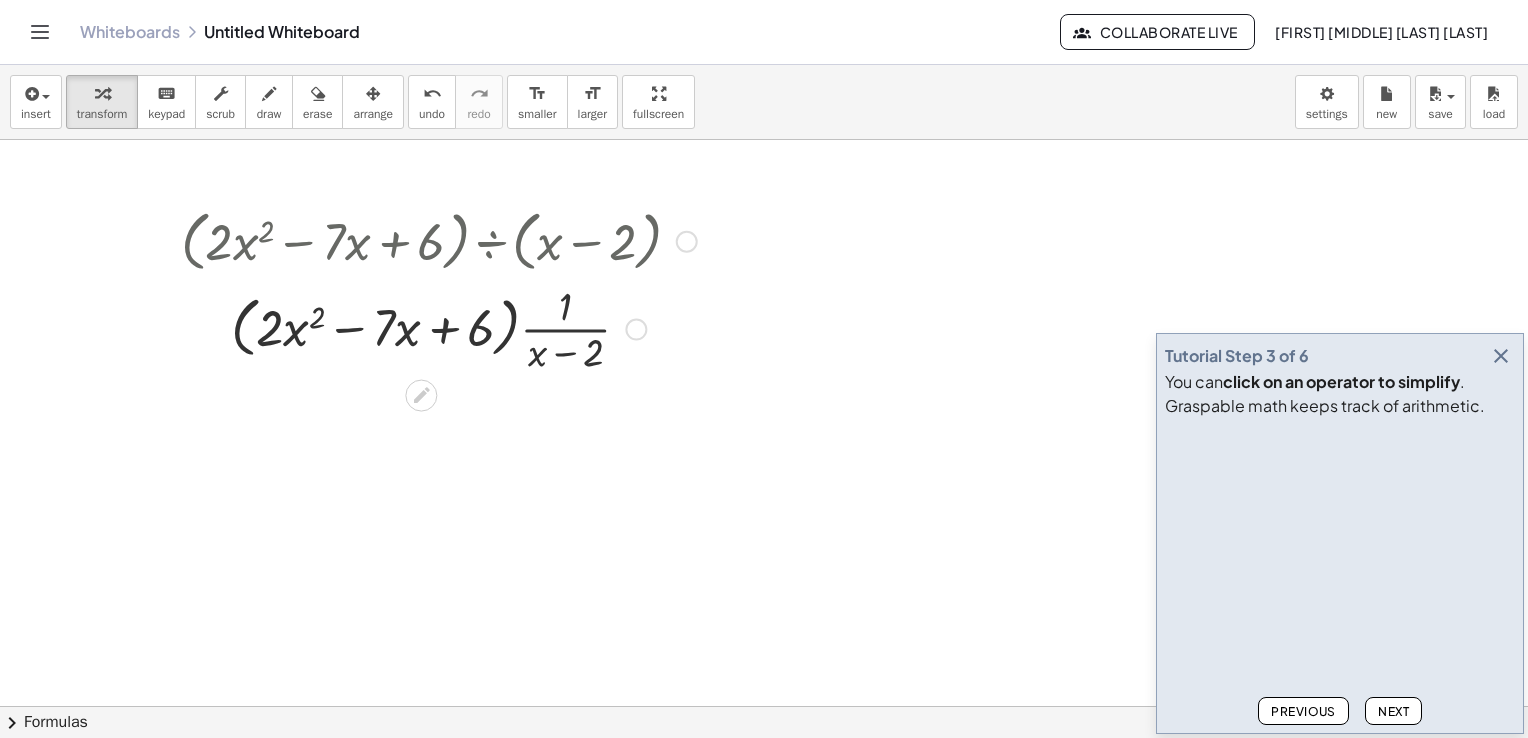 click on "Copied done" at bounding box center [636, 329] 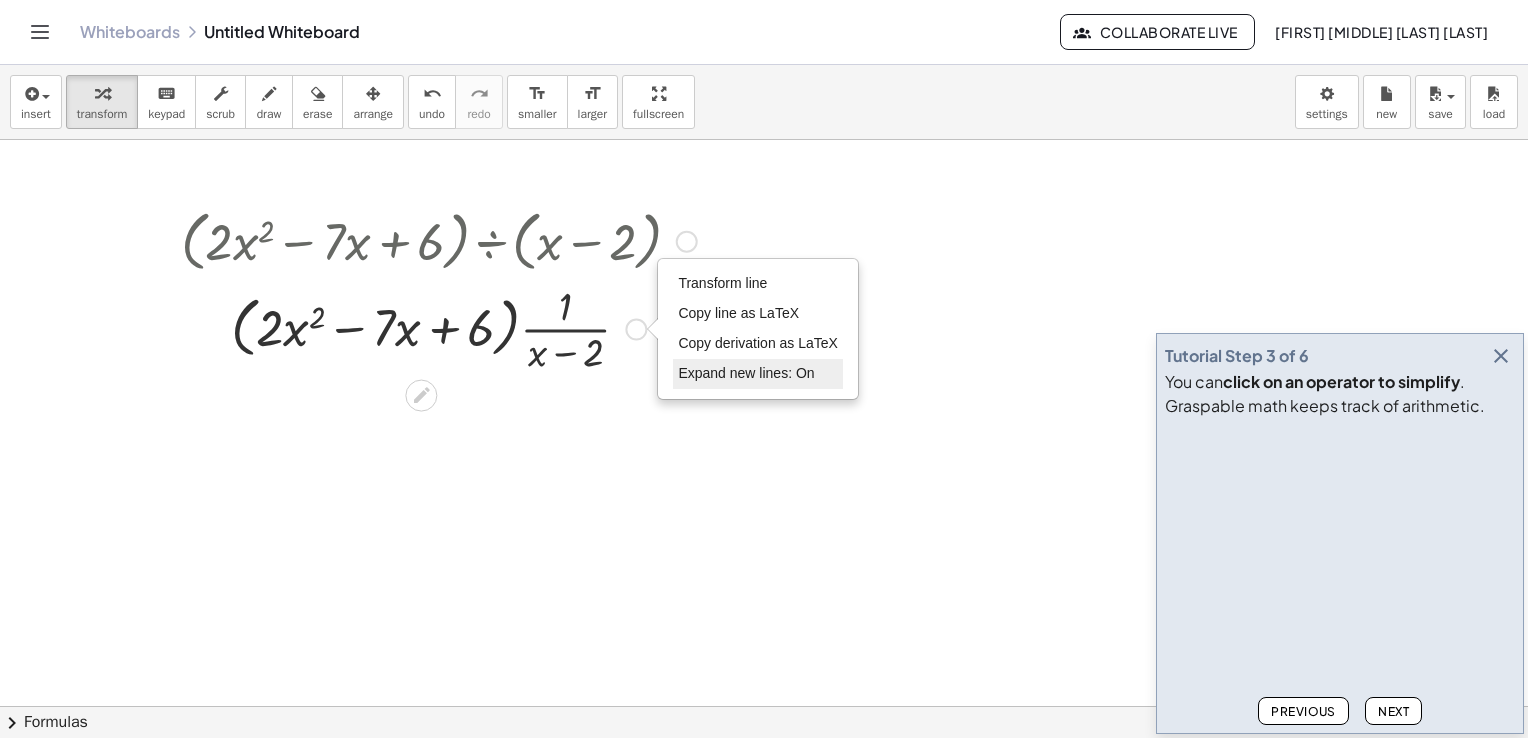 click on "Expand new lines: On" at bounding box center [746, 373] 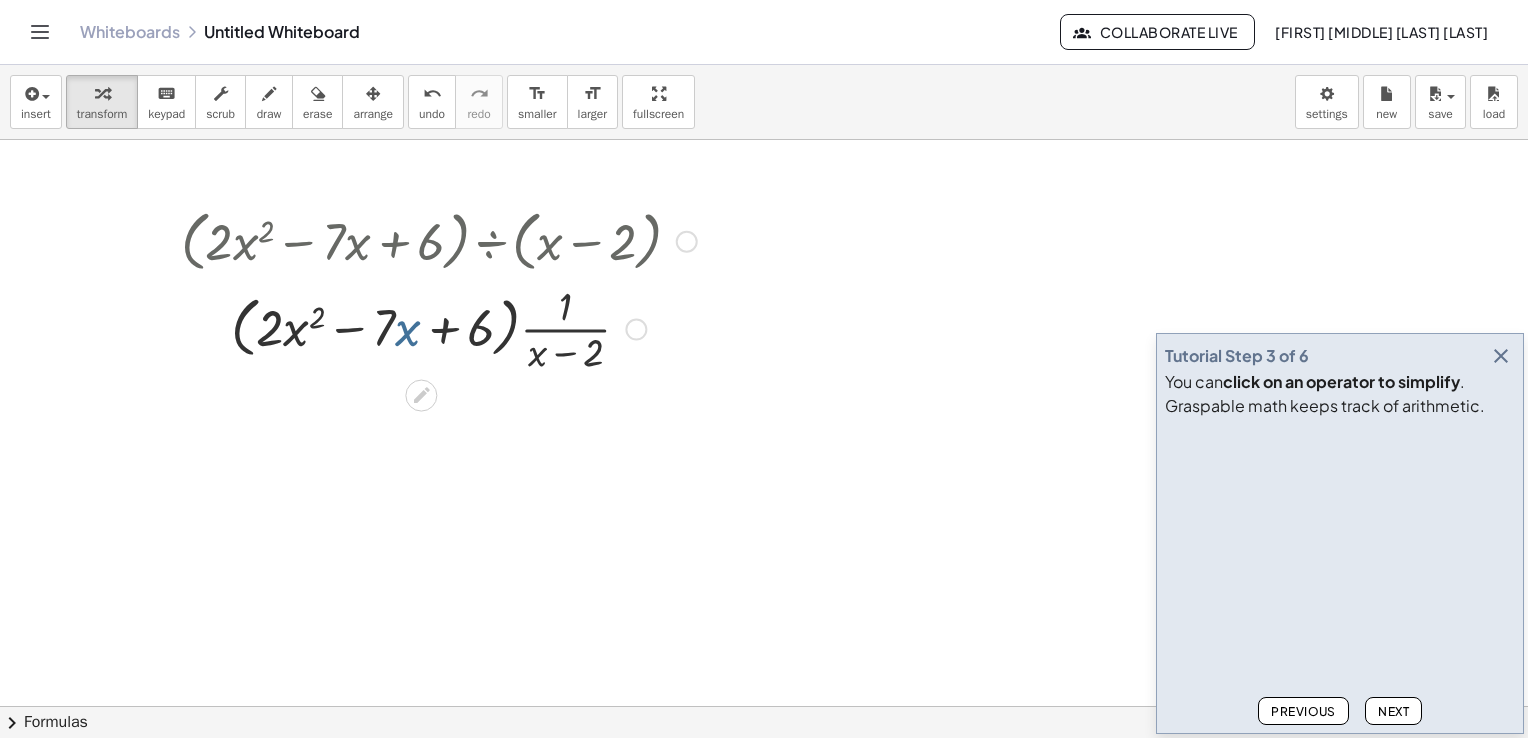 click at bounding box center [439, 327] 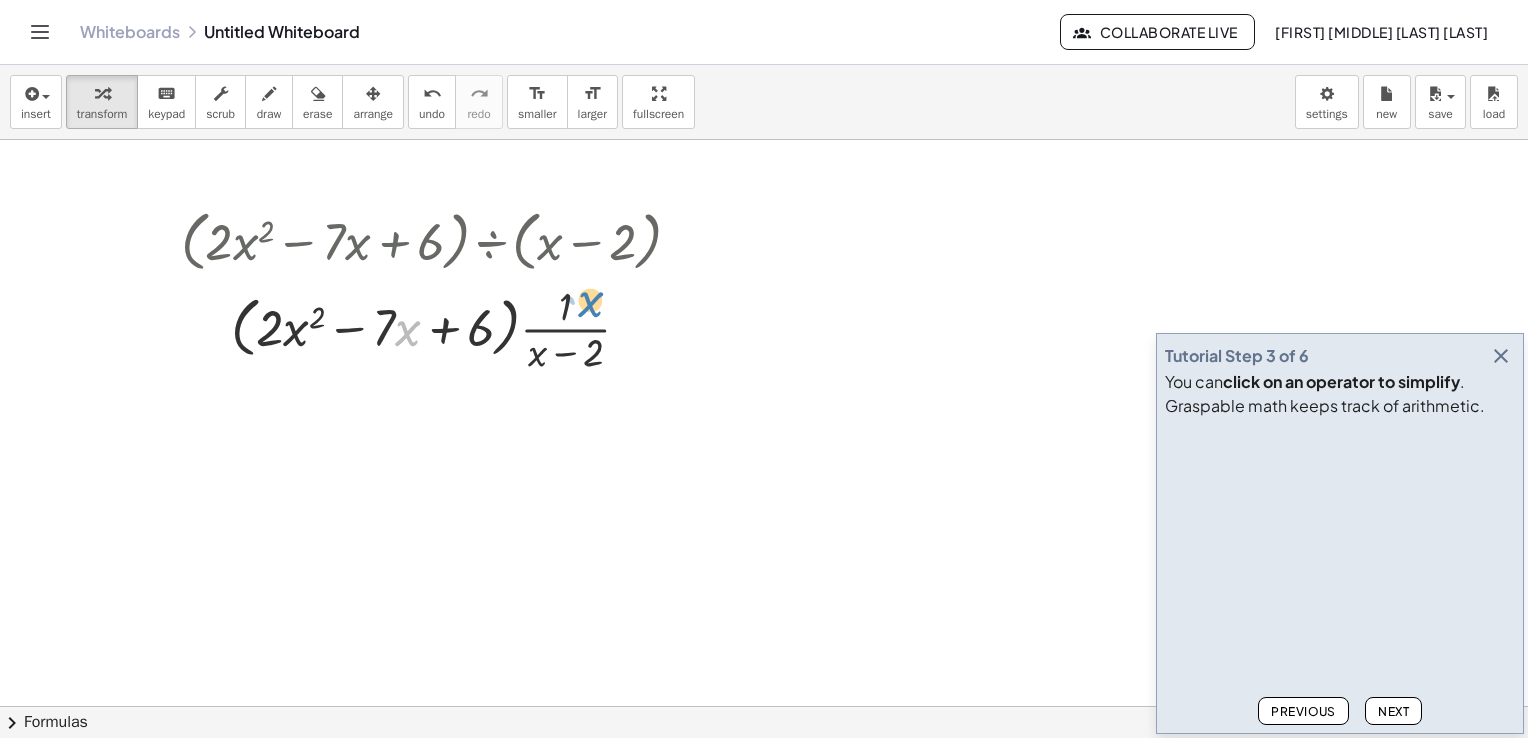 drag, startPoint x: 402, startPoint y: 331, endPoint x: 584, endPoint y: 304, distance: 183.99185 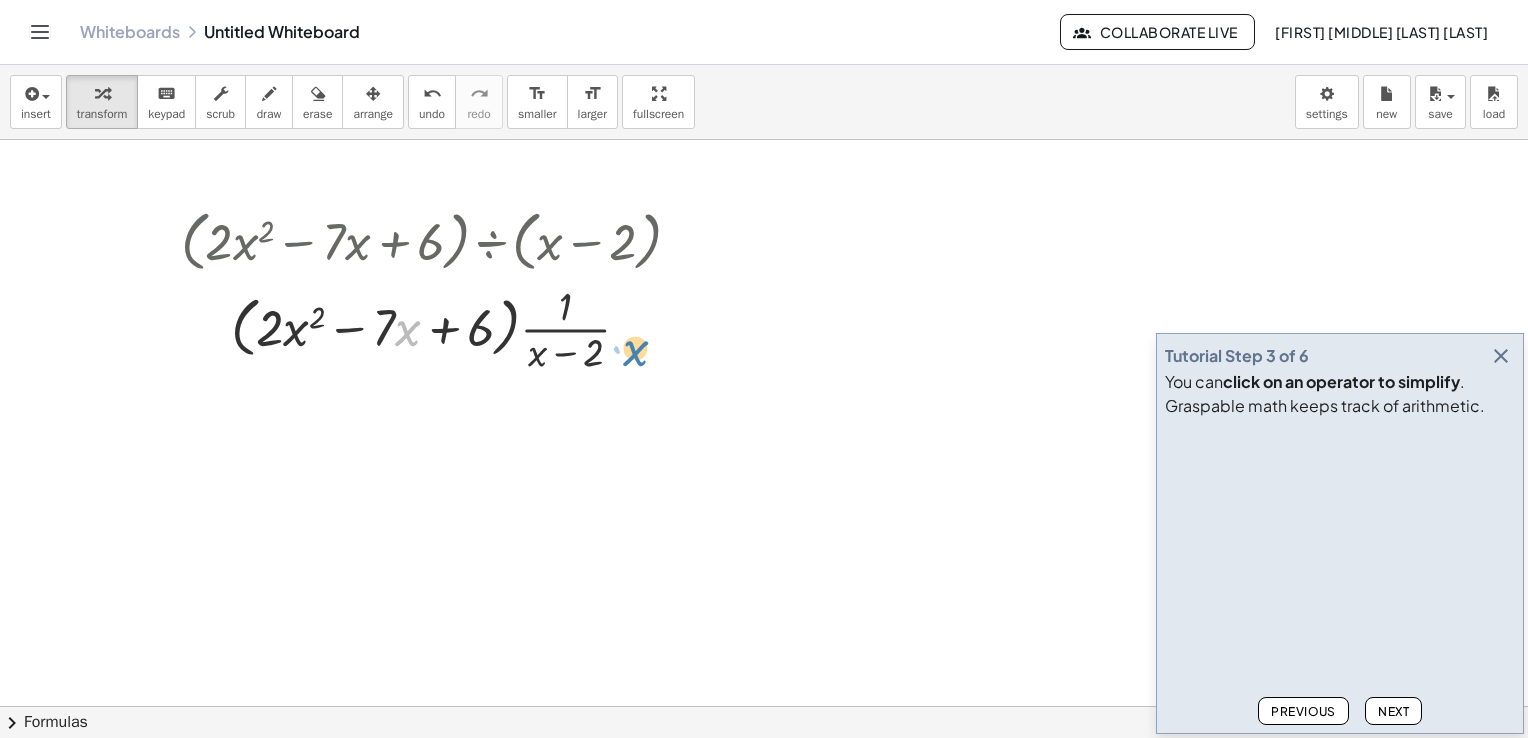 drag, startPoint x: 408, startPoint y: 327, endPoint x: 636, endPoint y: 347, distance: 228.87552 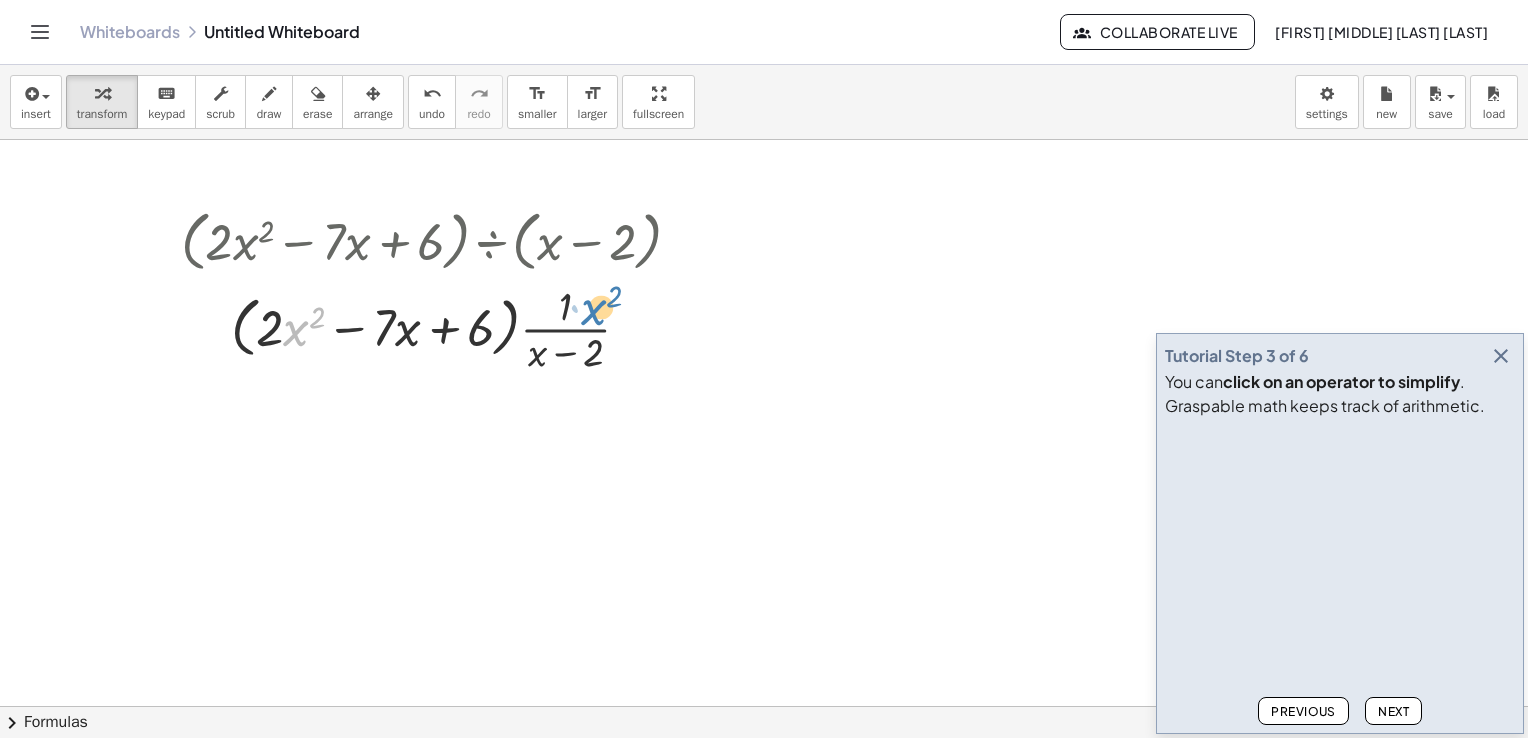 drag, startPoint x: 286, startPoint y: 327, endPoint x: 587, endPoint y: 307, distance: 301.66373 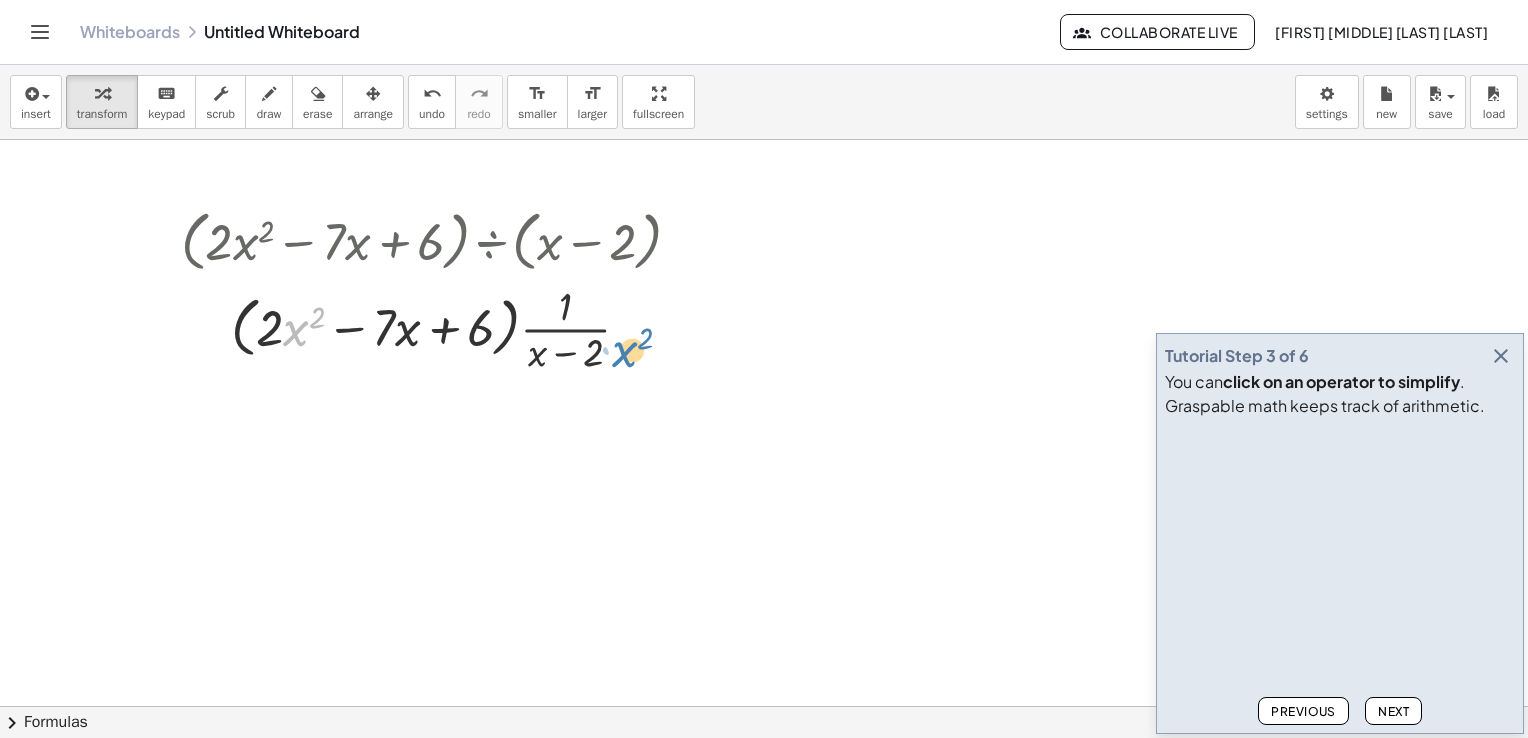 drag, startPoint x: 288, startPoint y: 326, endPoint x: 612, endPoint y: 344, distance: 324.4996 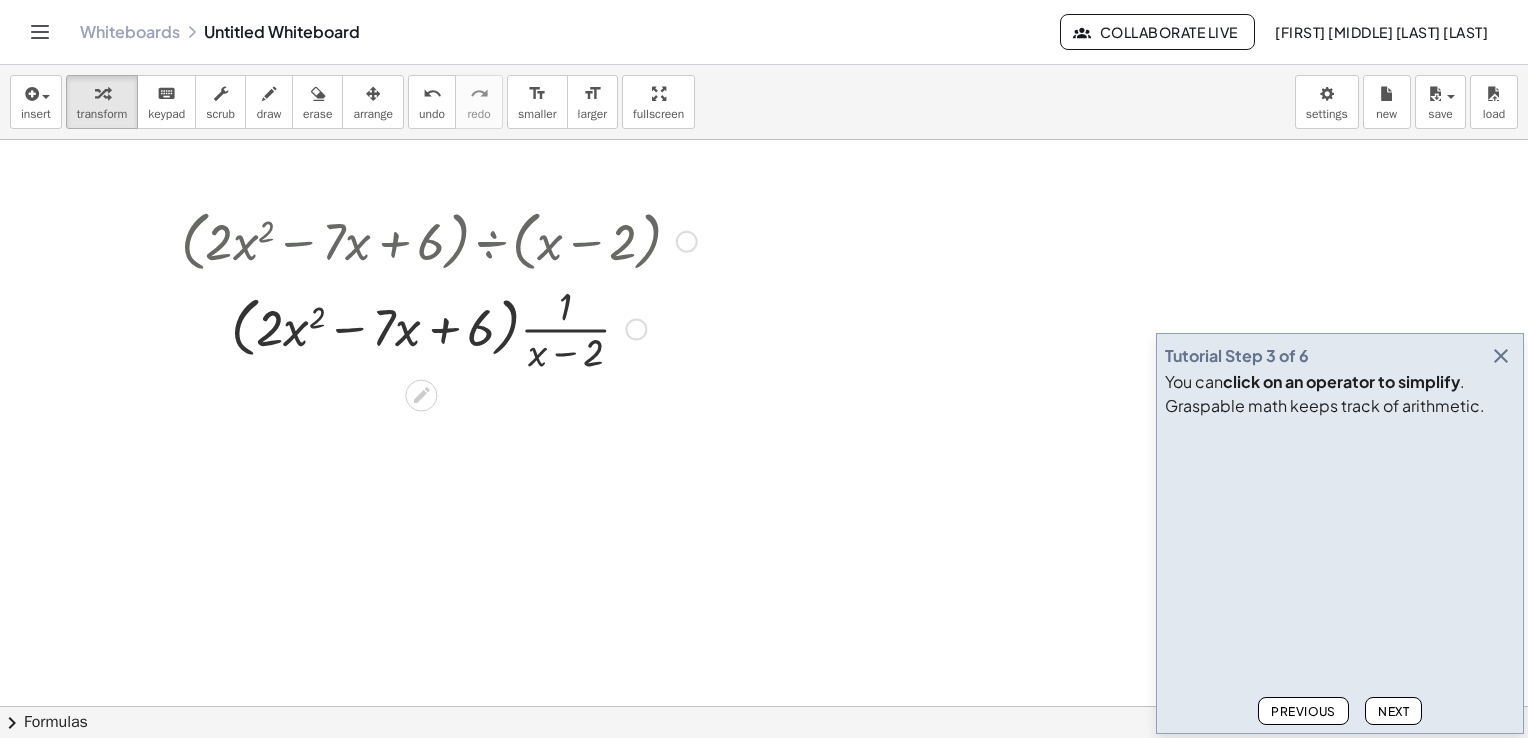 click at bounding box center [439, 327] 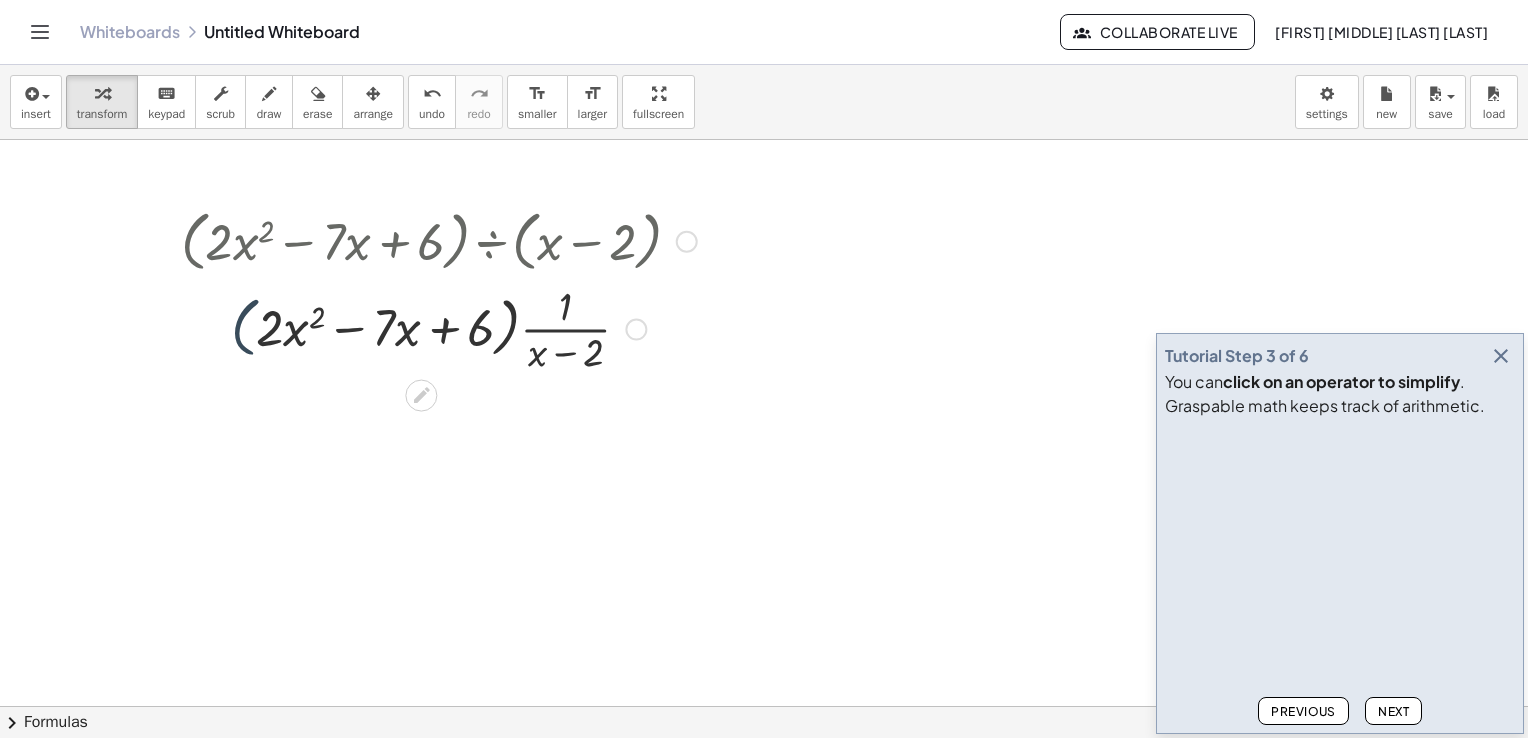 click at bounding box center (439, 327) 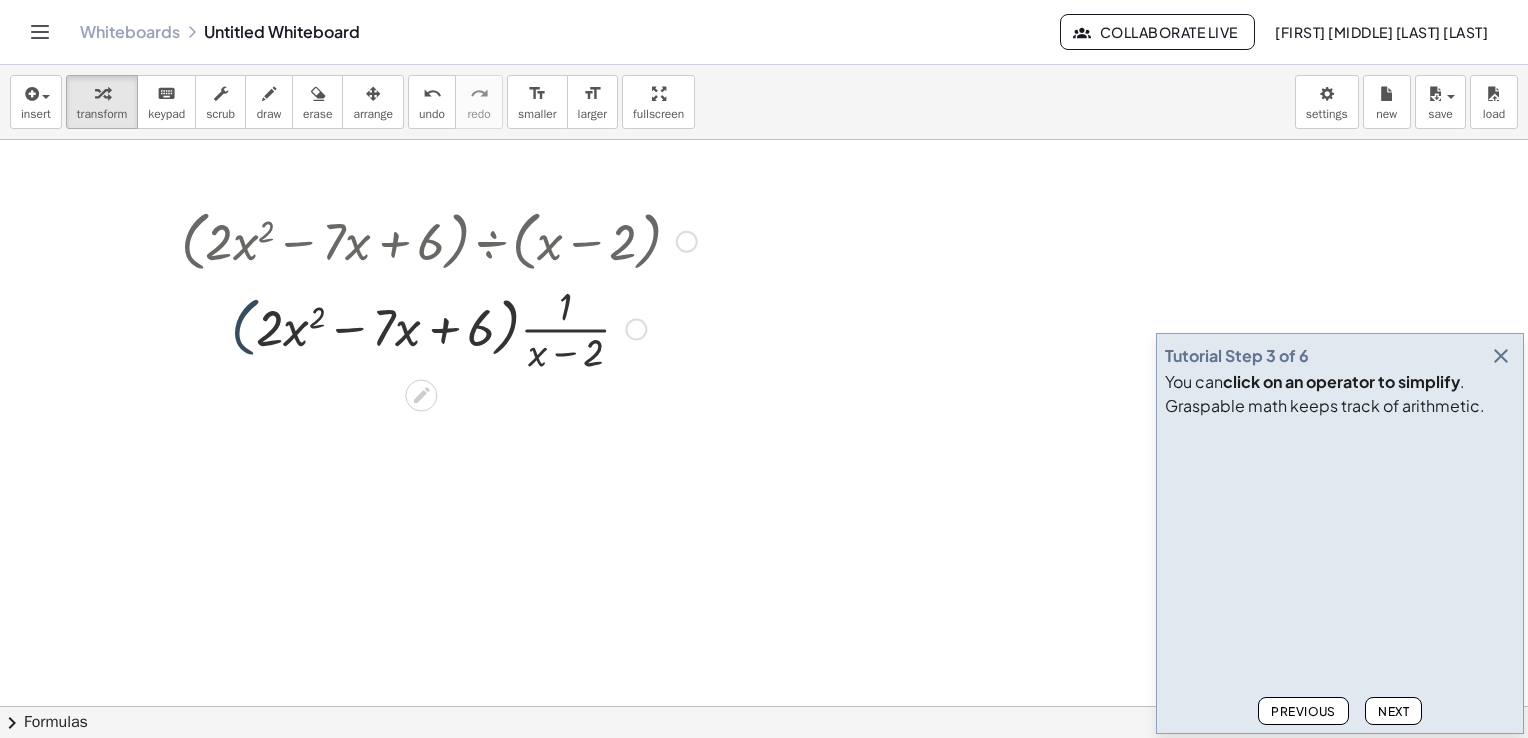 click at bounding box center (439, 327) 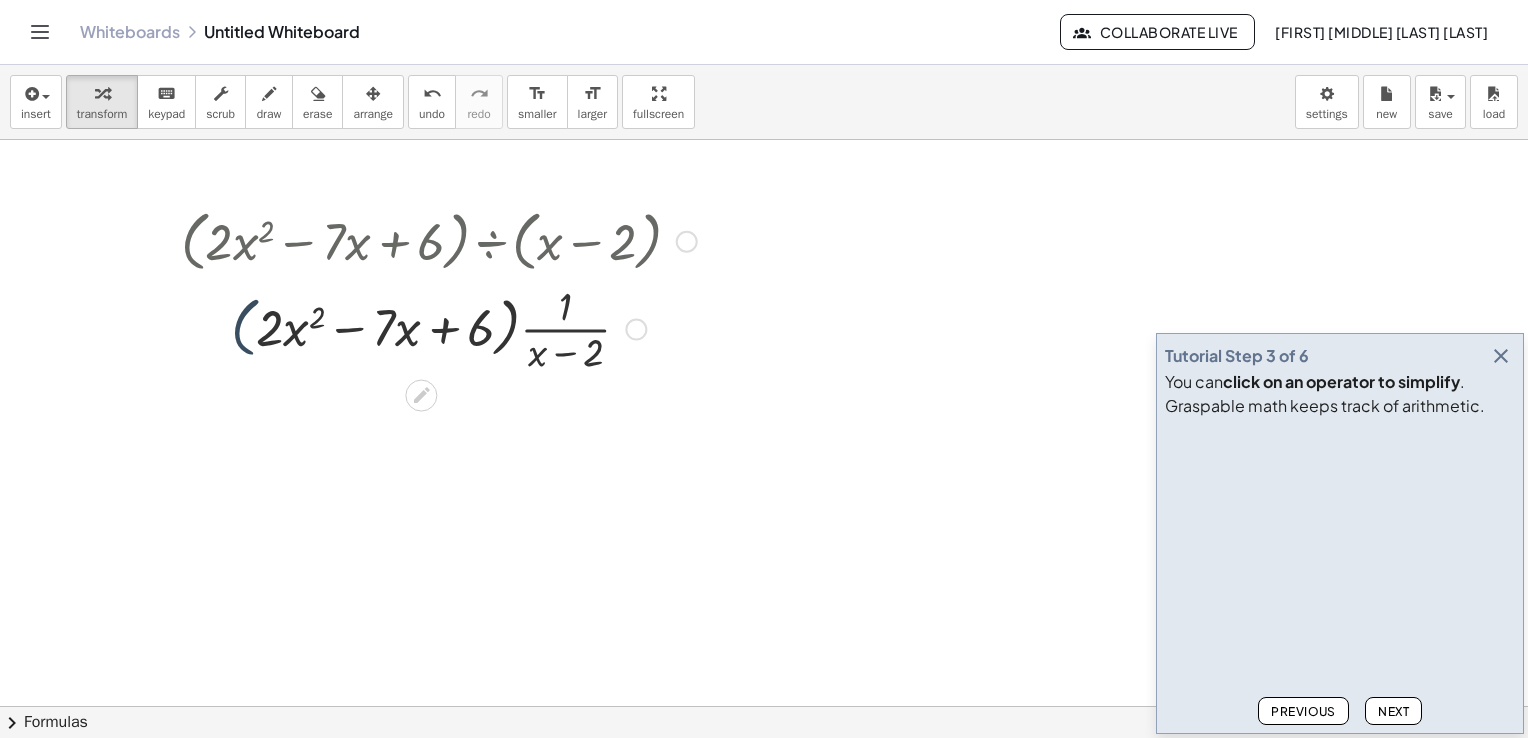 click at bounding box center [439, 327] 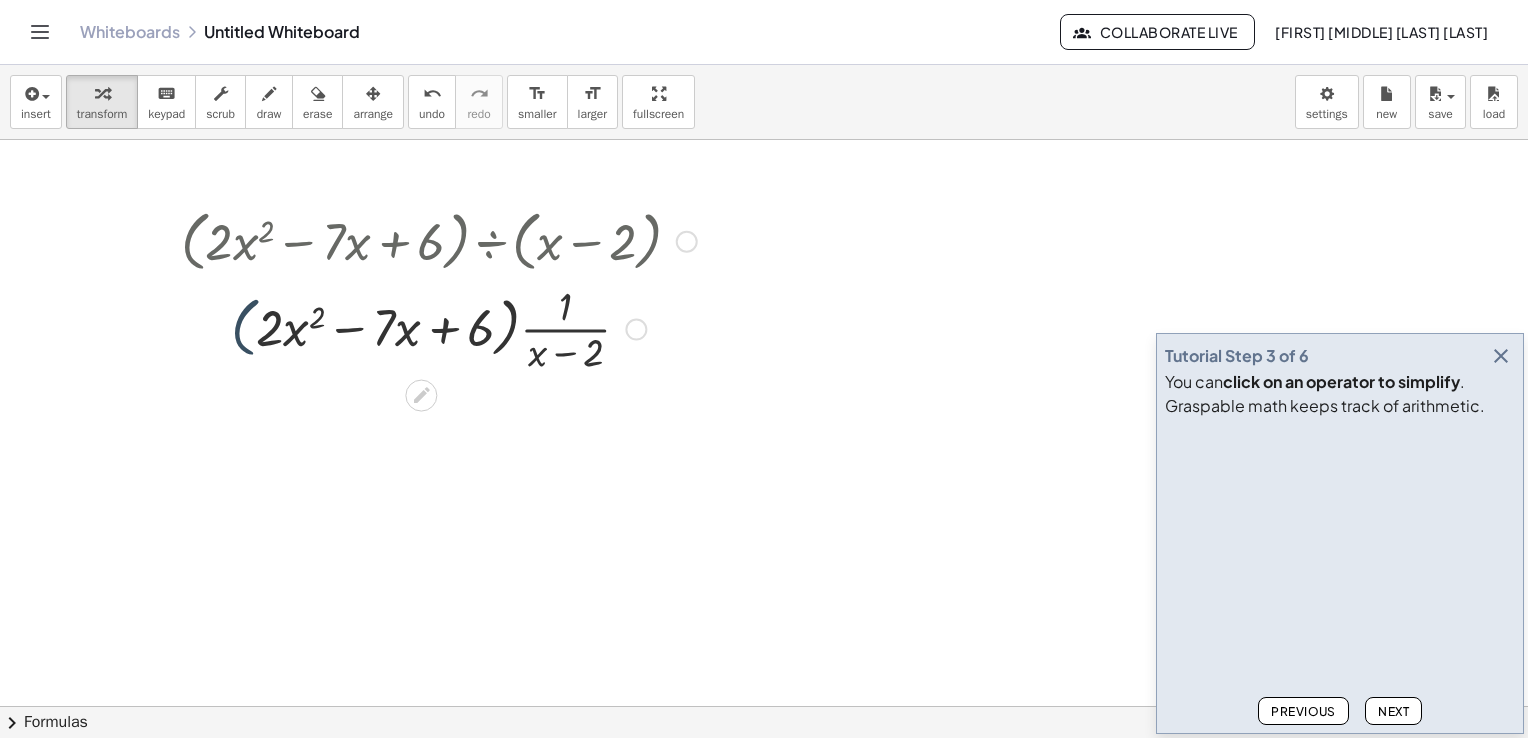 click at bounding box center [439, 327] 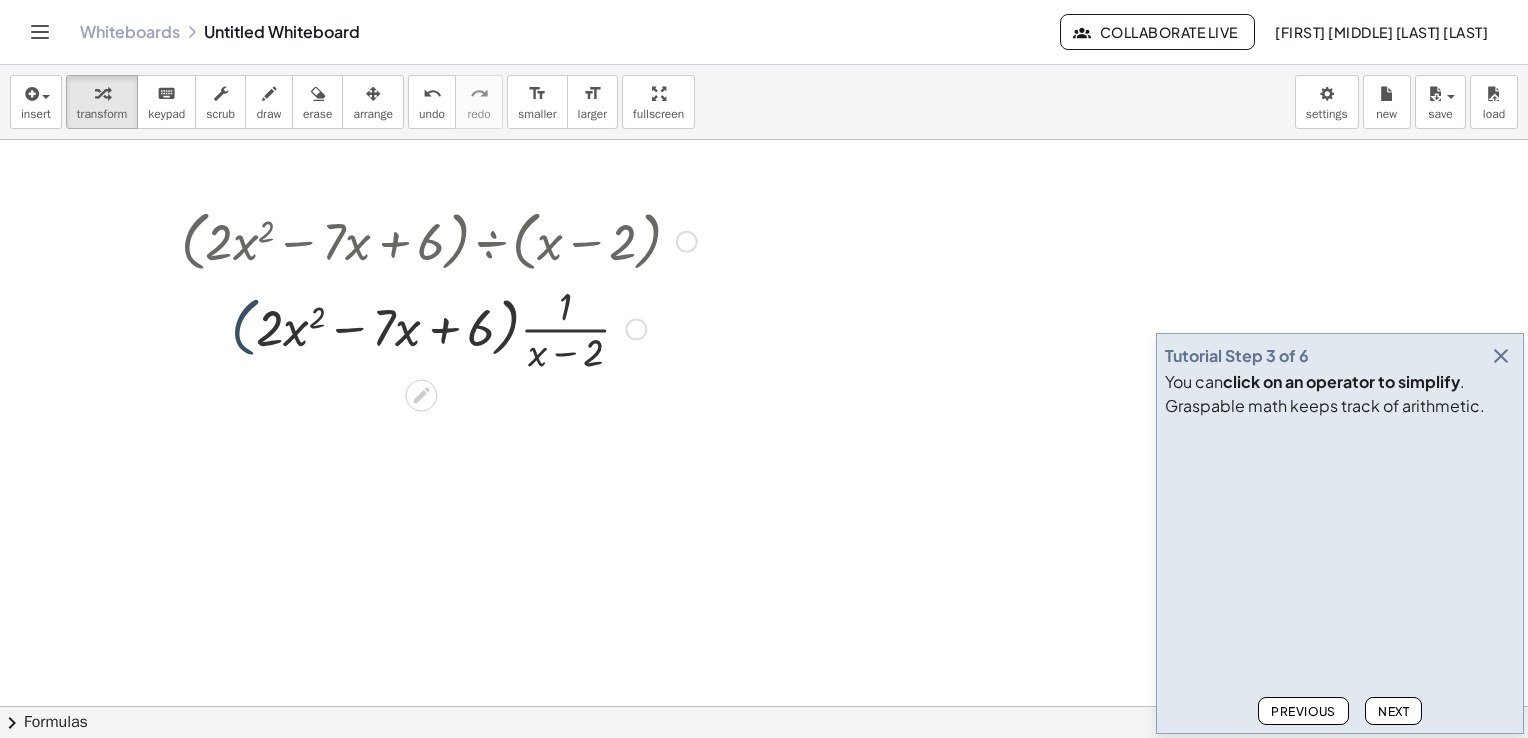 click at bounding box center [439, 327] 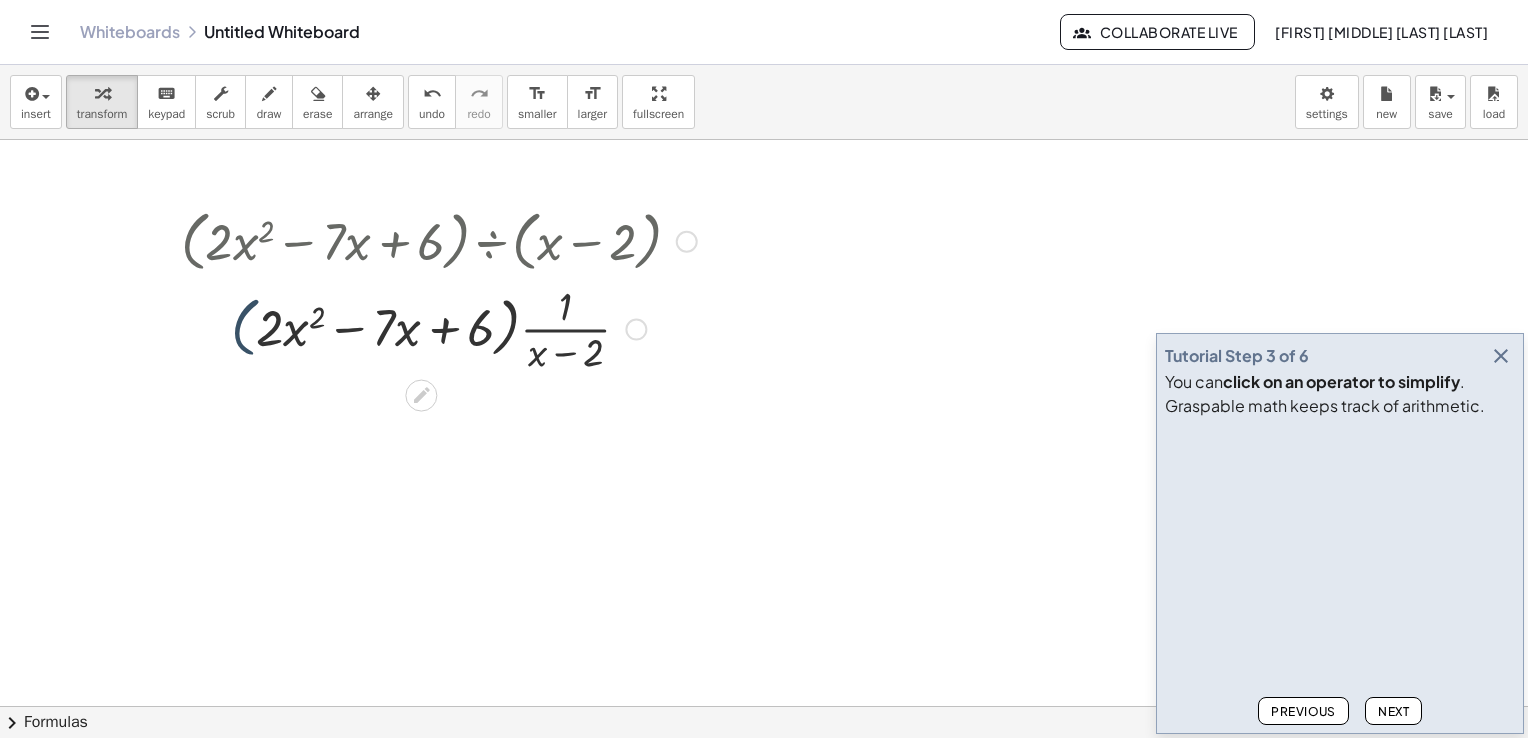click at bounding box center (439, 327) 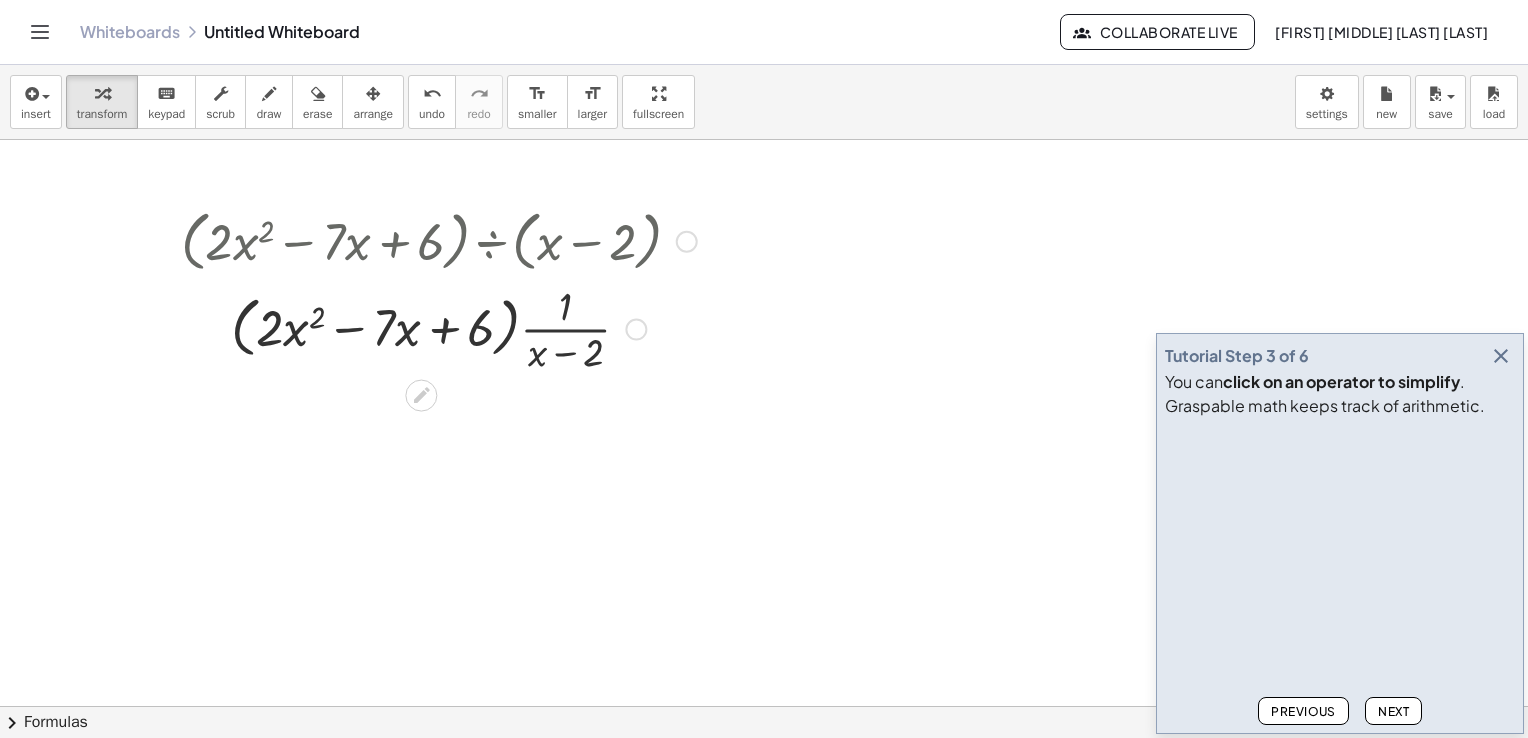 click at bounding box center [439, 327] 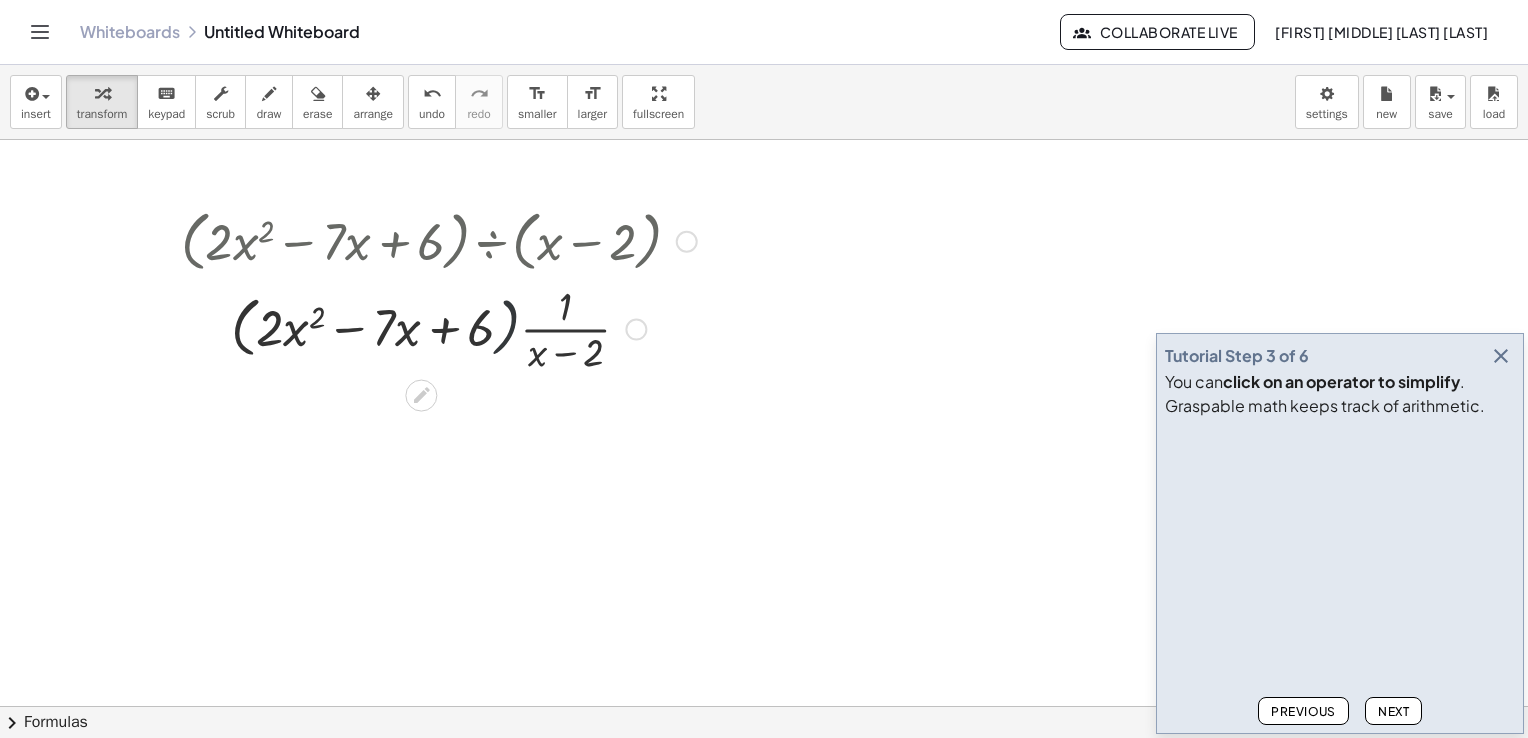 click at bounding box center (439, 327) 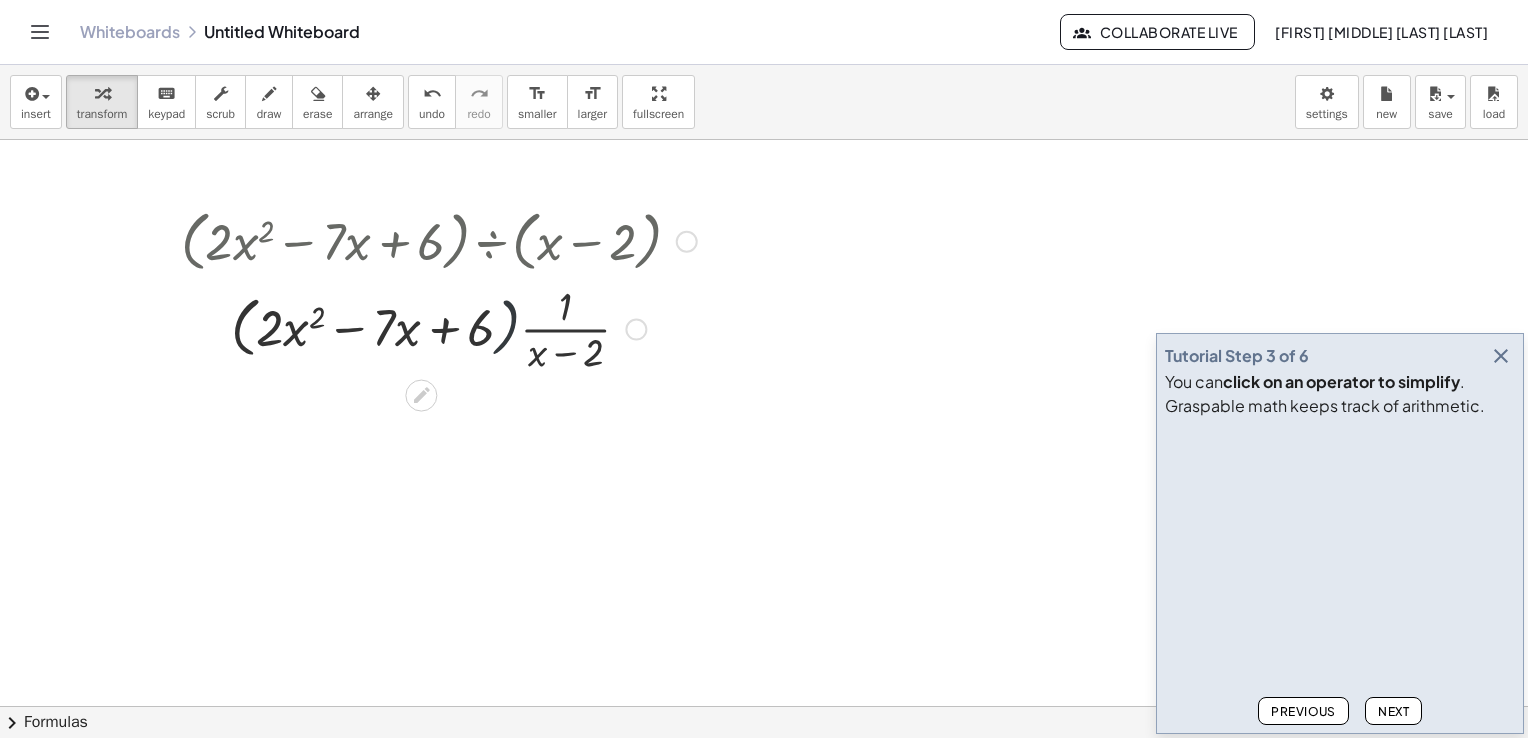 click at bounding box center (439, 327) 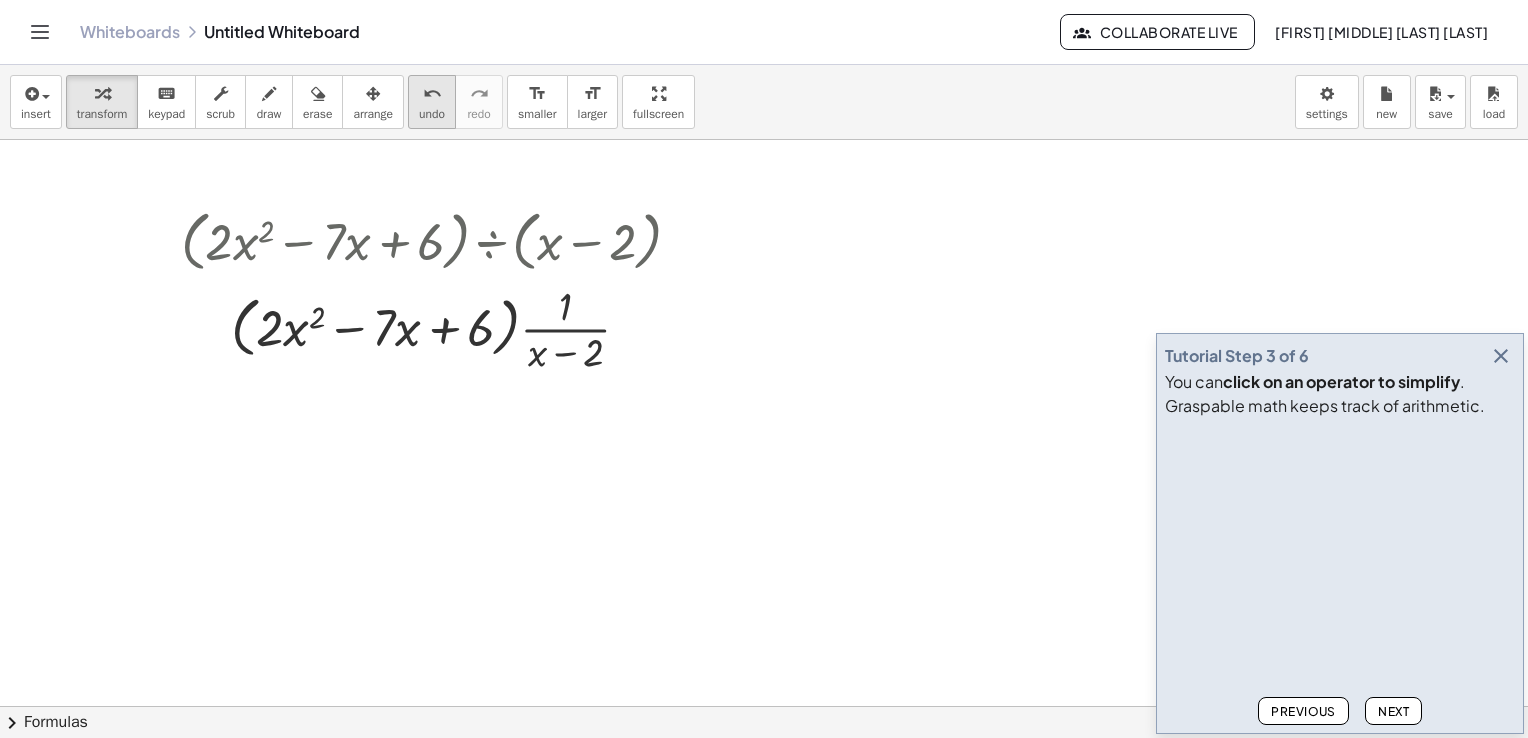 click on "undo" at bounding box center [432, 114] 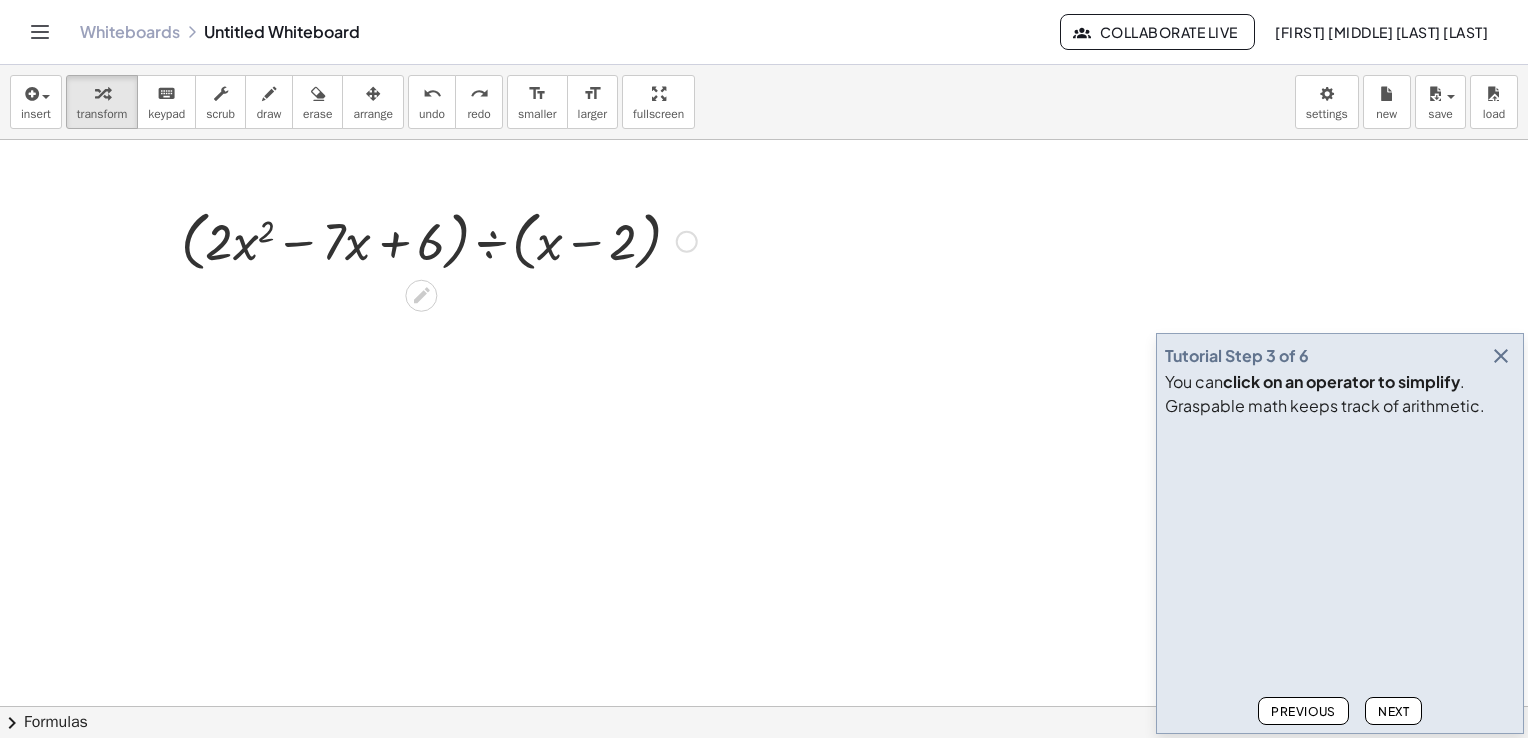 click at bounding box center [439, 240] 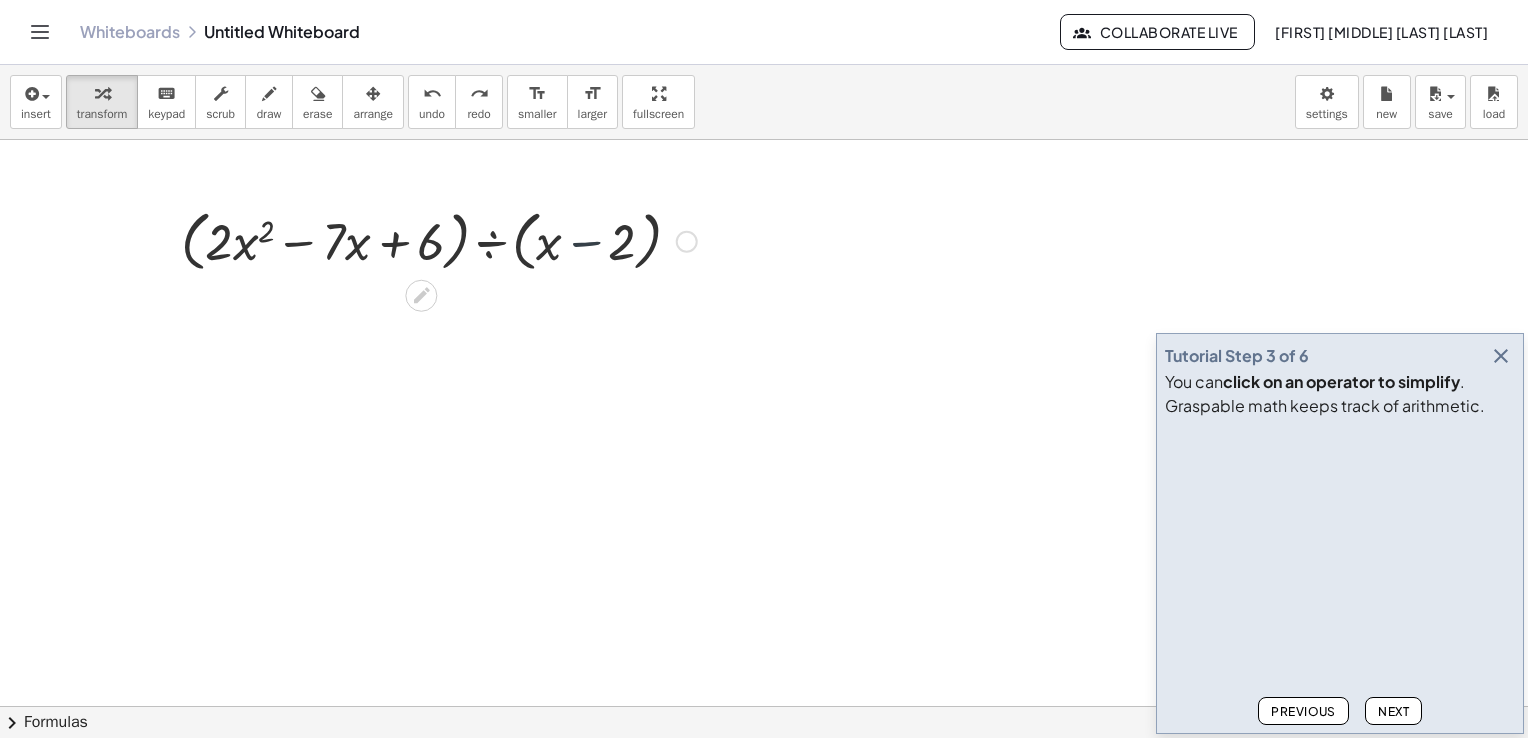 click at bounding box center [439, 240] 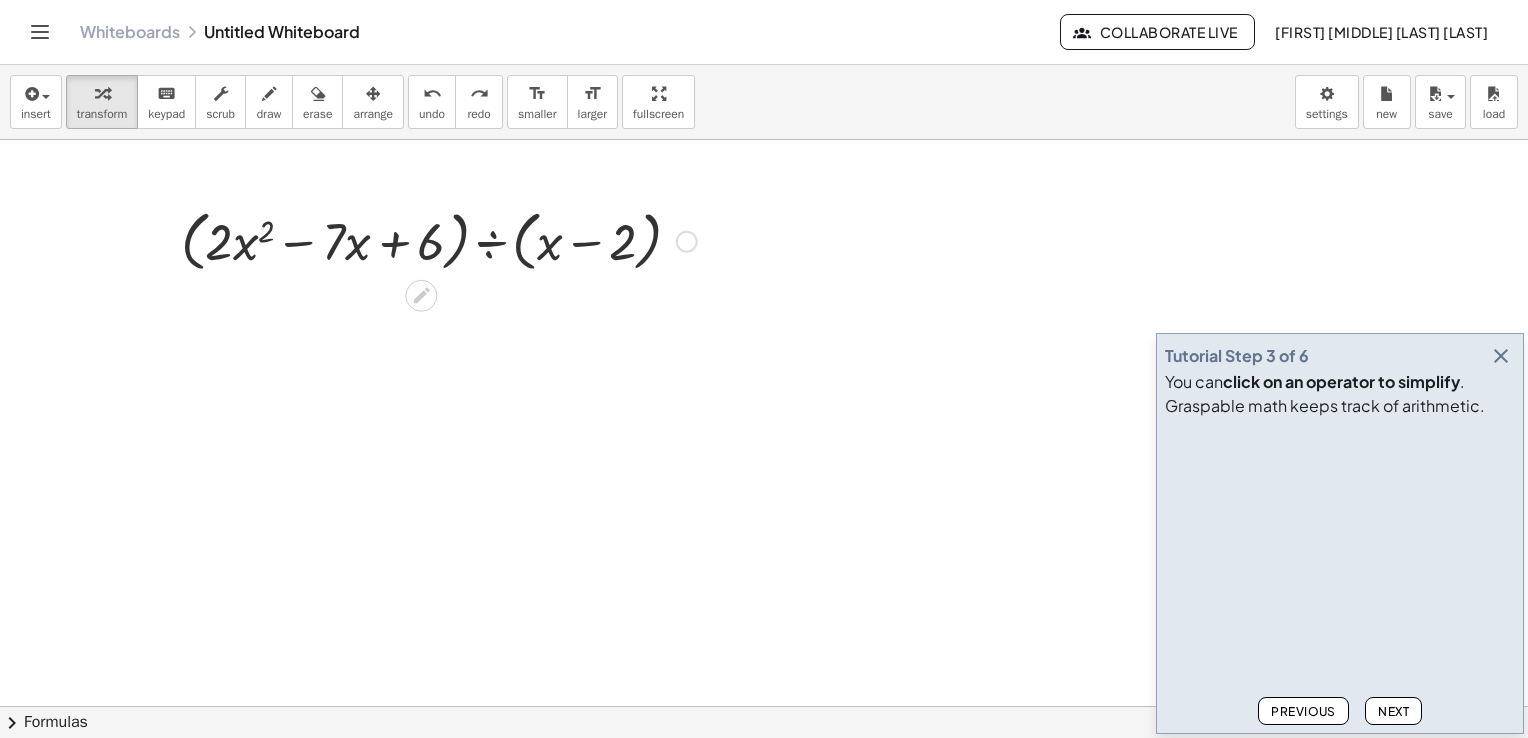 click at bounding box center [439, 240] 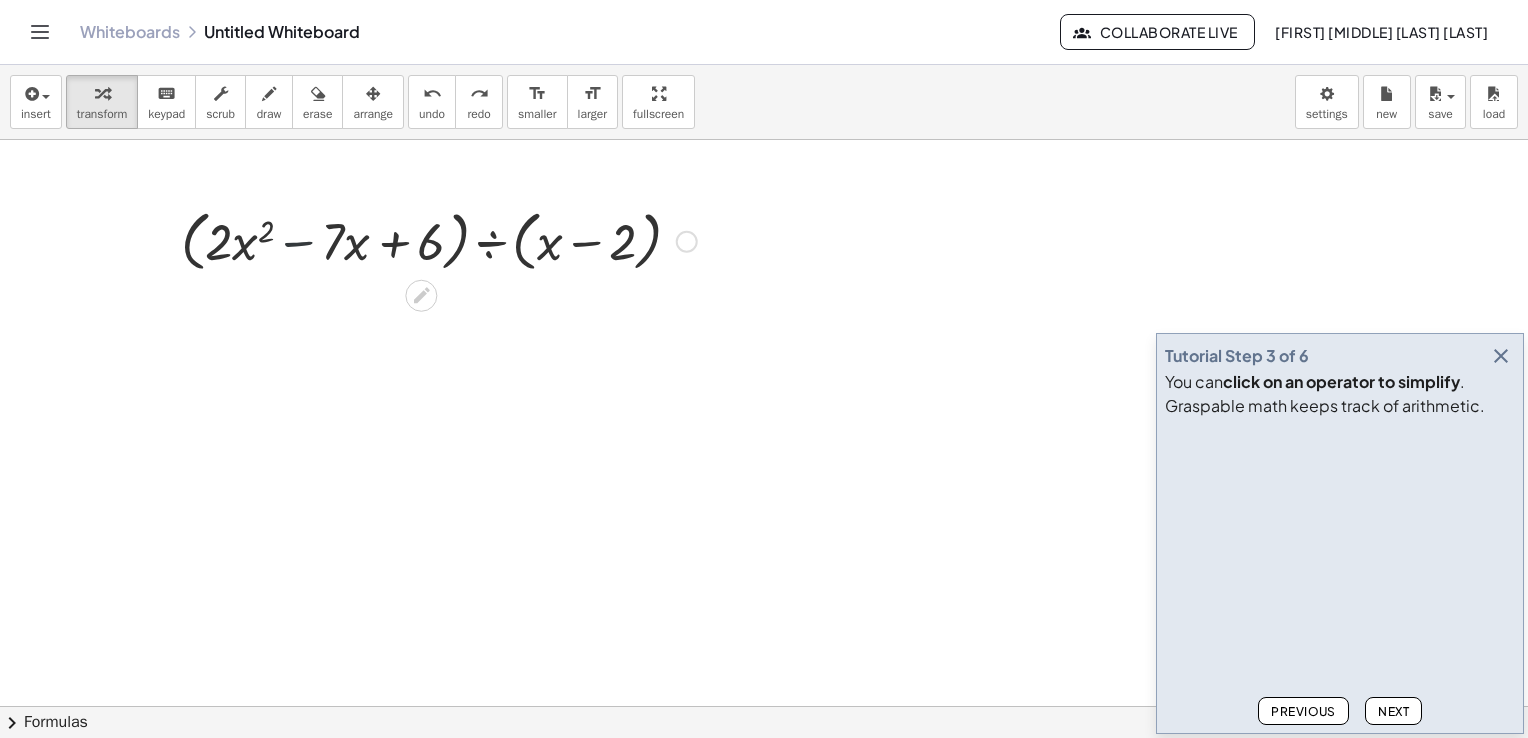 click at bounding box center [439, 240] 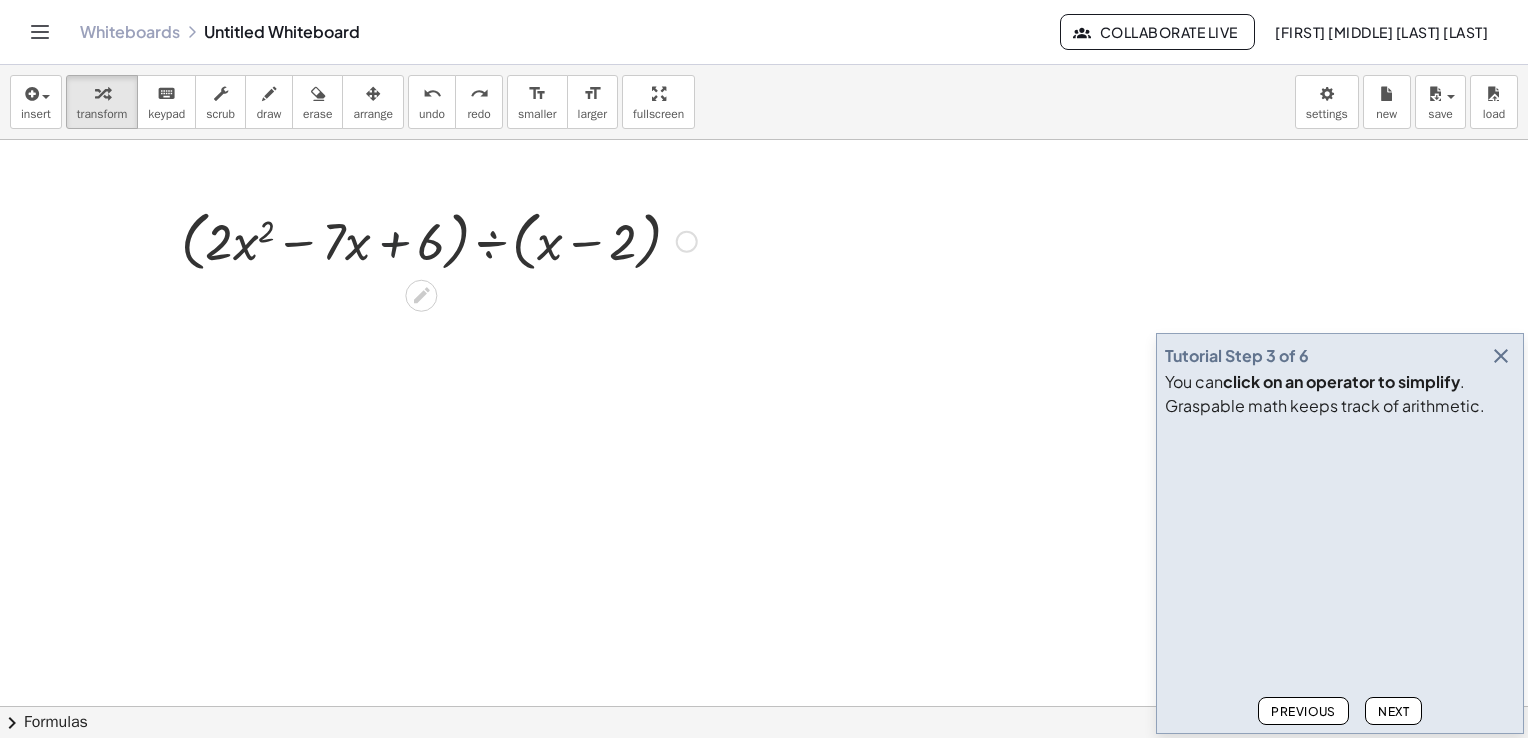 click at bounding box center (439, 240) 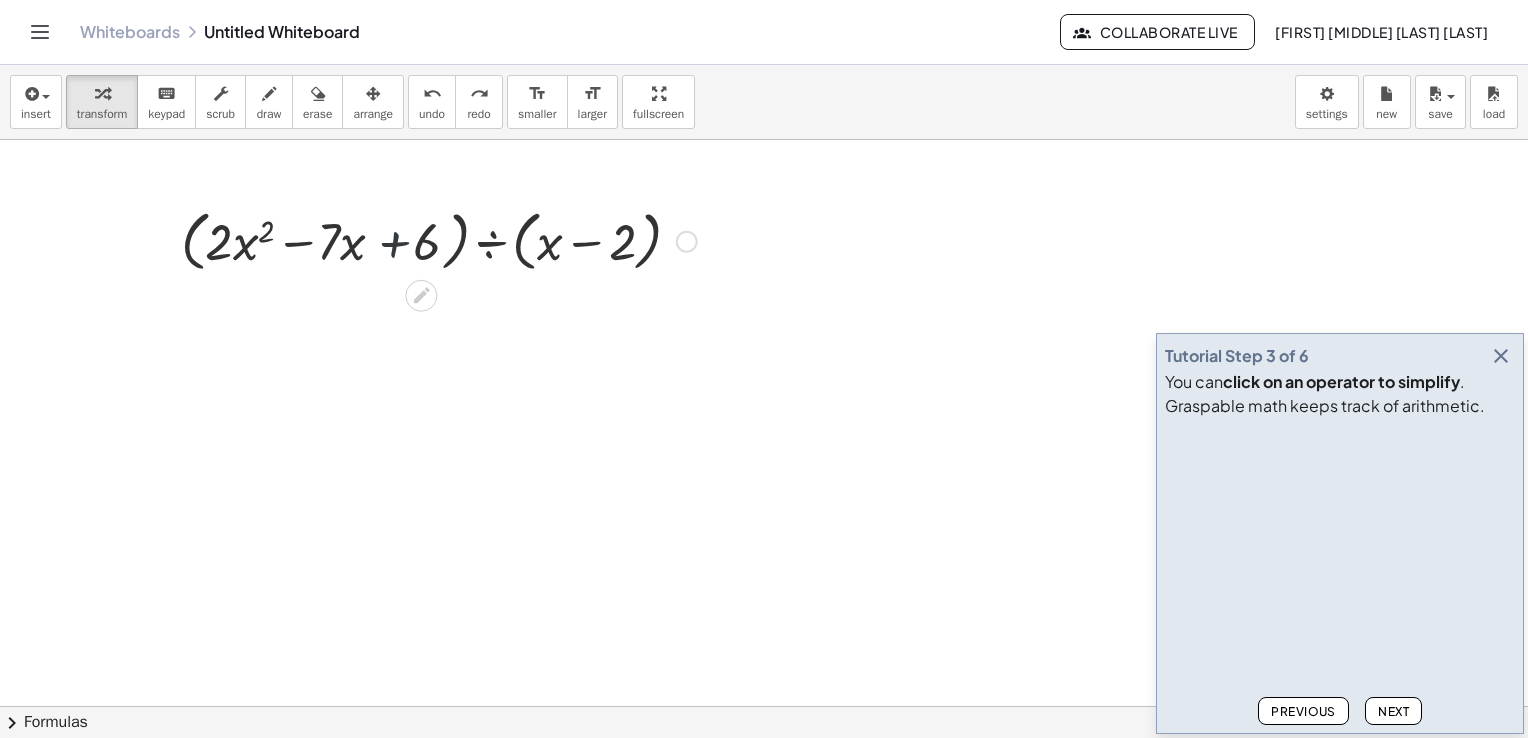 click at bounding box center [439, 240] 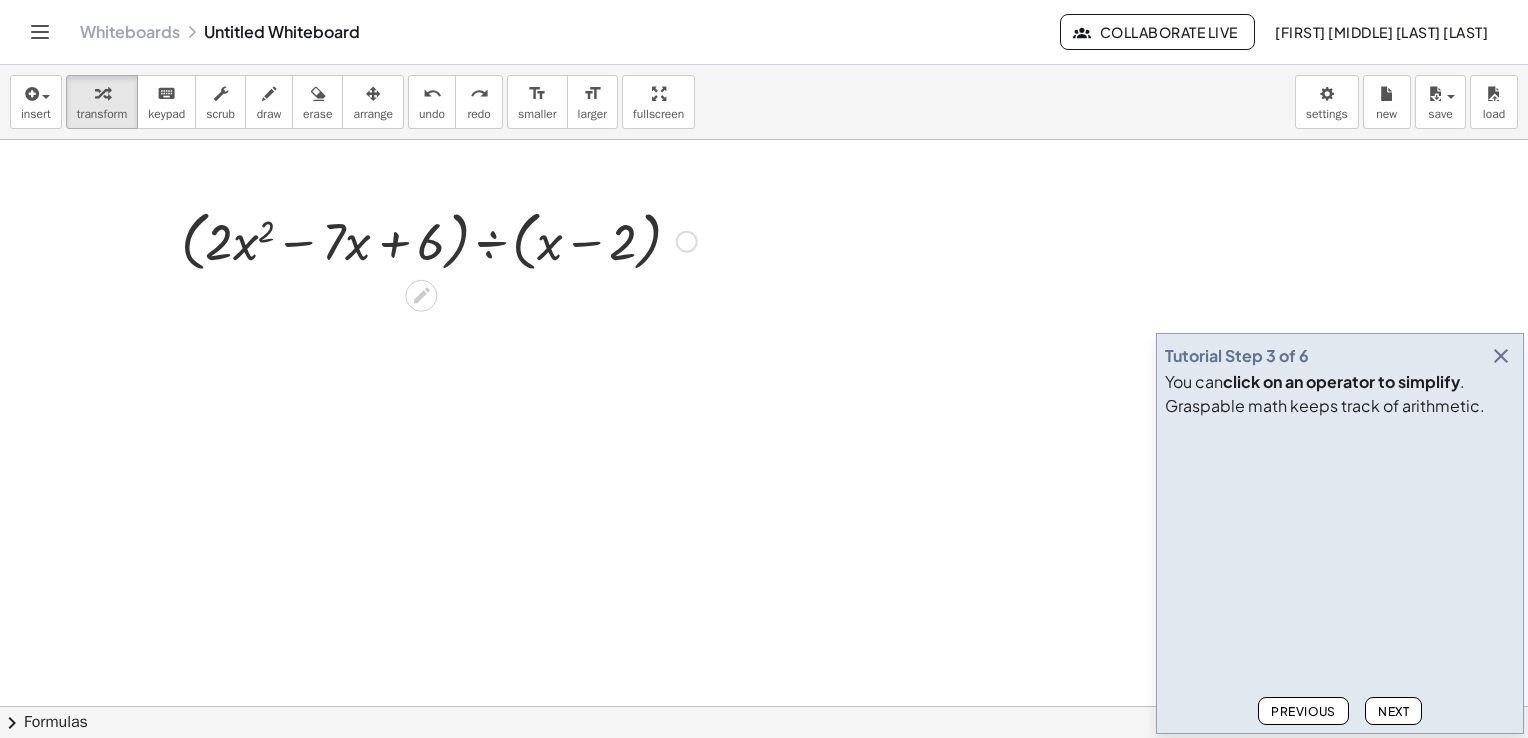 click at bounding box center (439, 240) 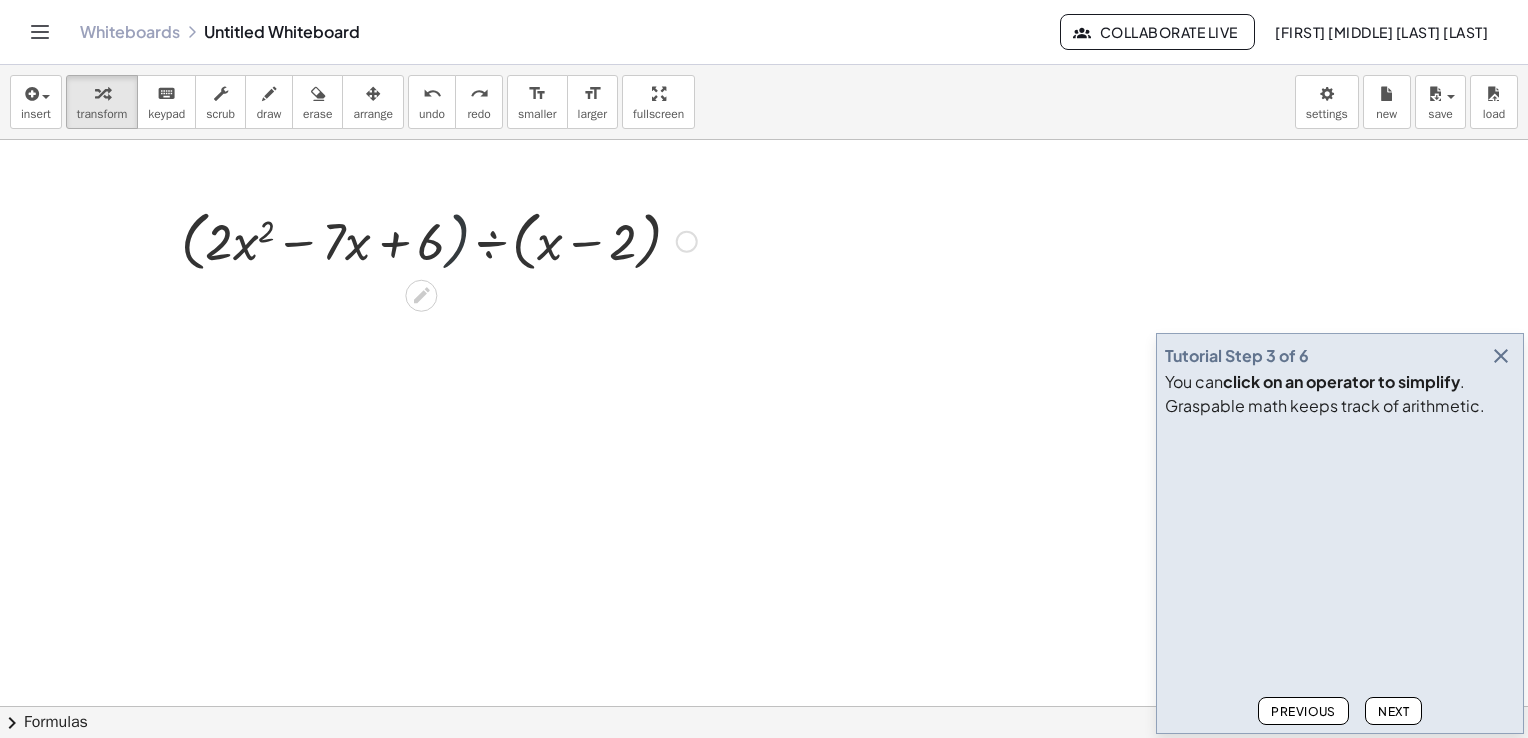 click at bounding box center [439, 240] 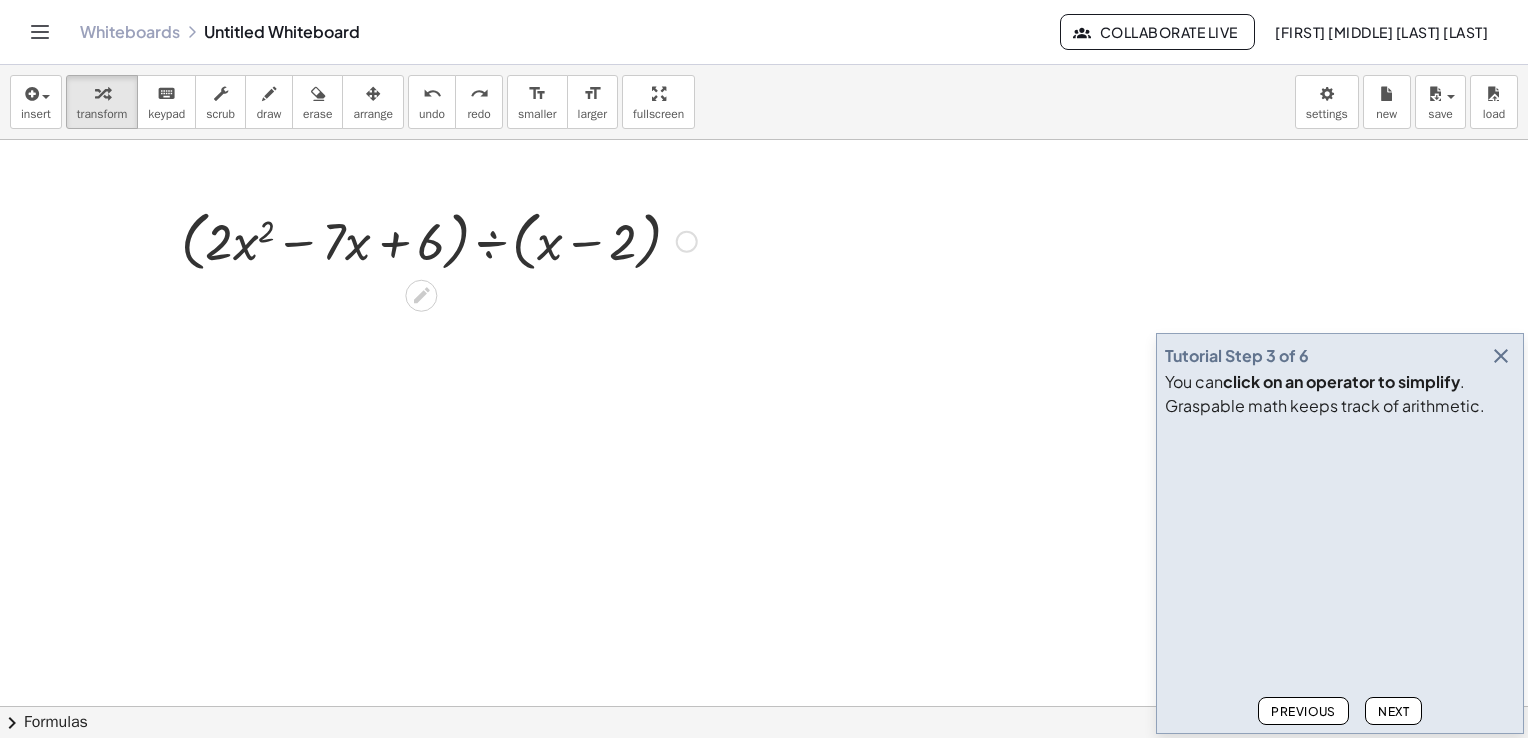 click at bounding box center (439, 240) 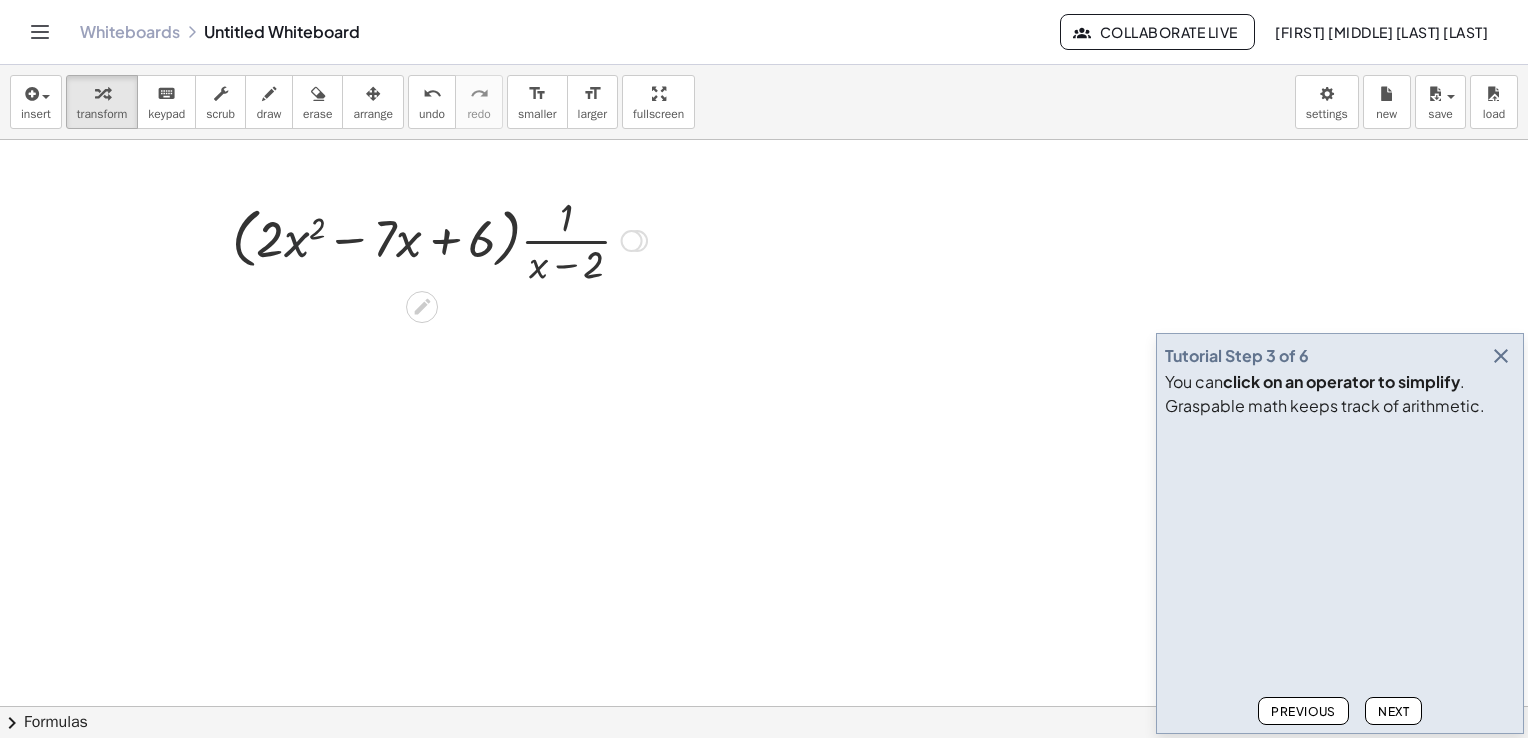 click at bounding box center (439, 239) 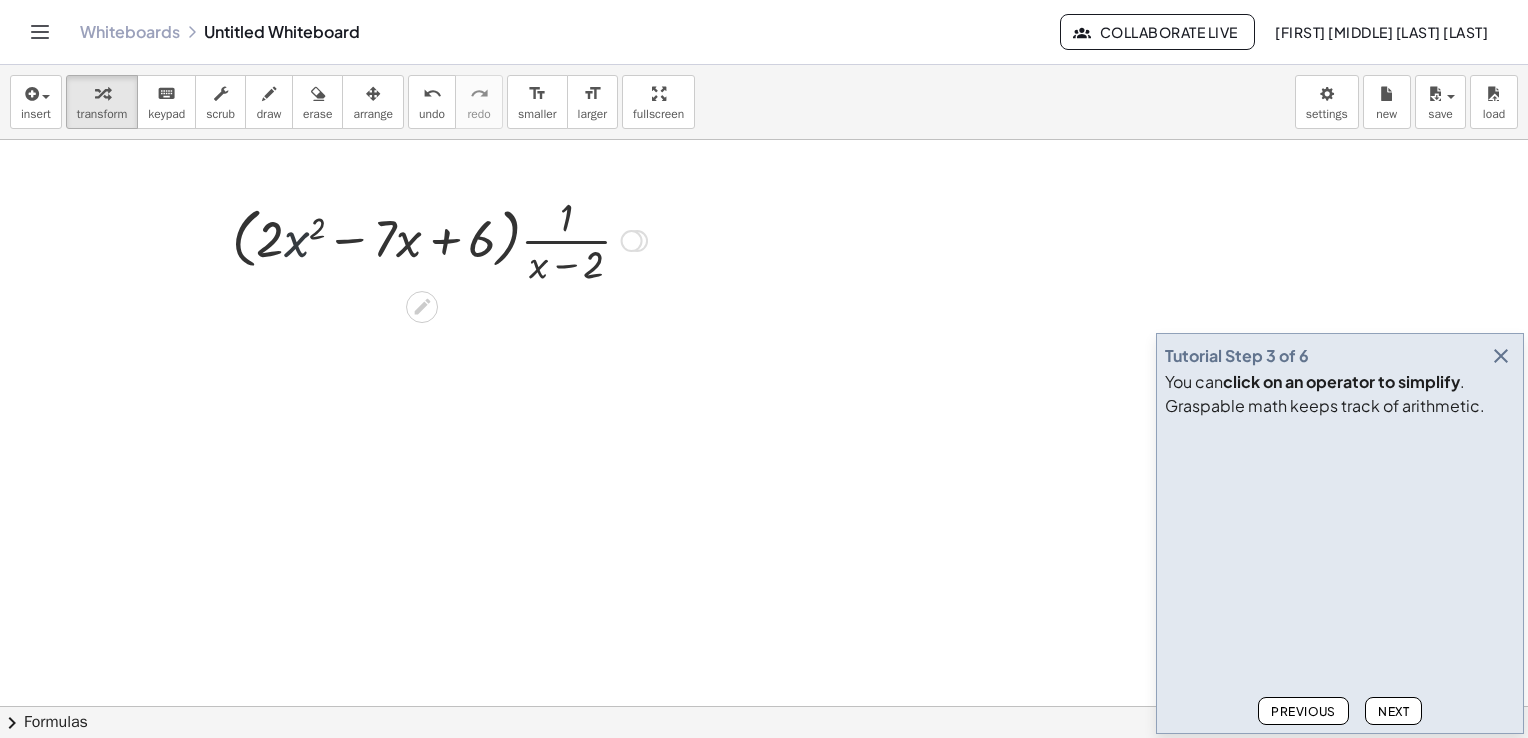 click at bounding box center [439, 239] 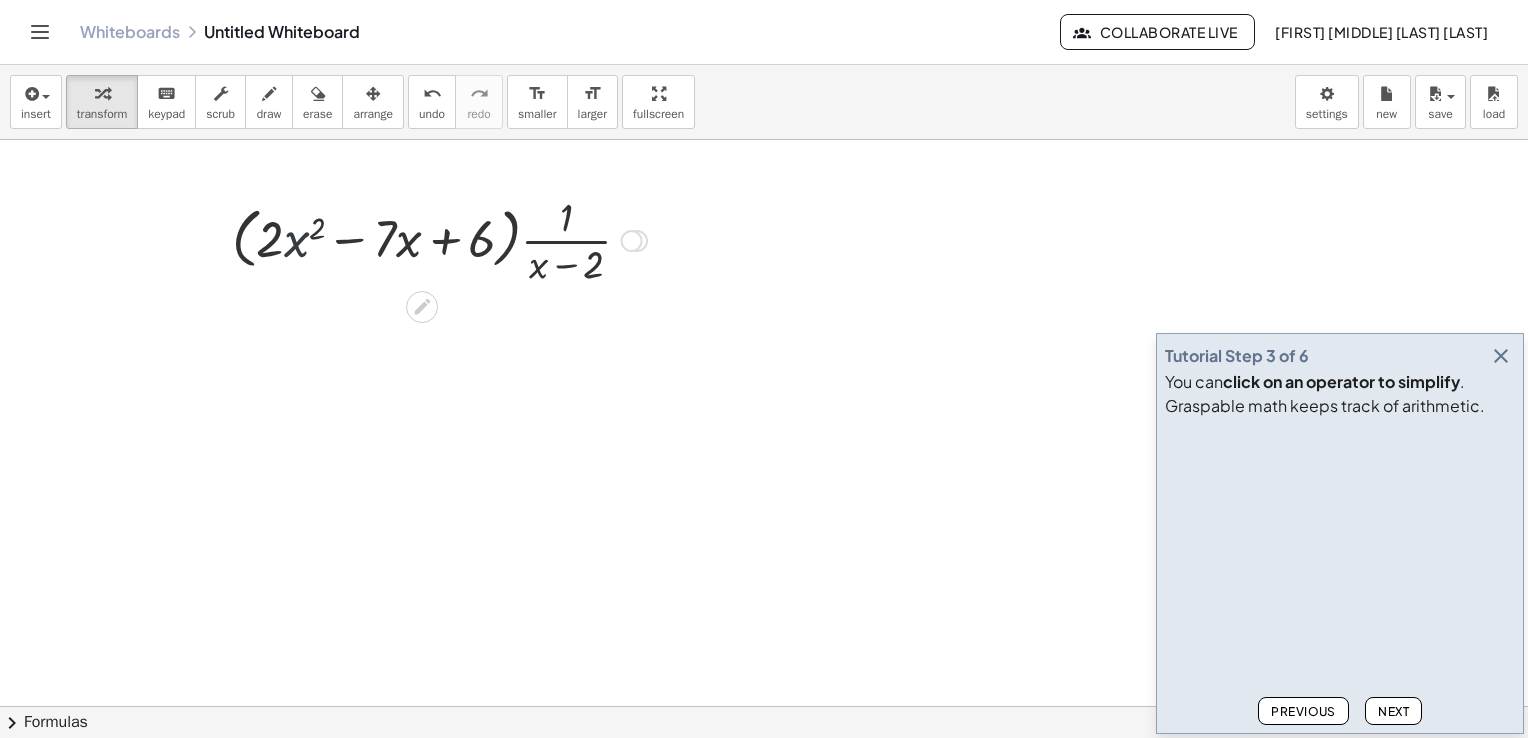 click at bounding box center (439, 239) 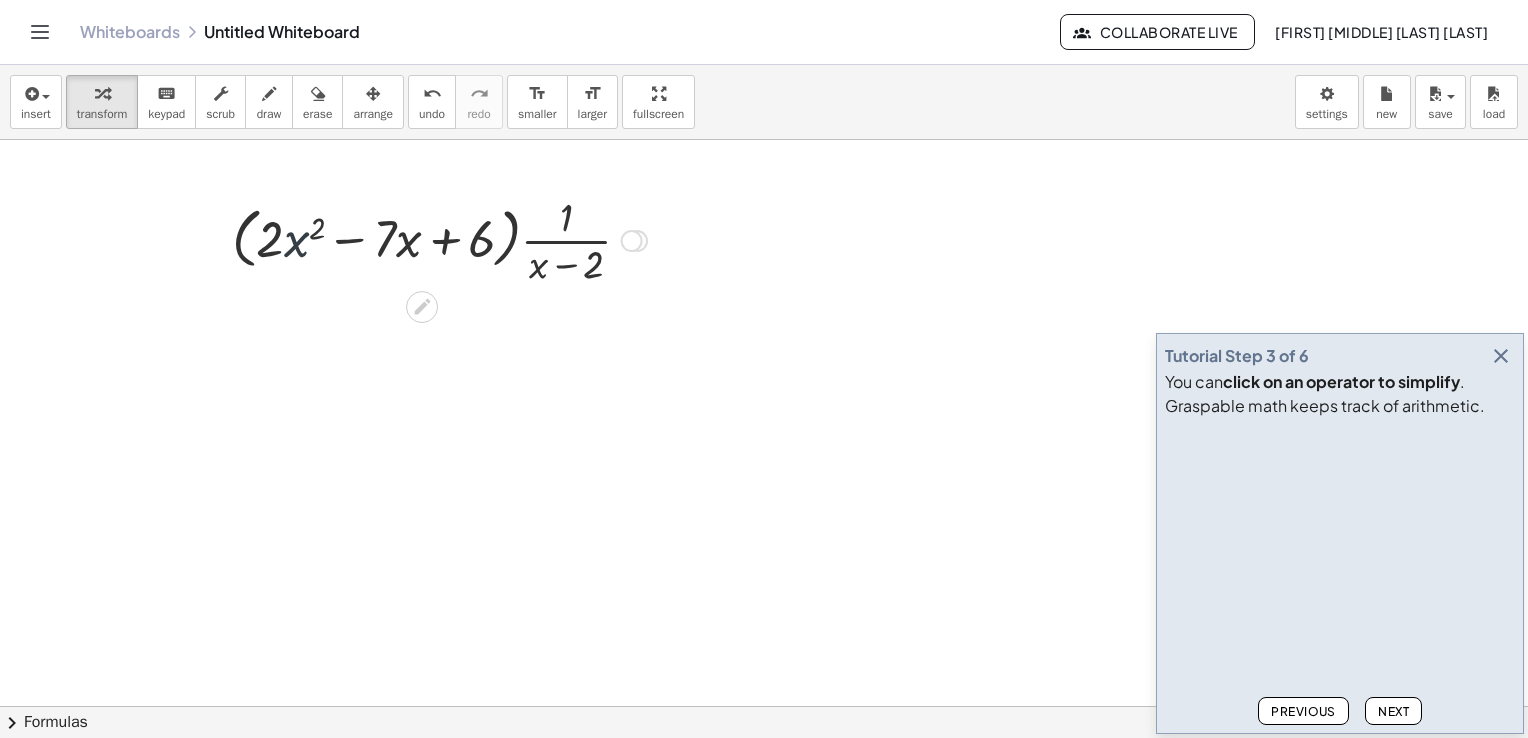 click at bounding box center [439, 239] 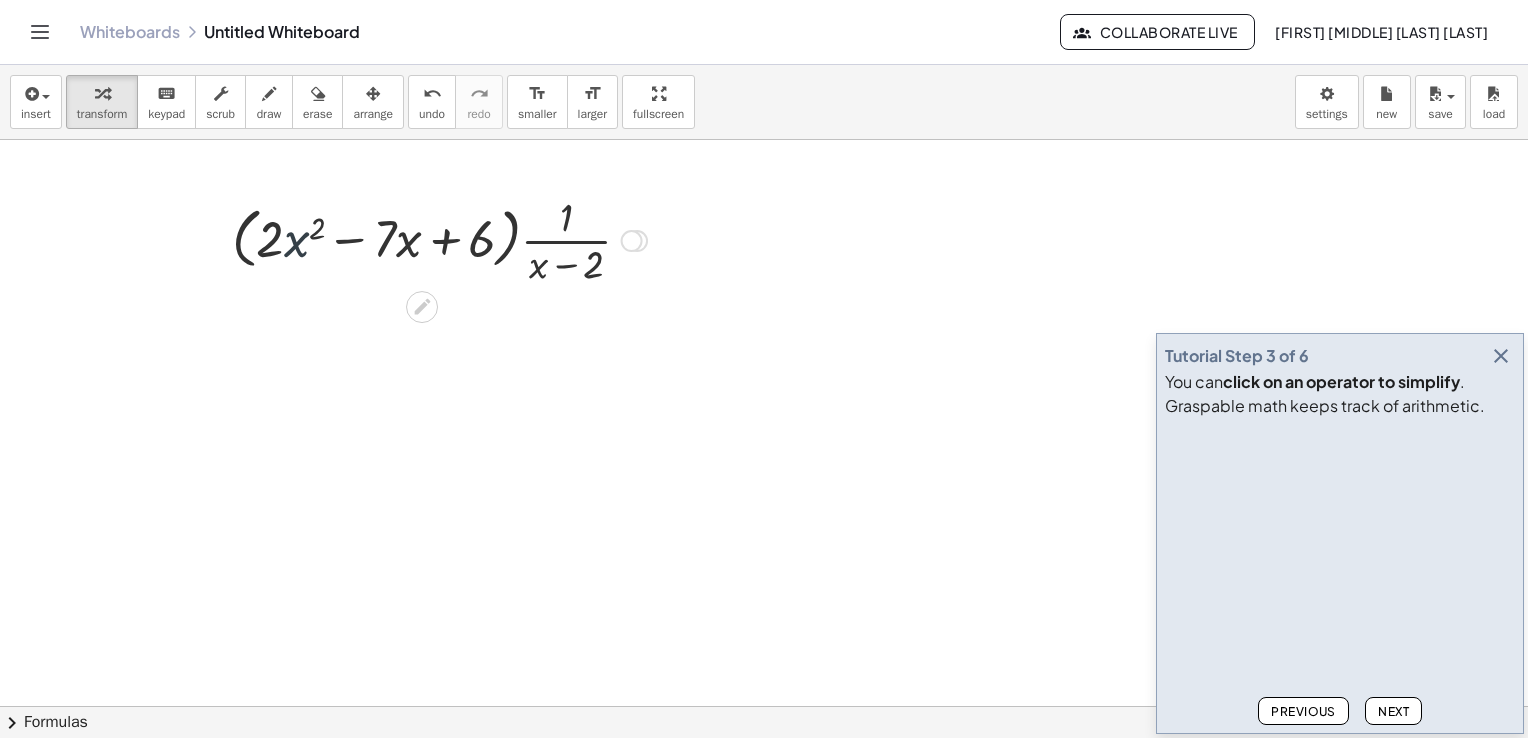 click at bounding box center [439, 239] 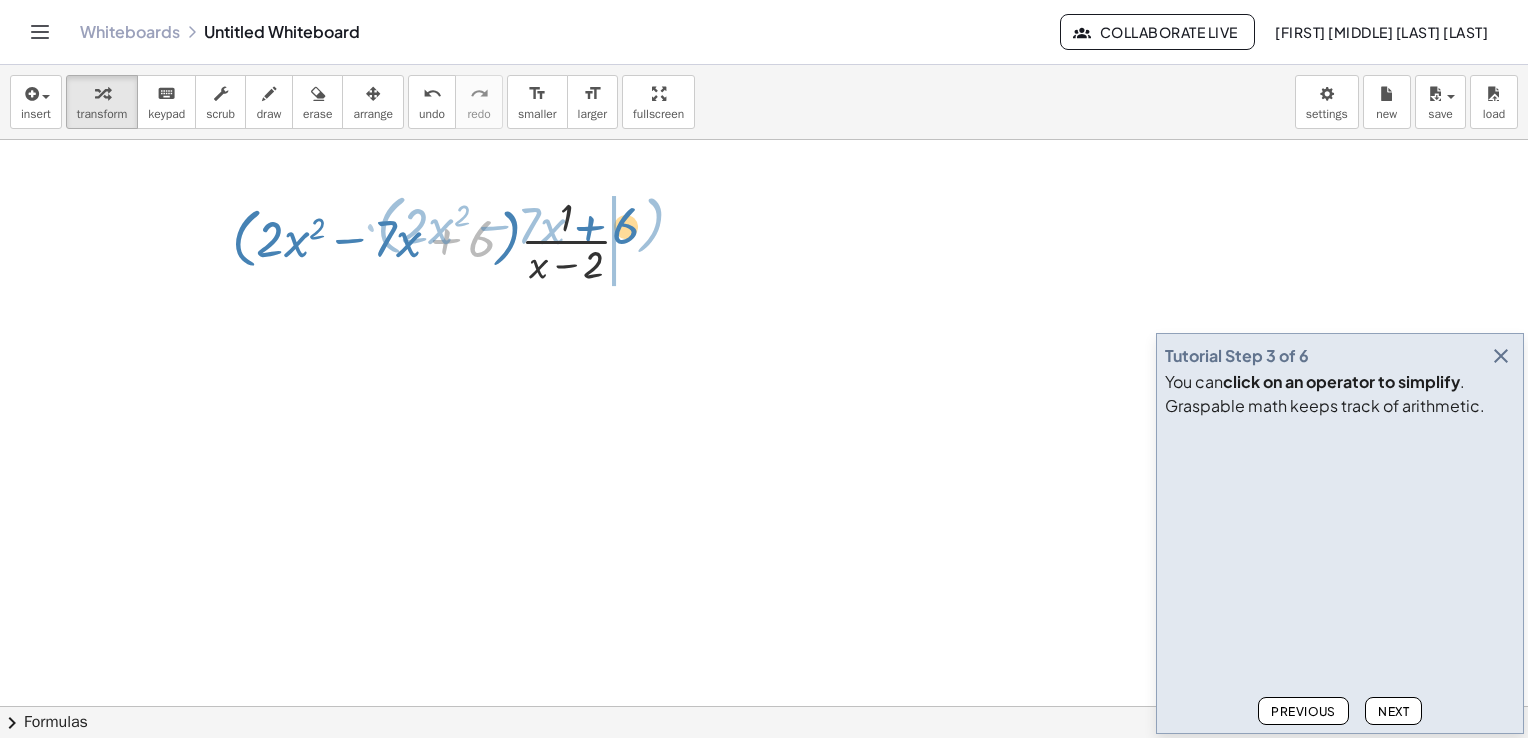drag, startPoint x: 479, startPoint y: 235, endPoint x: 634, endPoint y: 236, distance: 155.00322 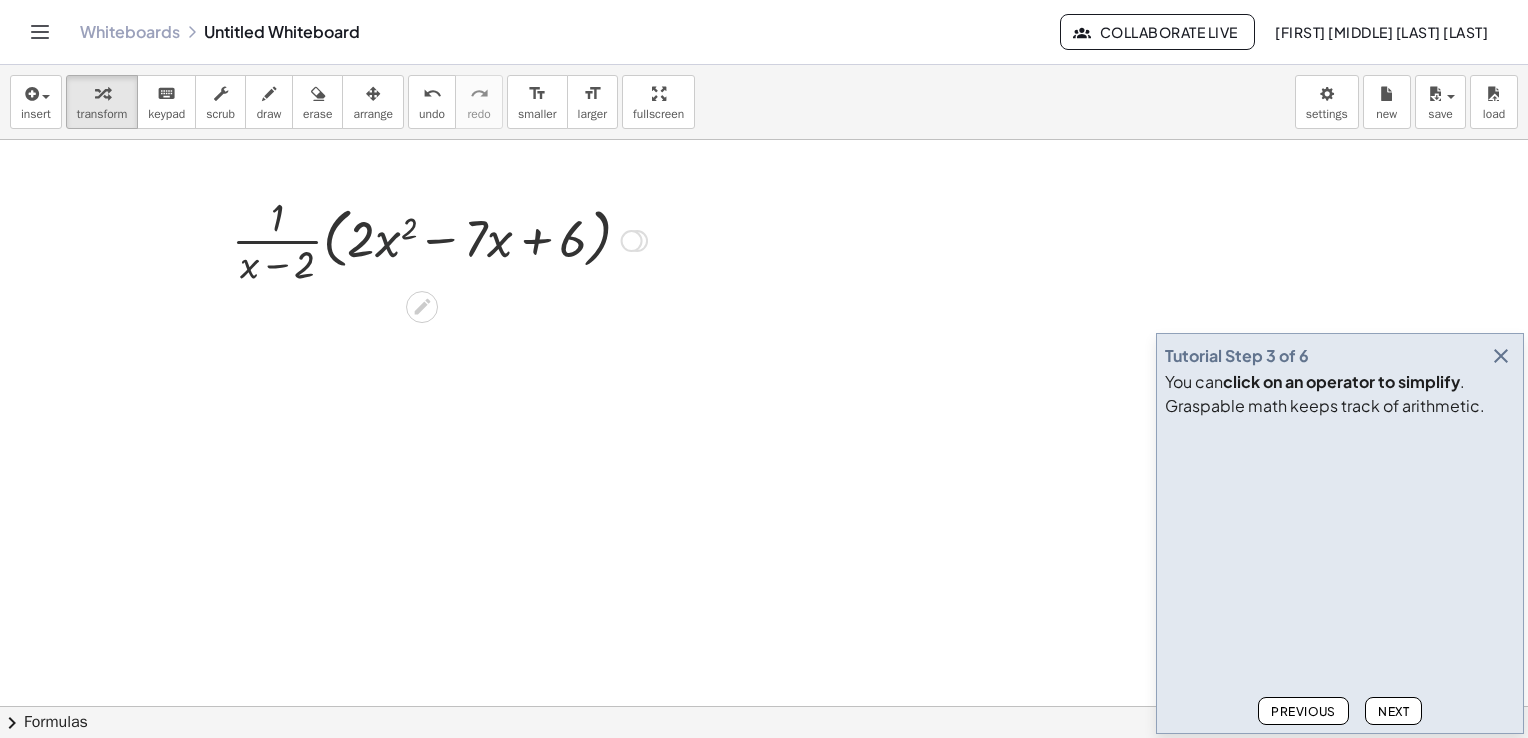 click at bounding box center [439, 239] 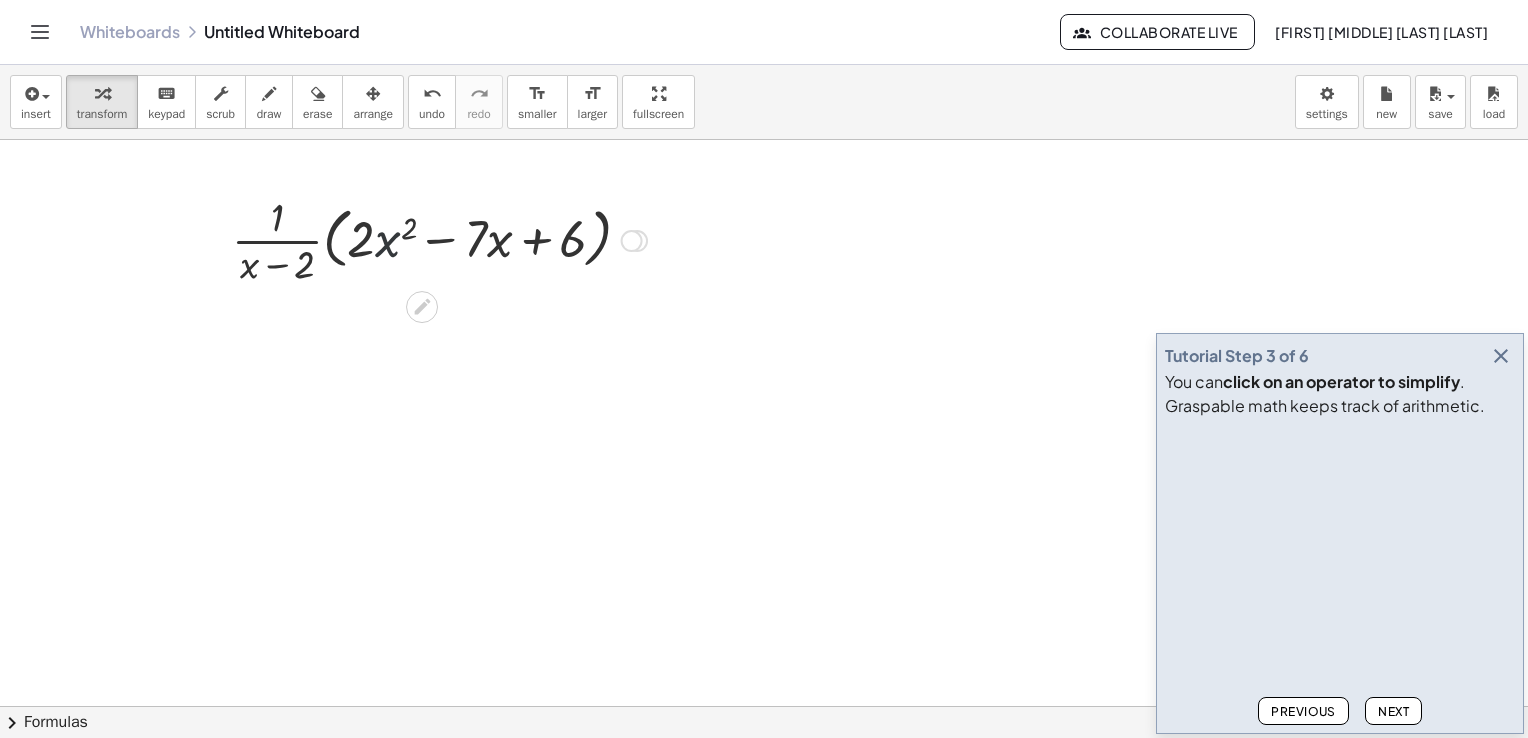 click at bounding box center (439, 239) 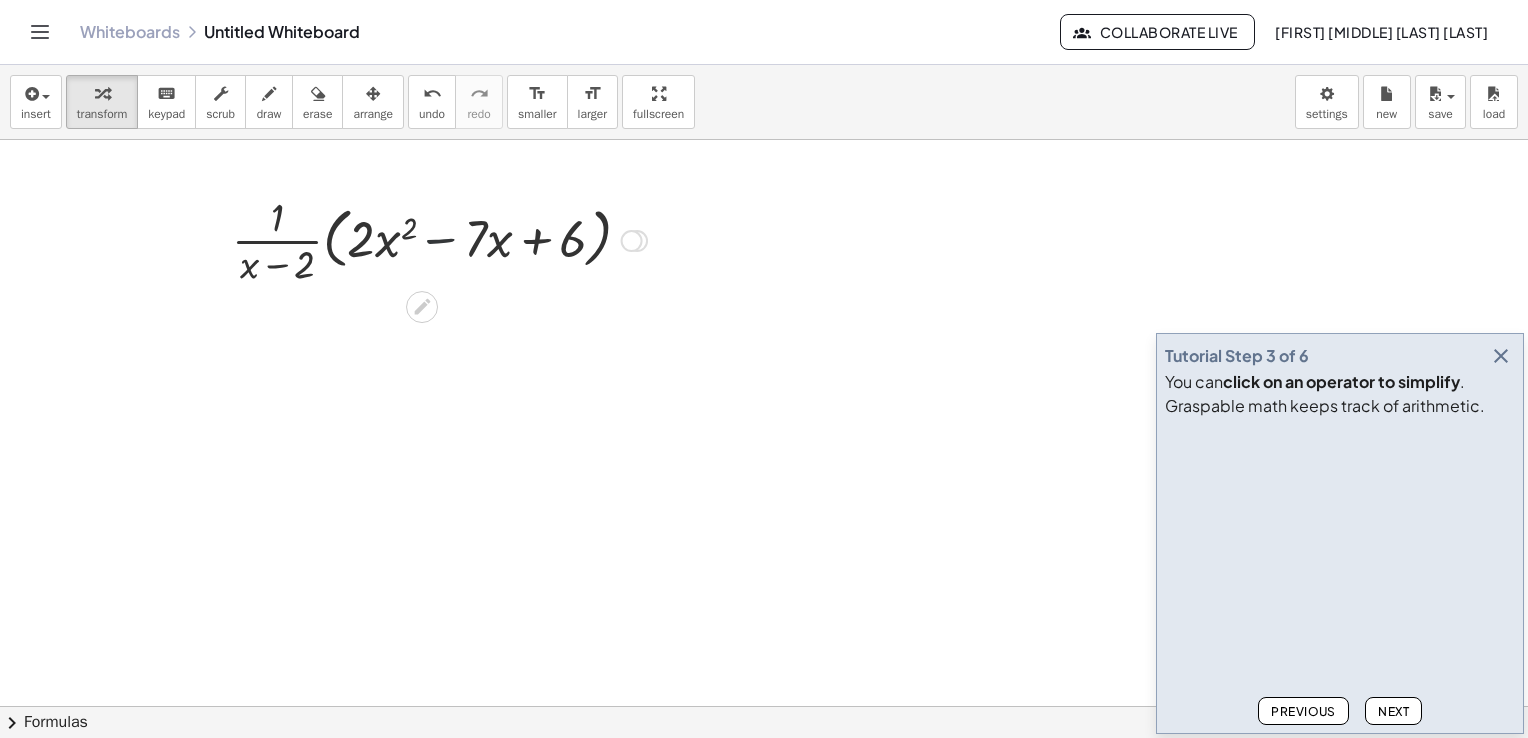 click at bounding box center (439, 239) 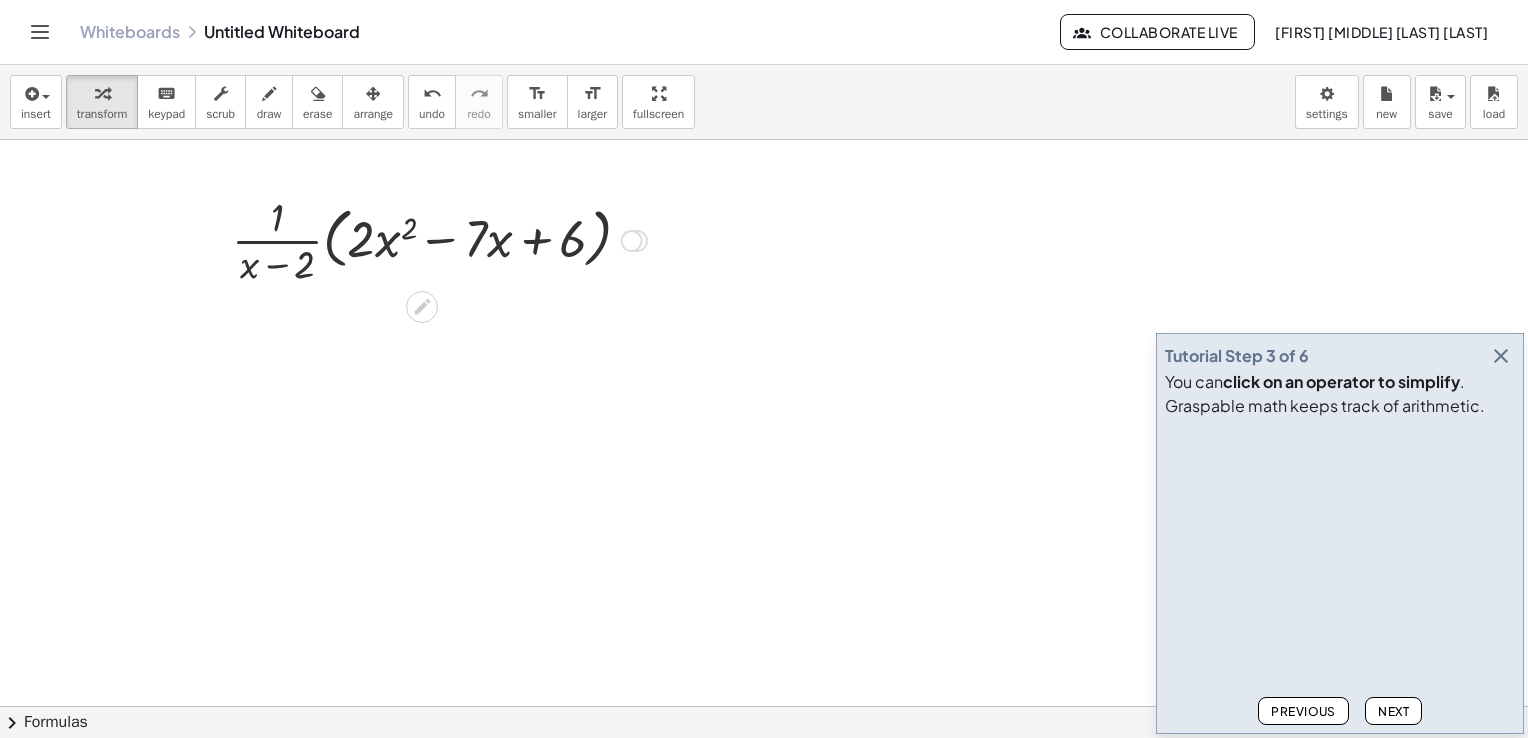click at bounding box center [439, 239] 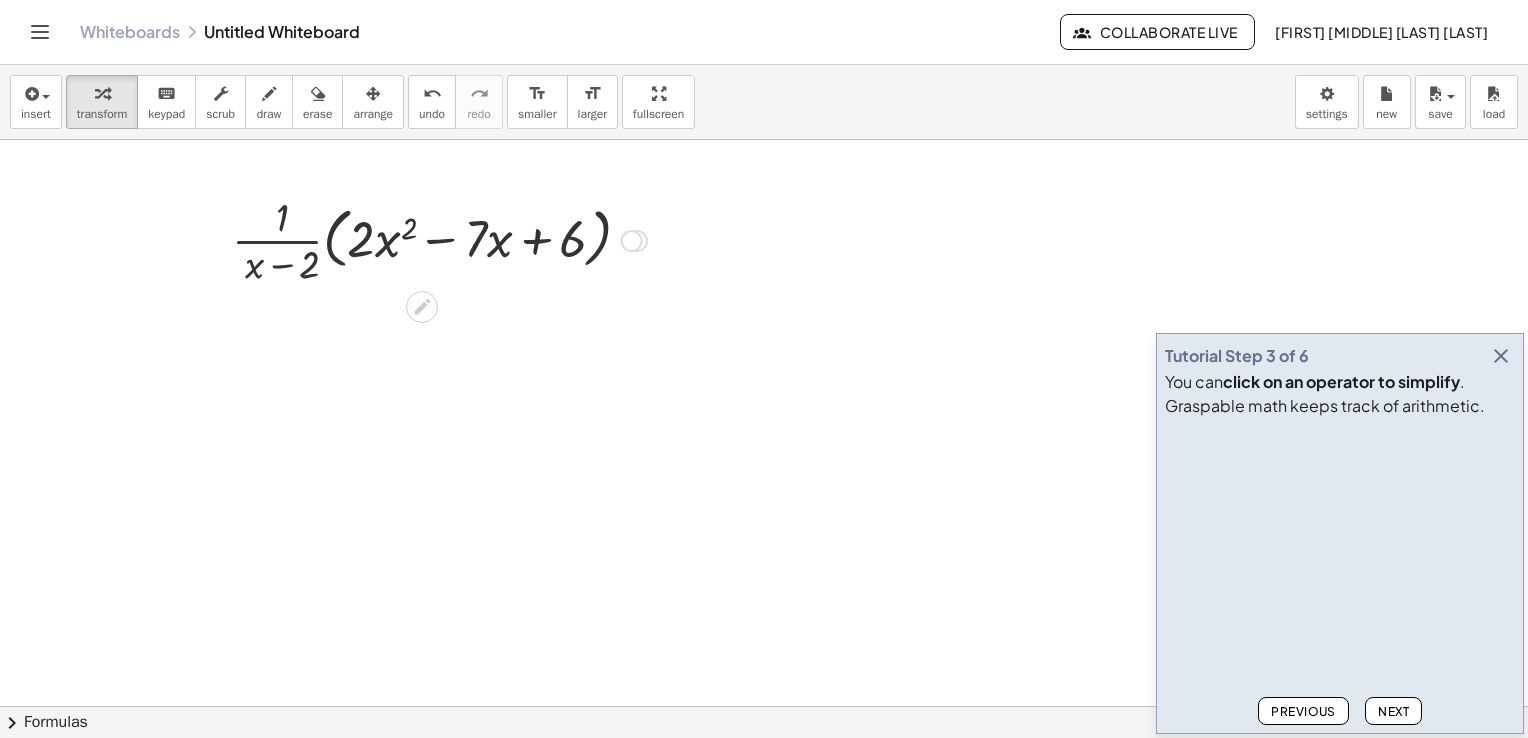 click at bounding box center (439, 239) 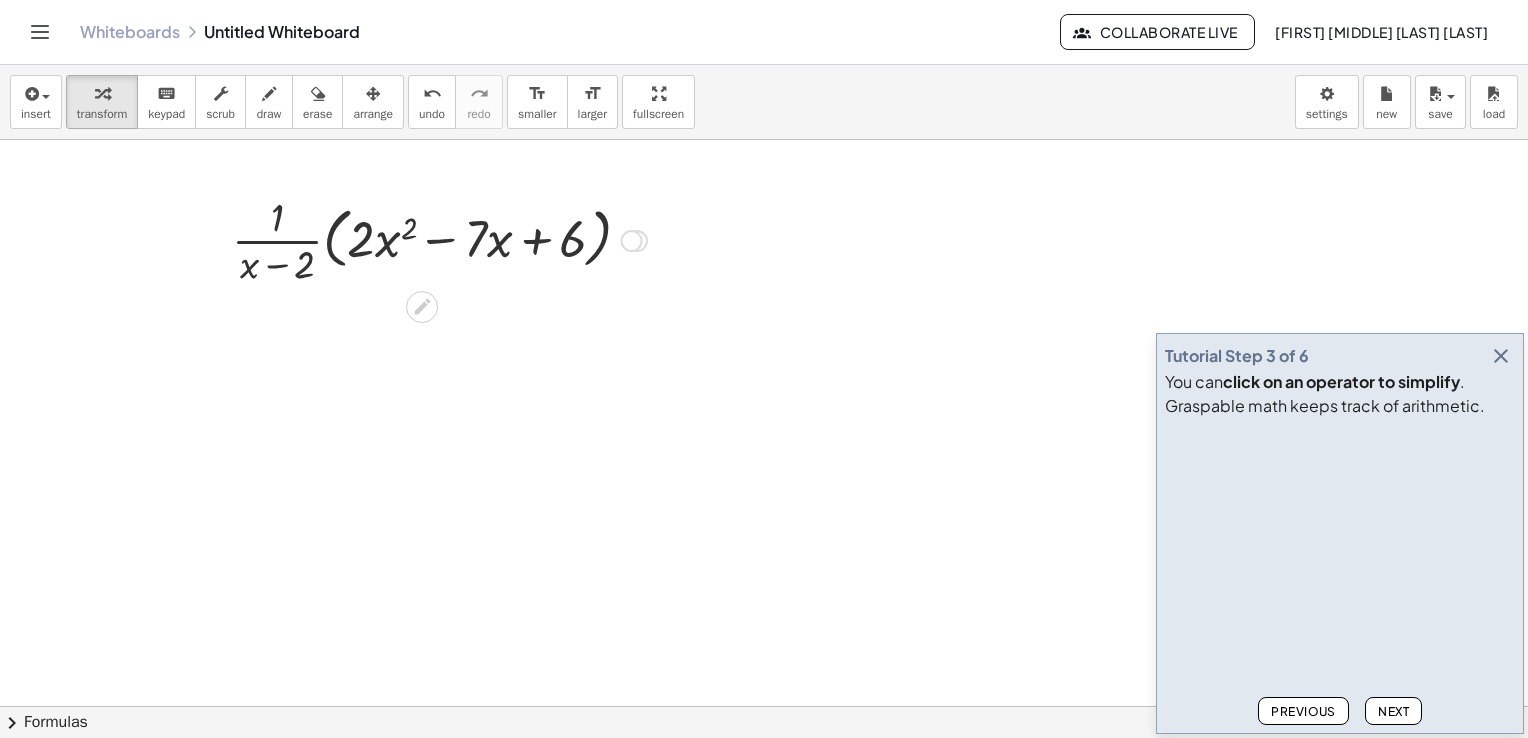 click at bounding box center (439, 239) 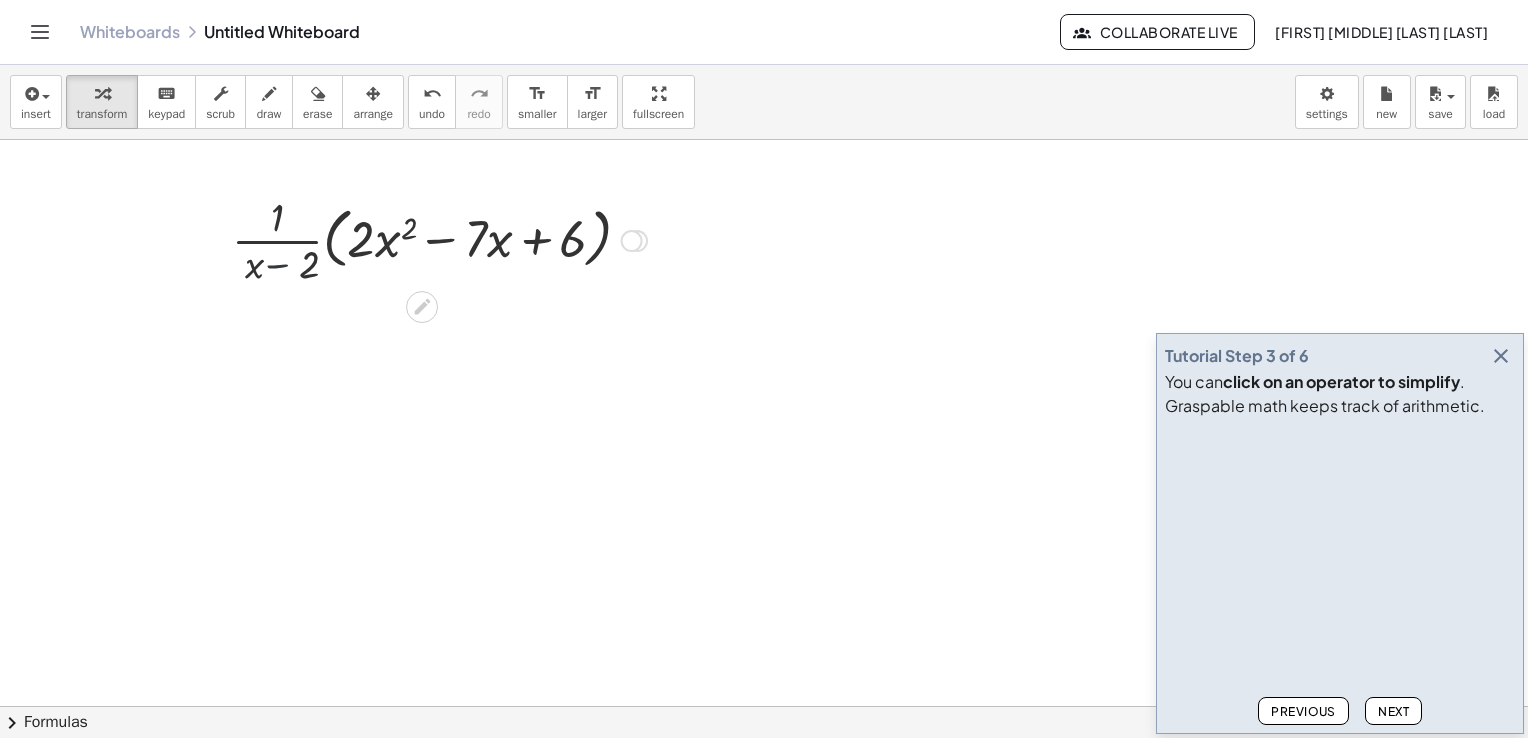 click at bounding box center [439, 239] 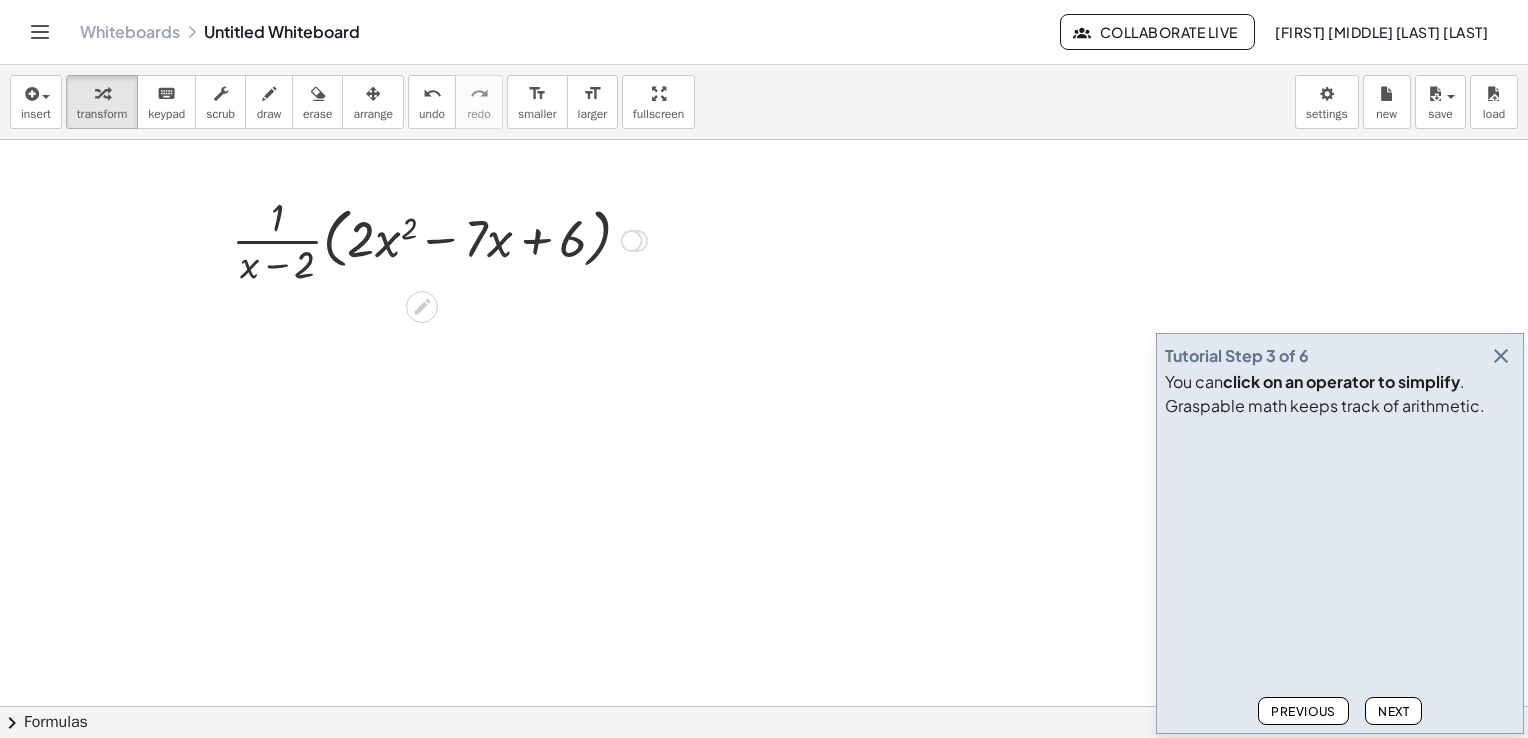 click at bounding box center (439, 239) 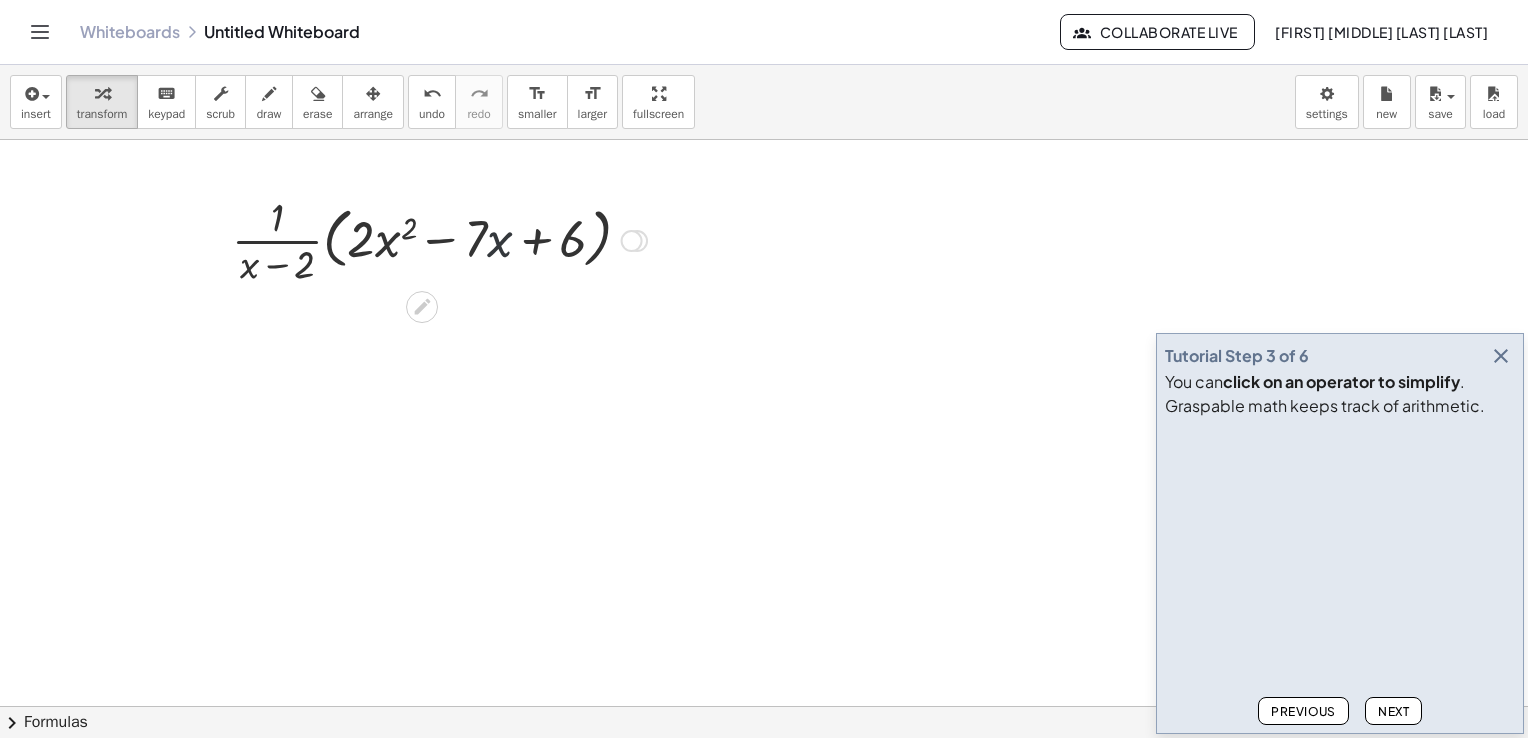 click at bounding box center (439, 239) 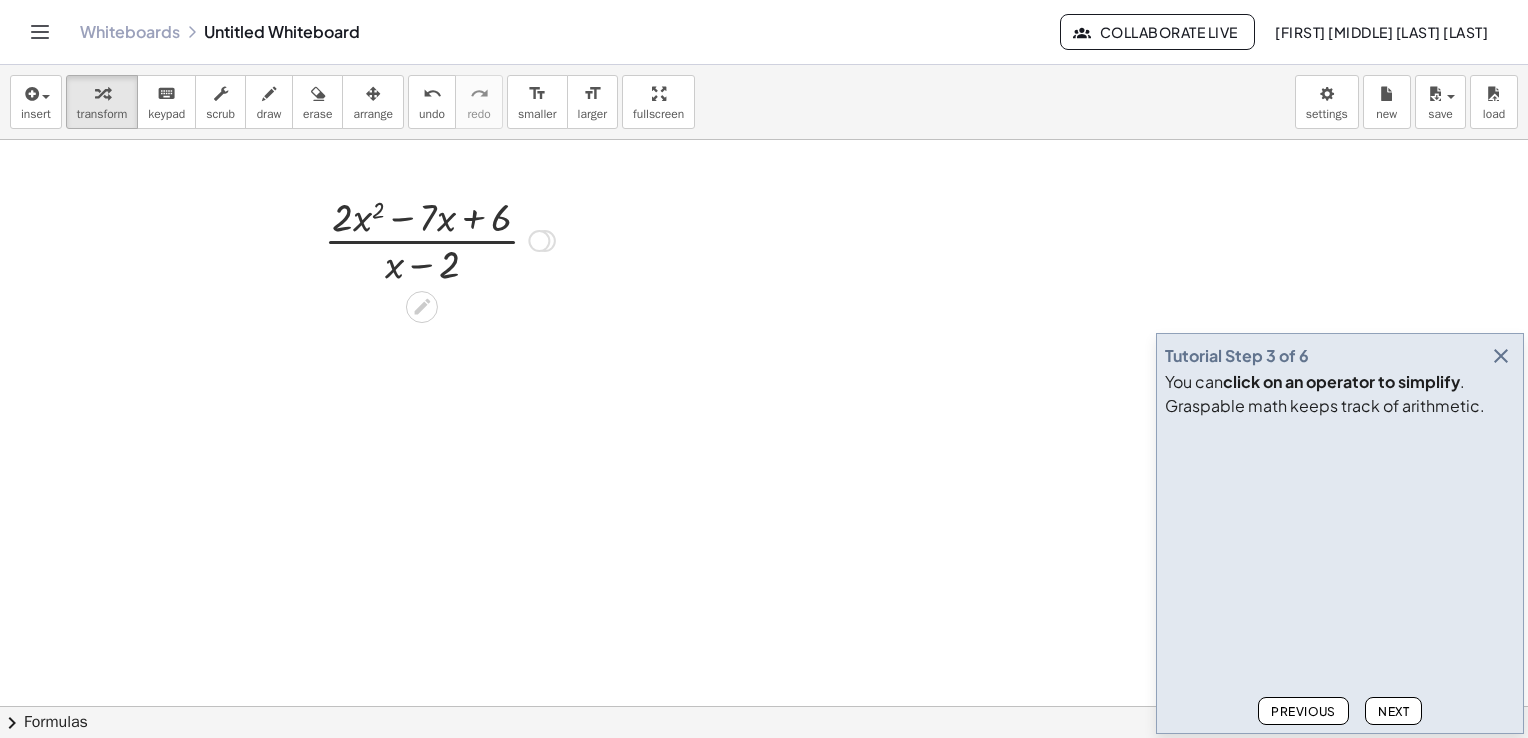click at bounding box center [439, 239] 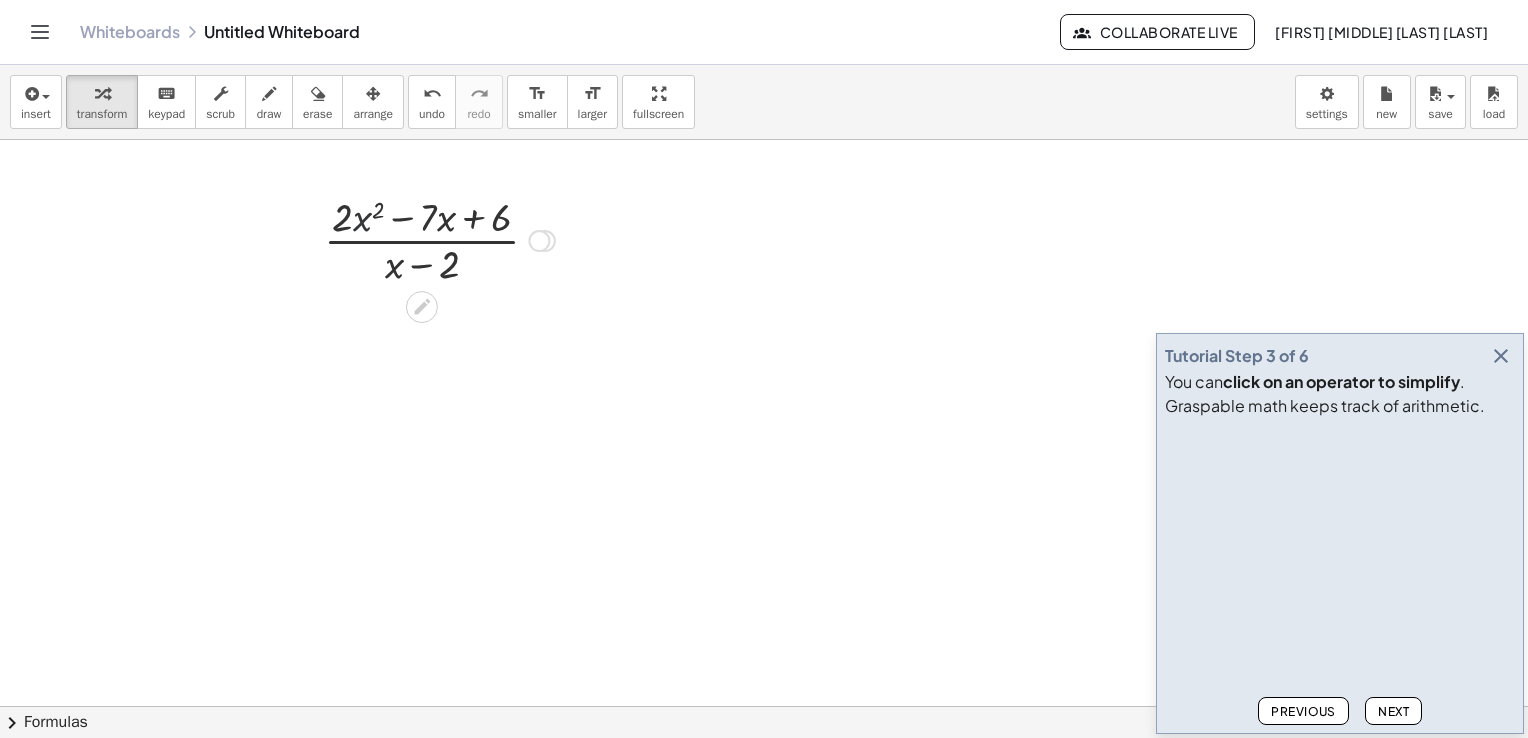 click at bounding box center (439, 239) 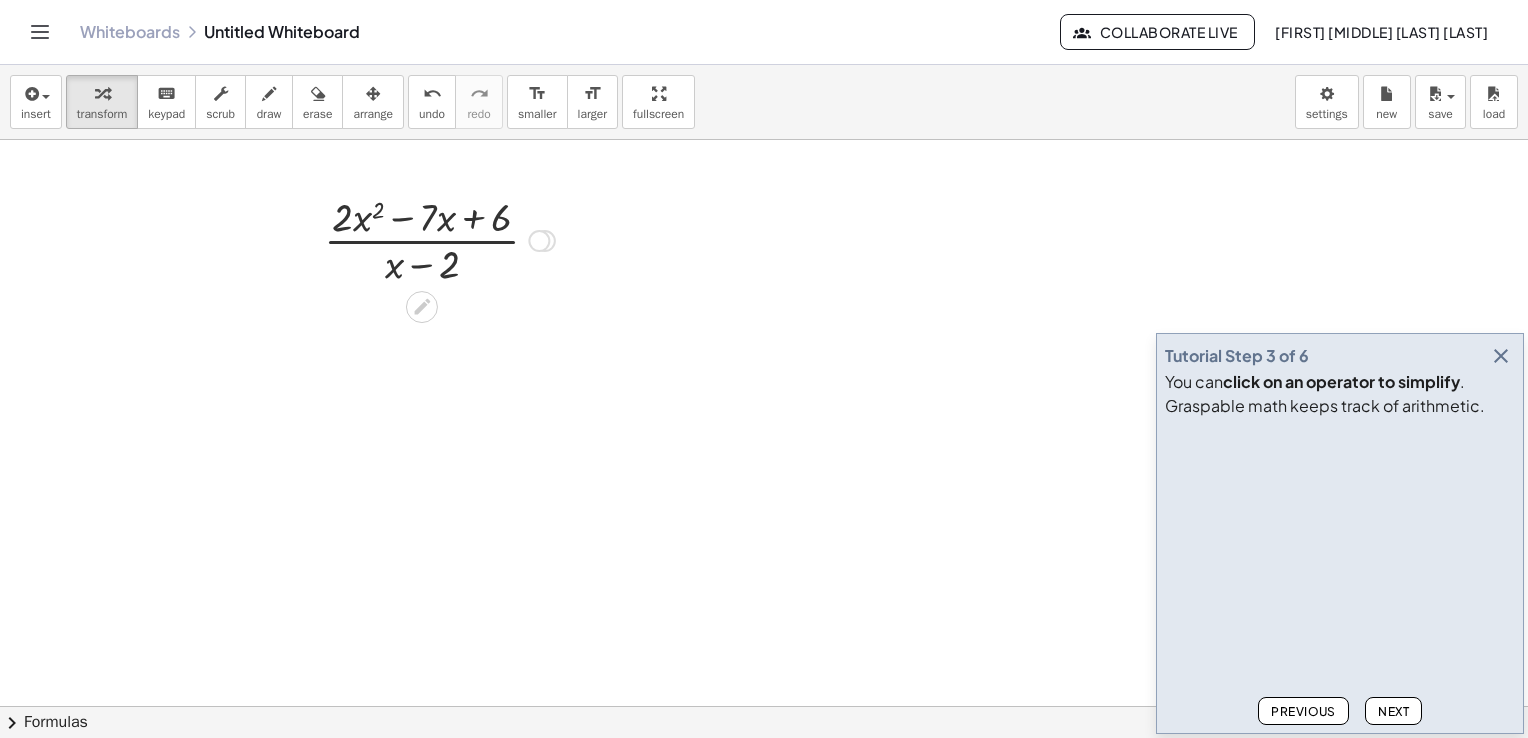 click at bounding box center [439, 239] 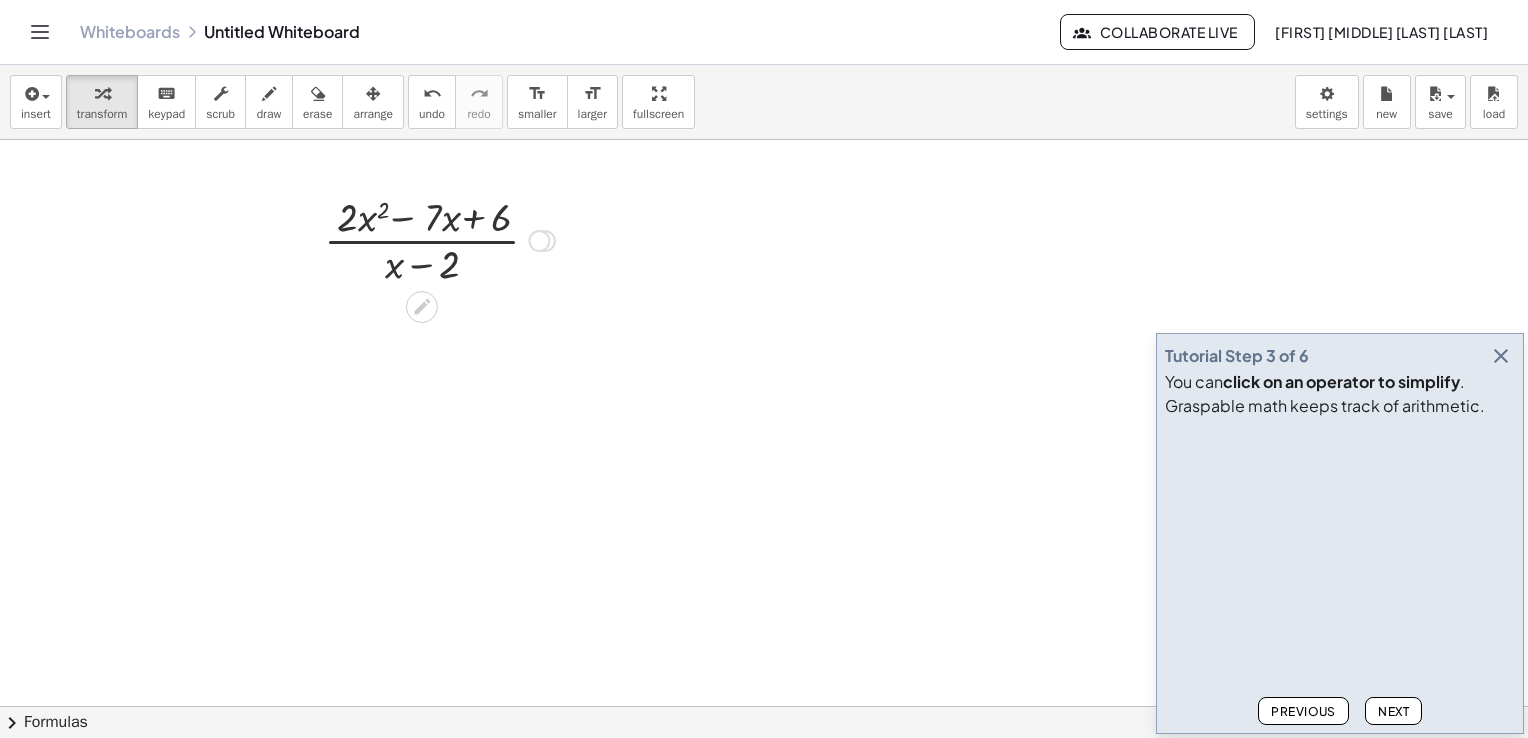 click at bounding box center (439, 239) 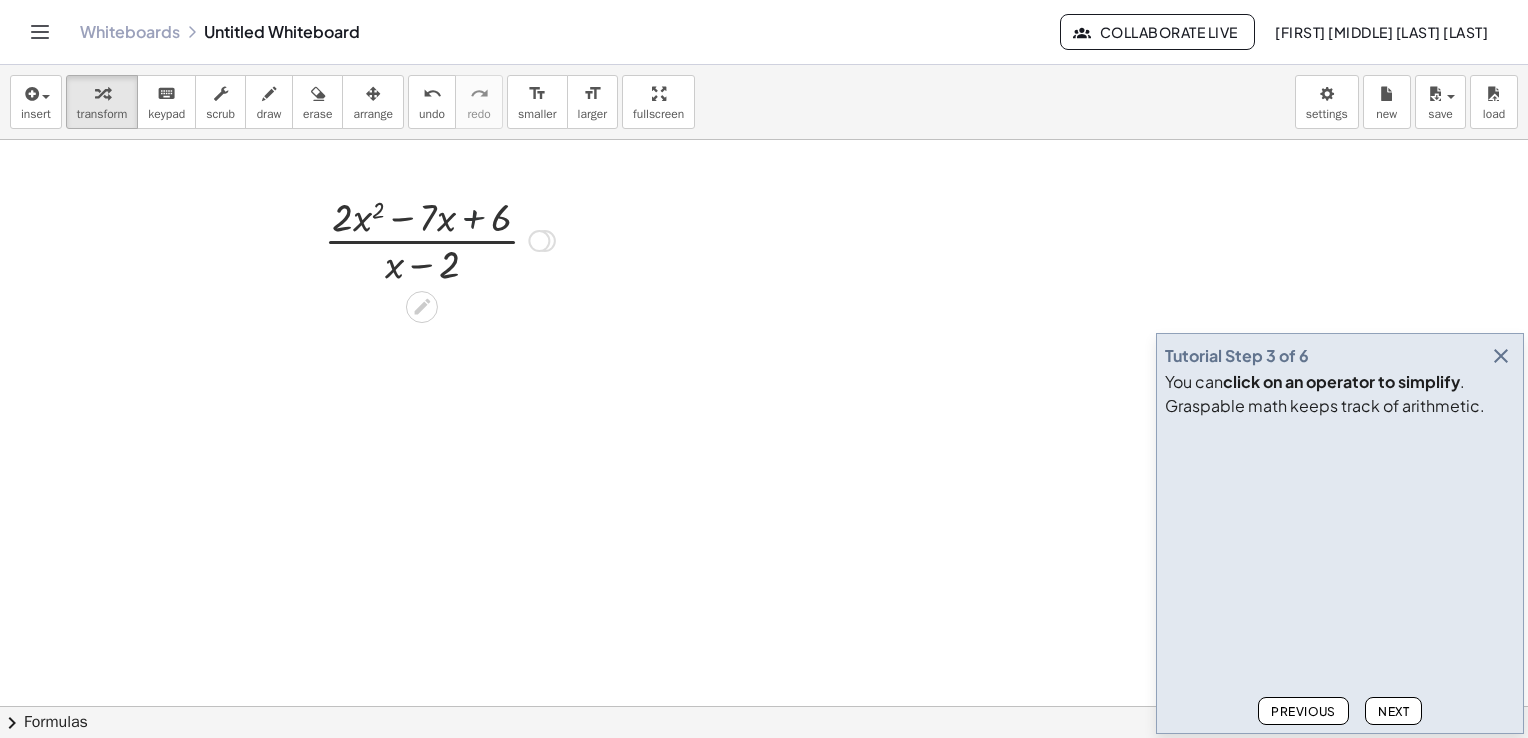 click at bounding box center [439, 239] 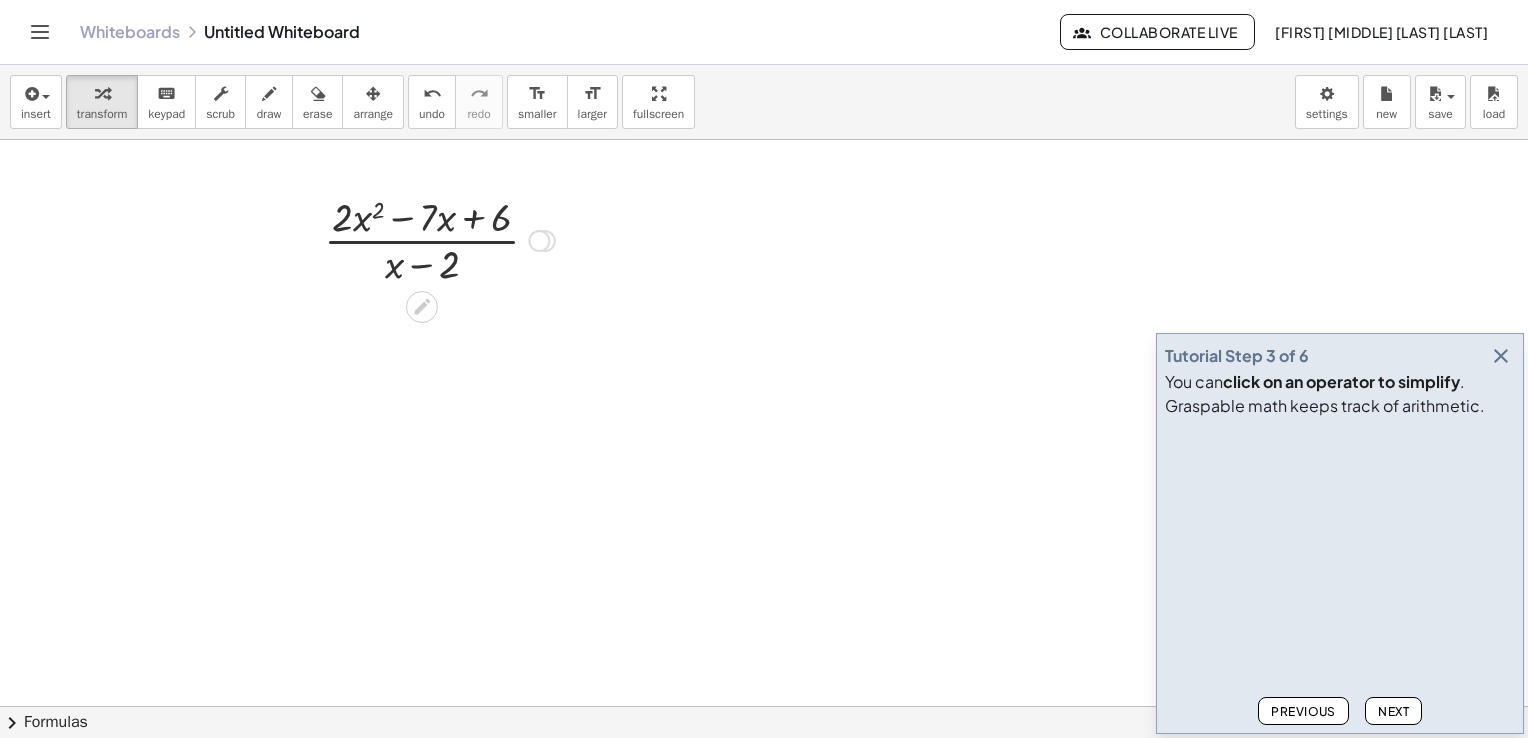 click at bounding box center (439, 239) 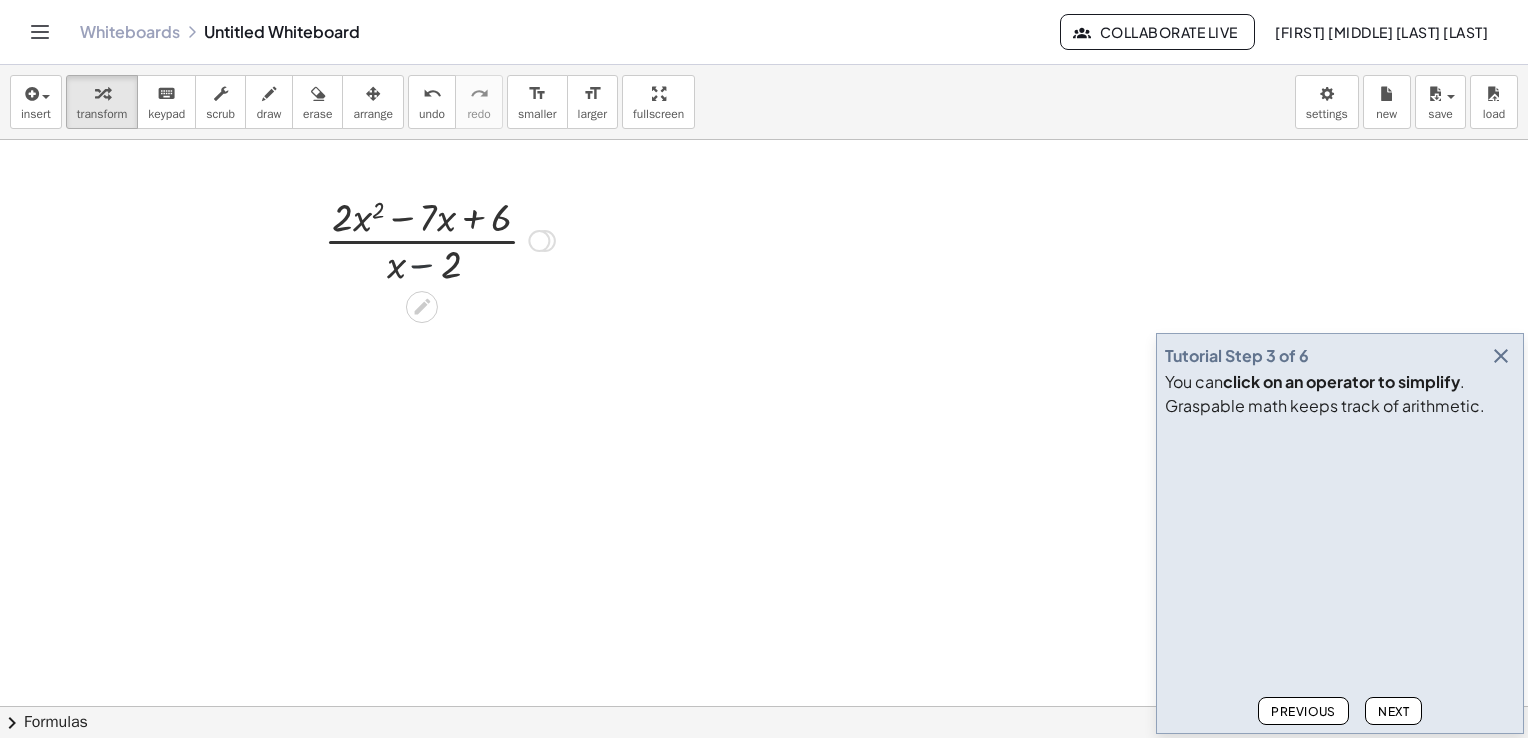 click at bounding box center [439, 239] 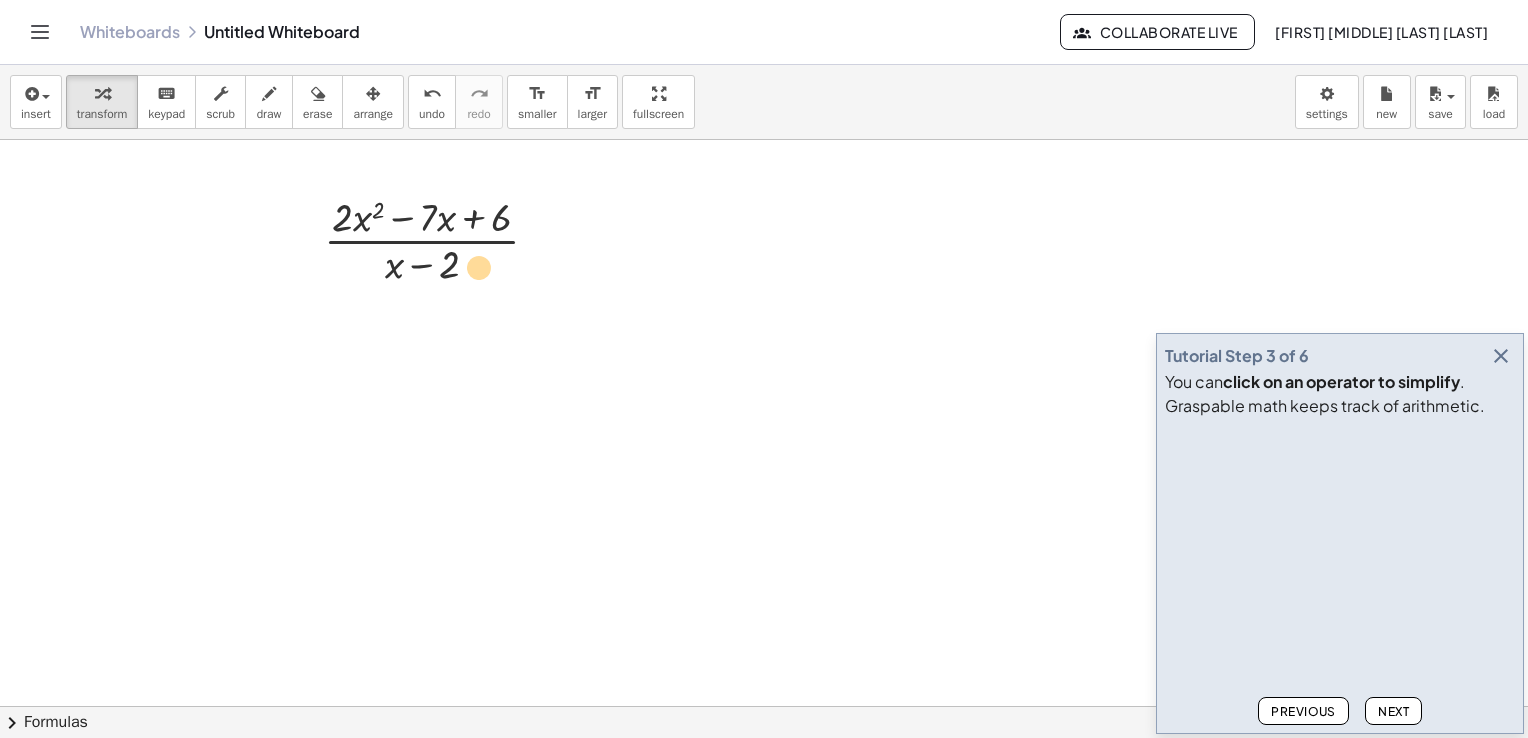 drag, startPoint x: 359, startPoint y: 220, endPoint x: 461, endPoint y: 276, distance: 116.3615 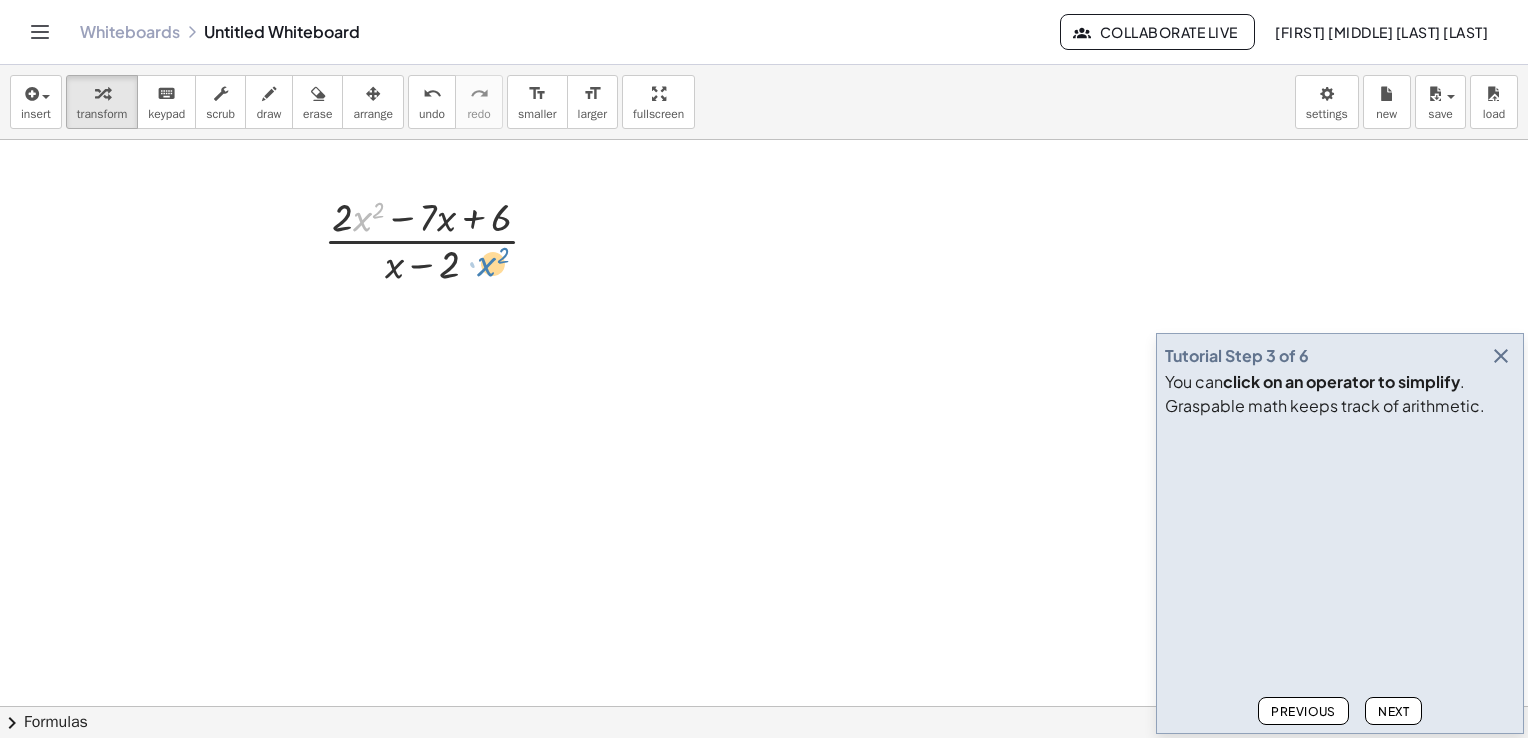 drag, startPoint x: 359, startPoint y: 218, endPoint x: 484, endPoint y: 265, distance: 133.544 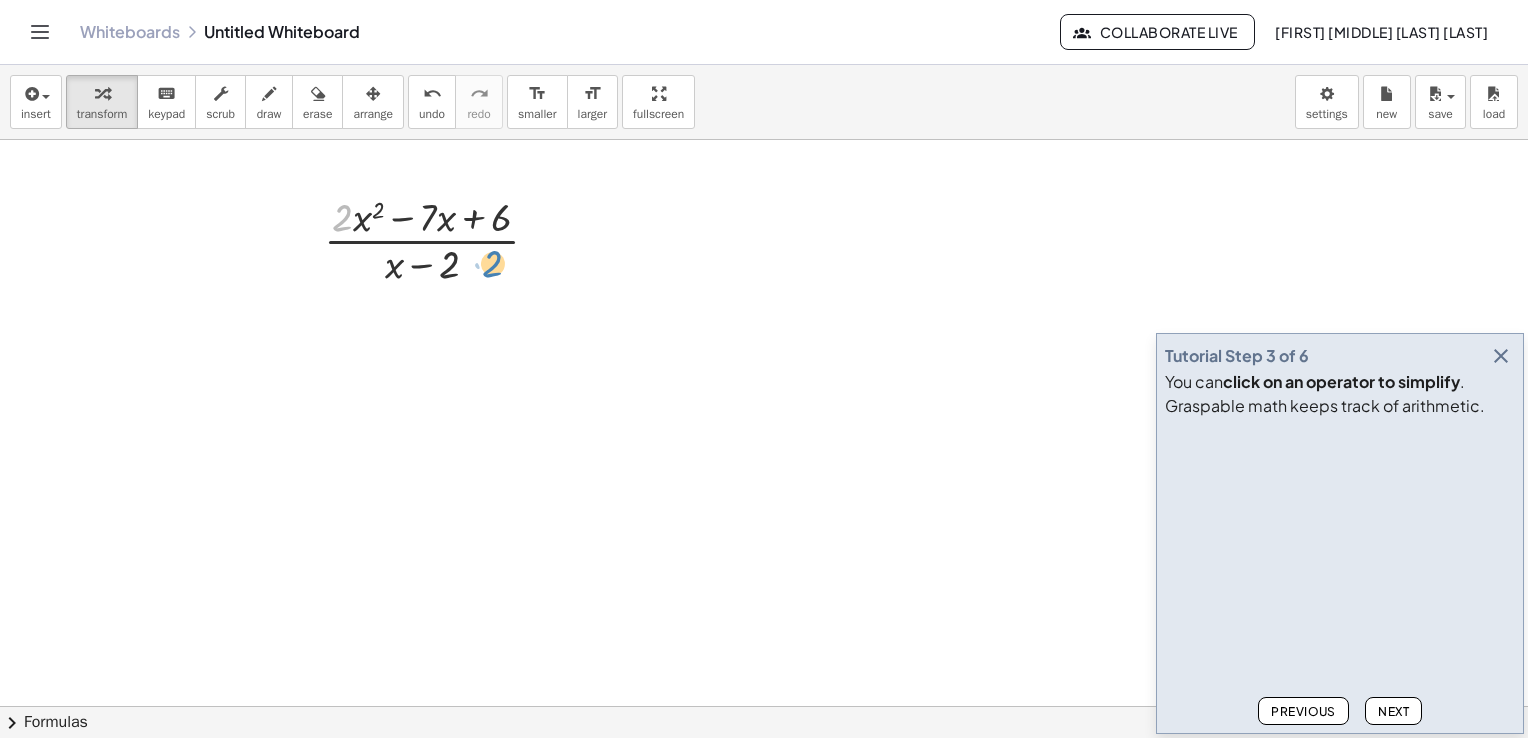drag, startPoint x: 352, startPoint y: 214, endPoint x: 502, endPoint y: 260, distance: 156.89487 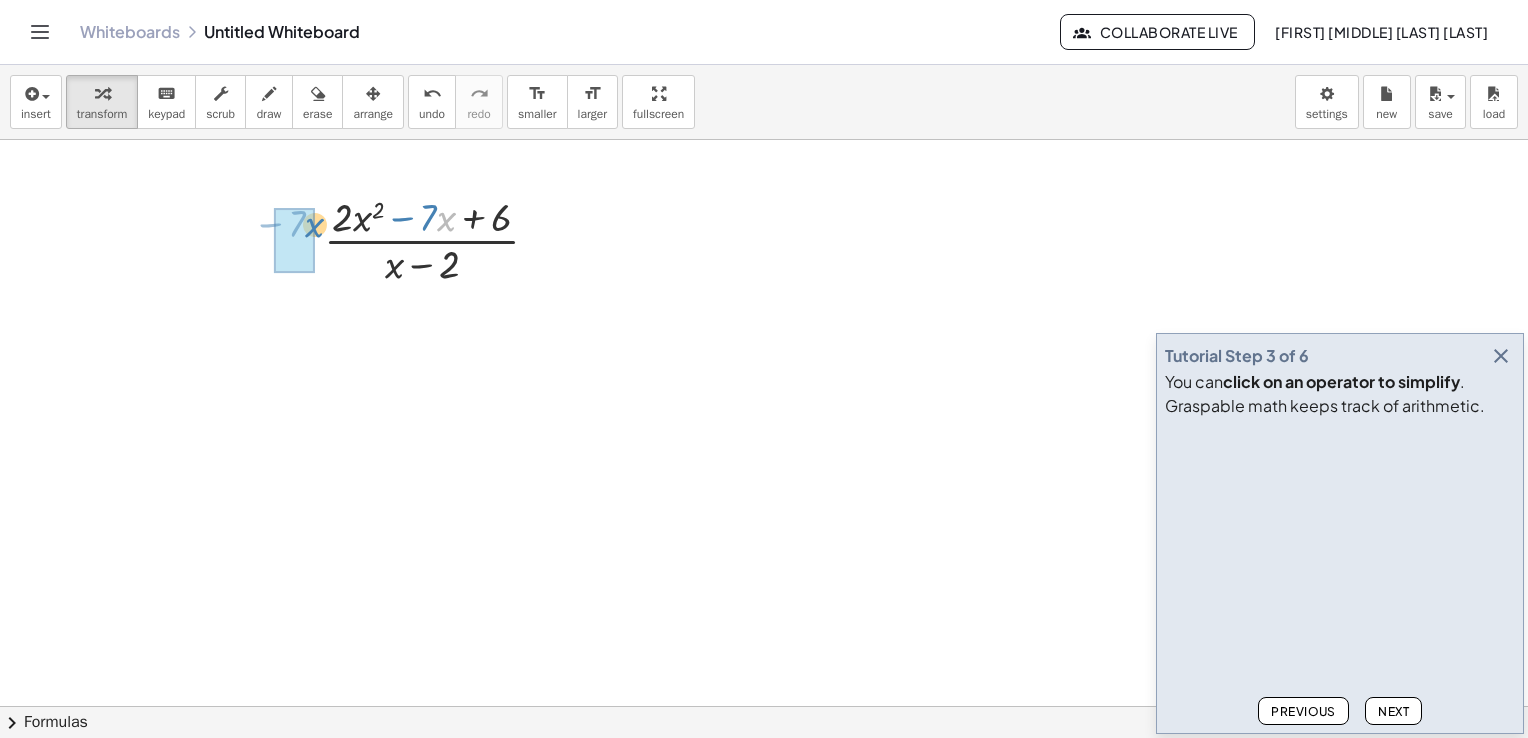 drag, startPoint x: 444, startPoint y: 218, endPoint x: 320, endPoint y: 224, distance: 124.14507 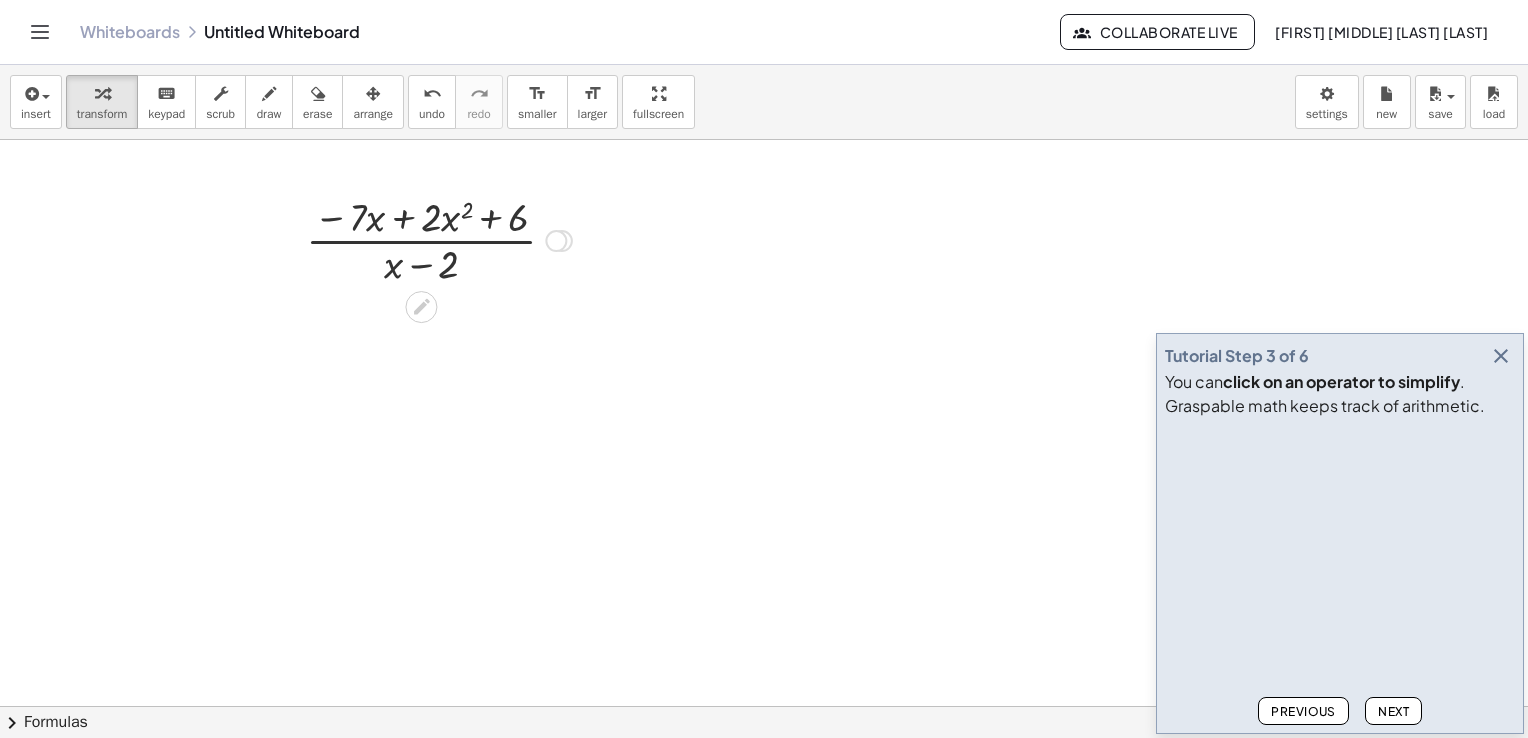 click at bounding box center [439, 239] 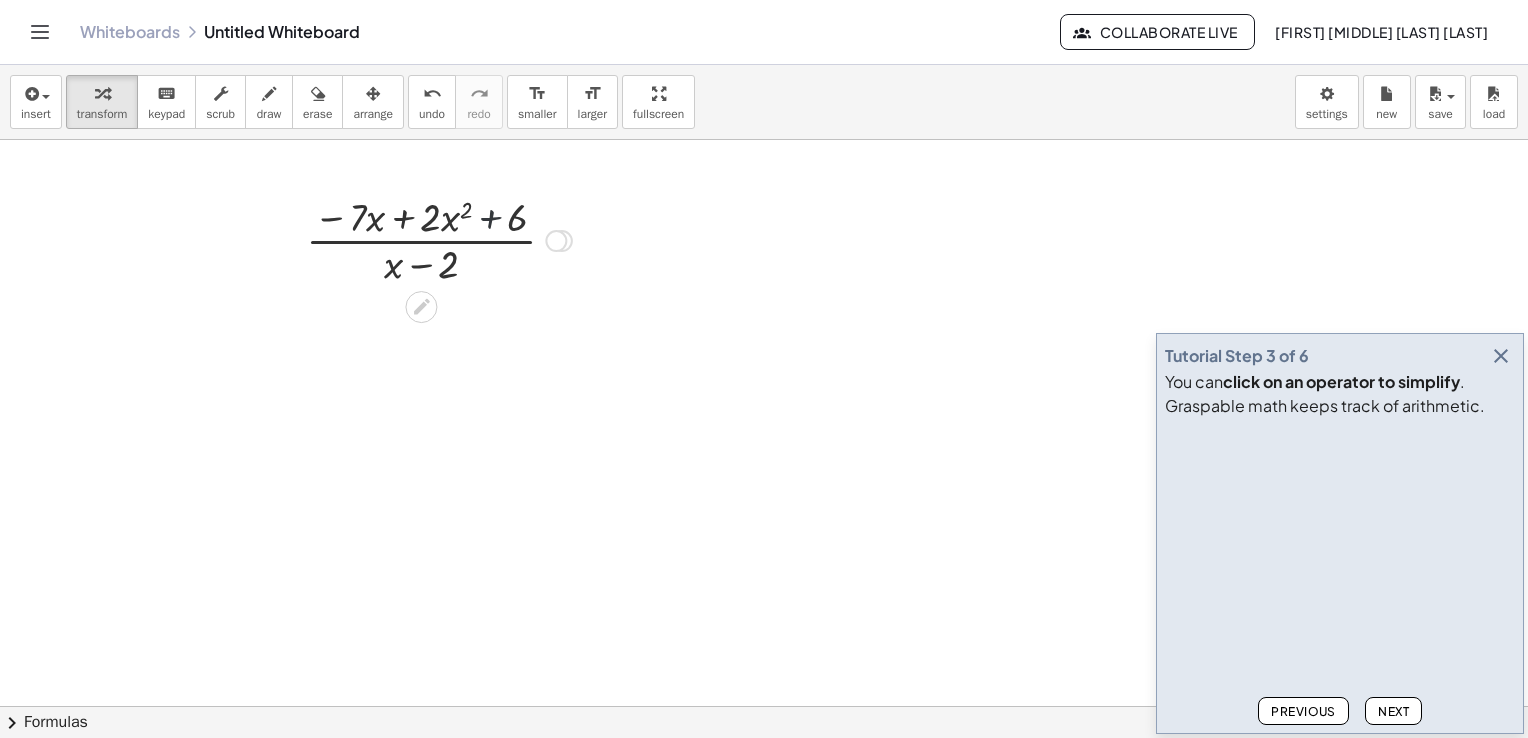 click at bounding box center (439, 239) 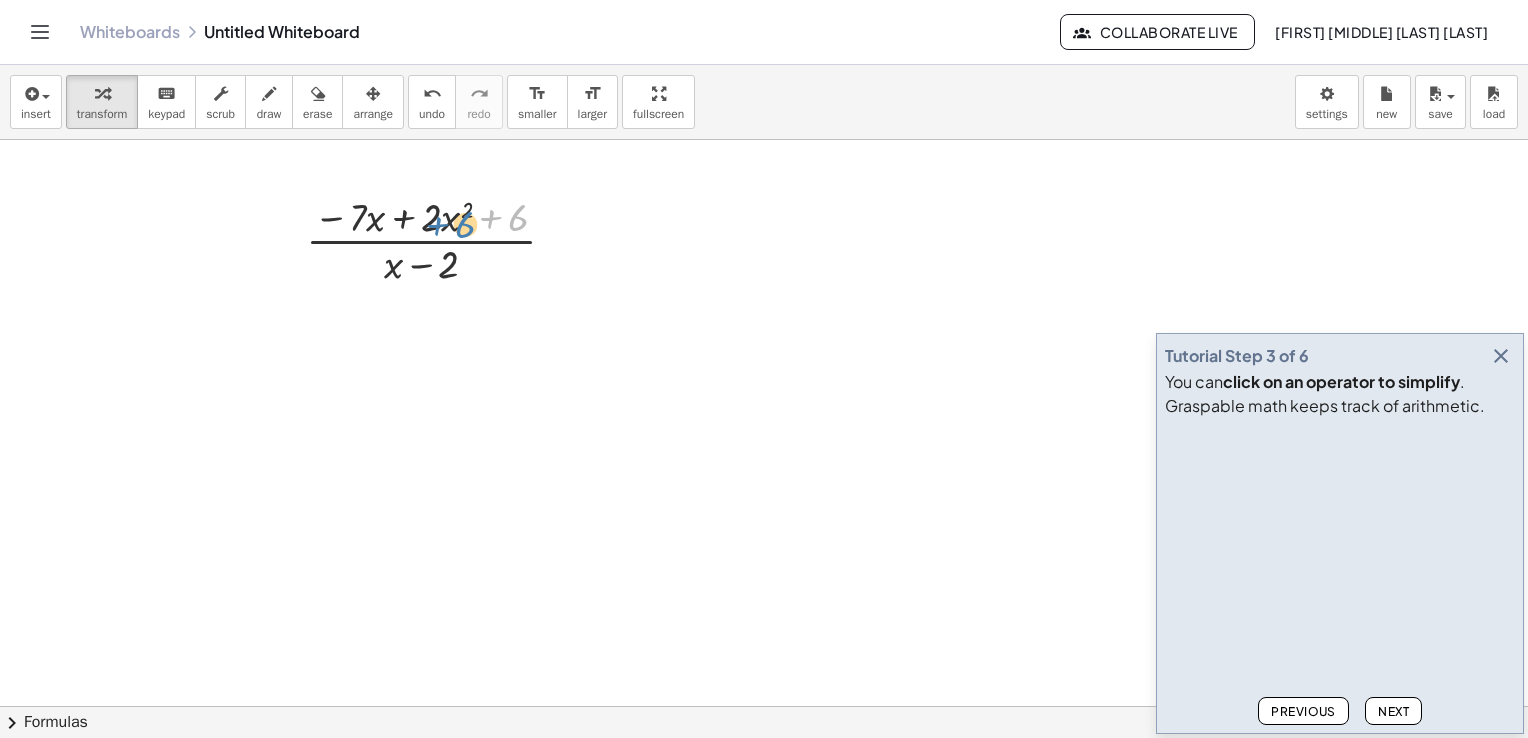 drag, startPoint x: 522, startPoint y: 222, endPoint x: 459, endPoint y: 227, distance: 63.1981 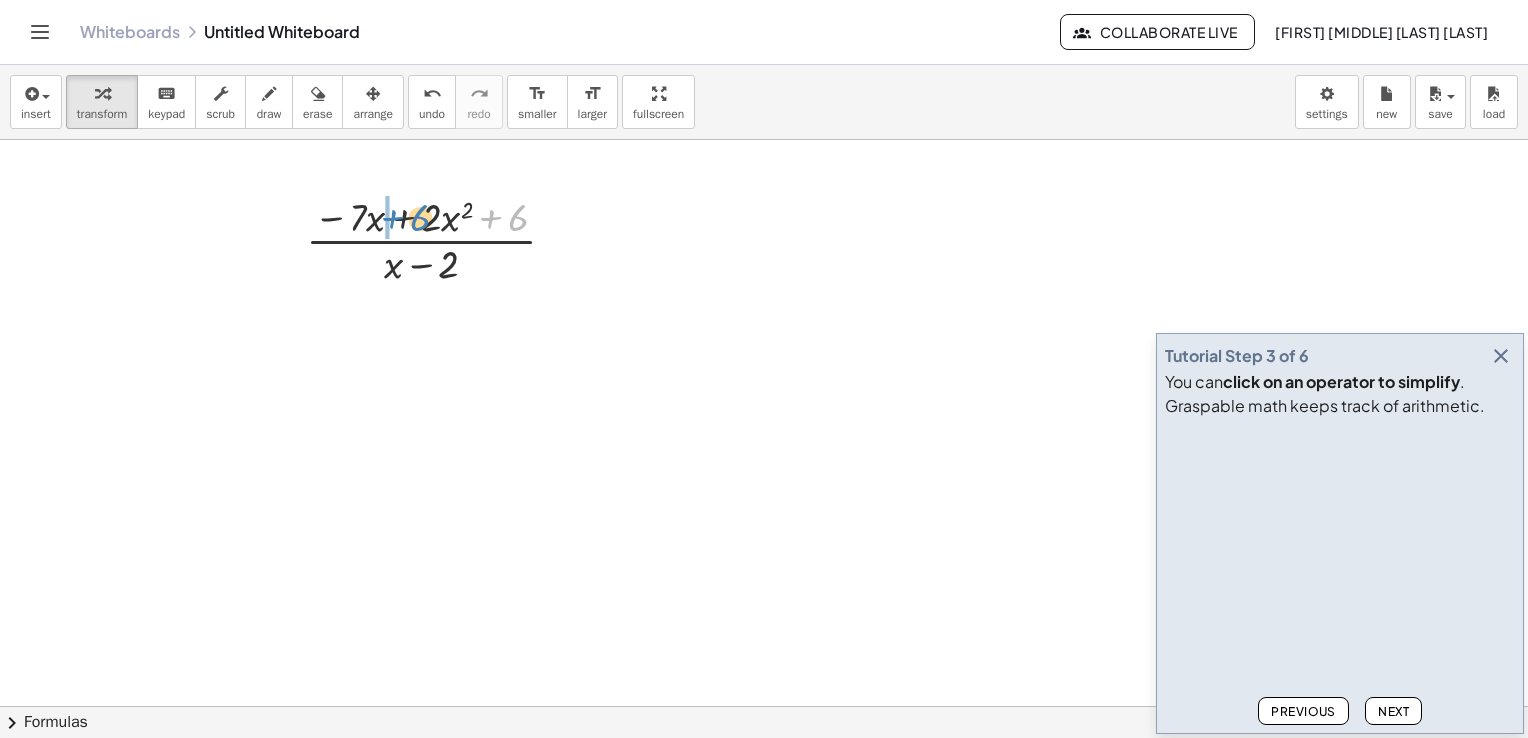 drag, startPoint x: 512, startPoint y: 218, endPoint x: 412, endPoint y: 218, distance: 100 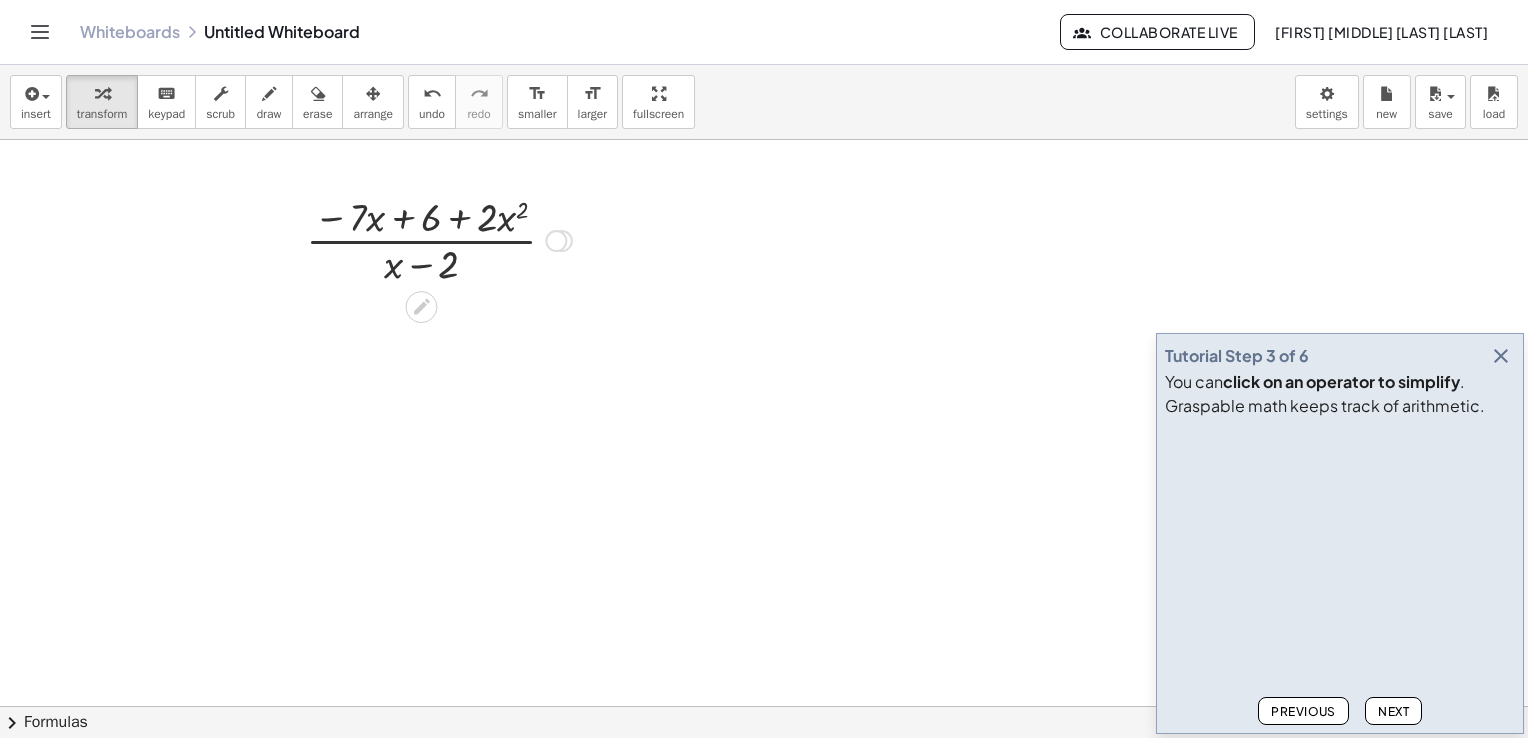 click at bounding box center (439, 239) 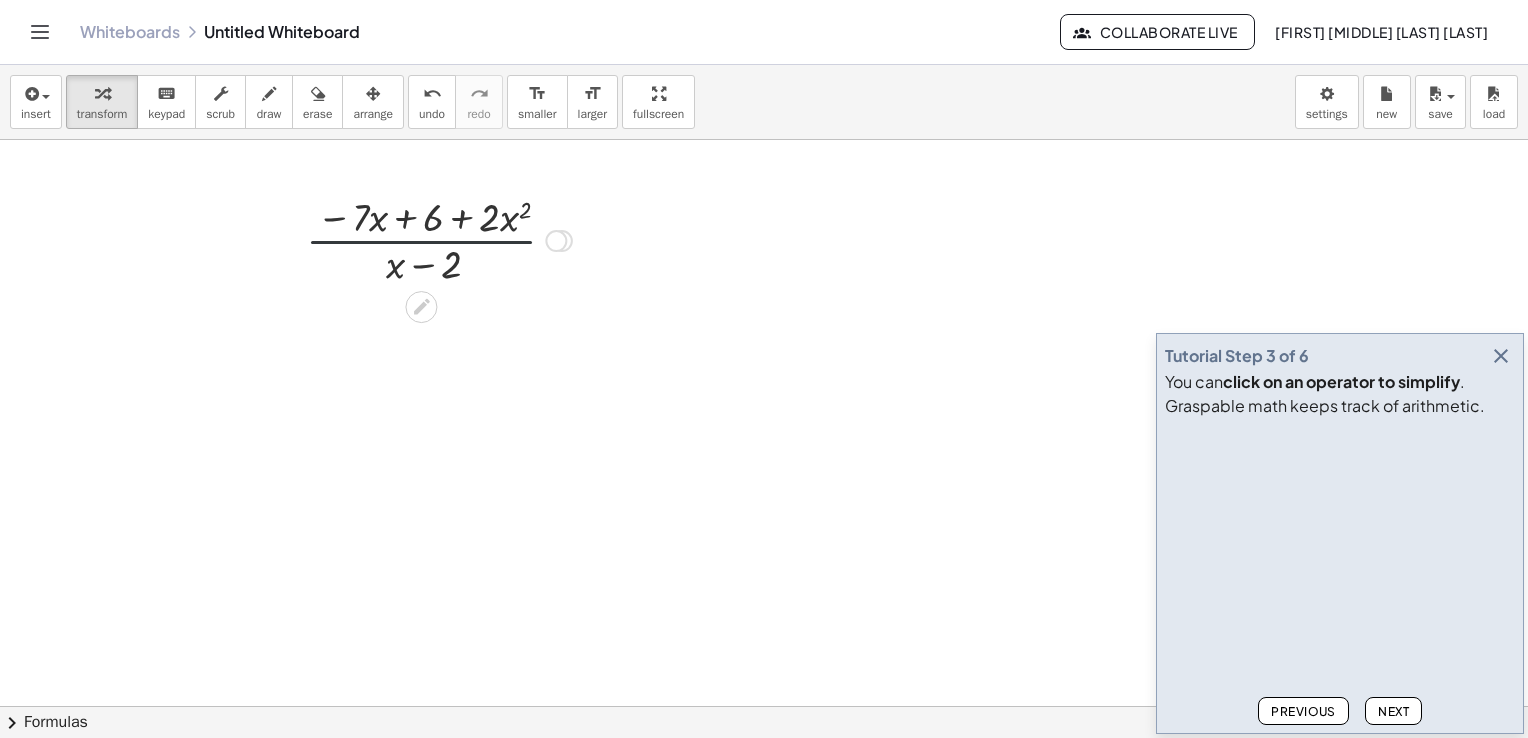 click at bounding box center [439, 239] 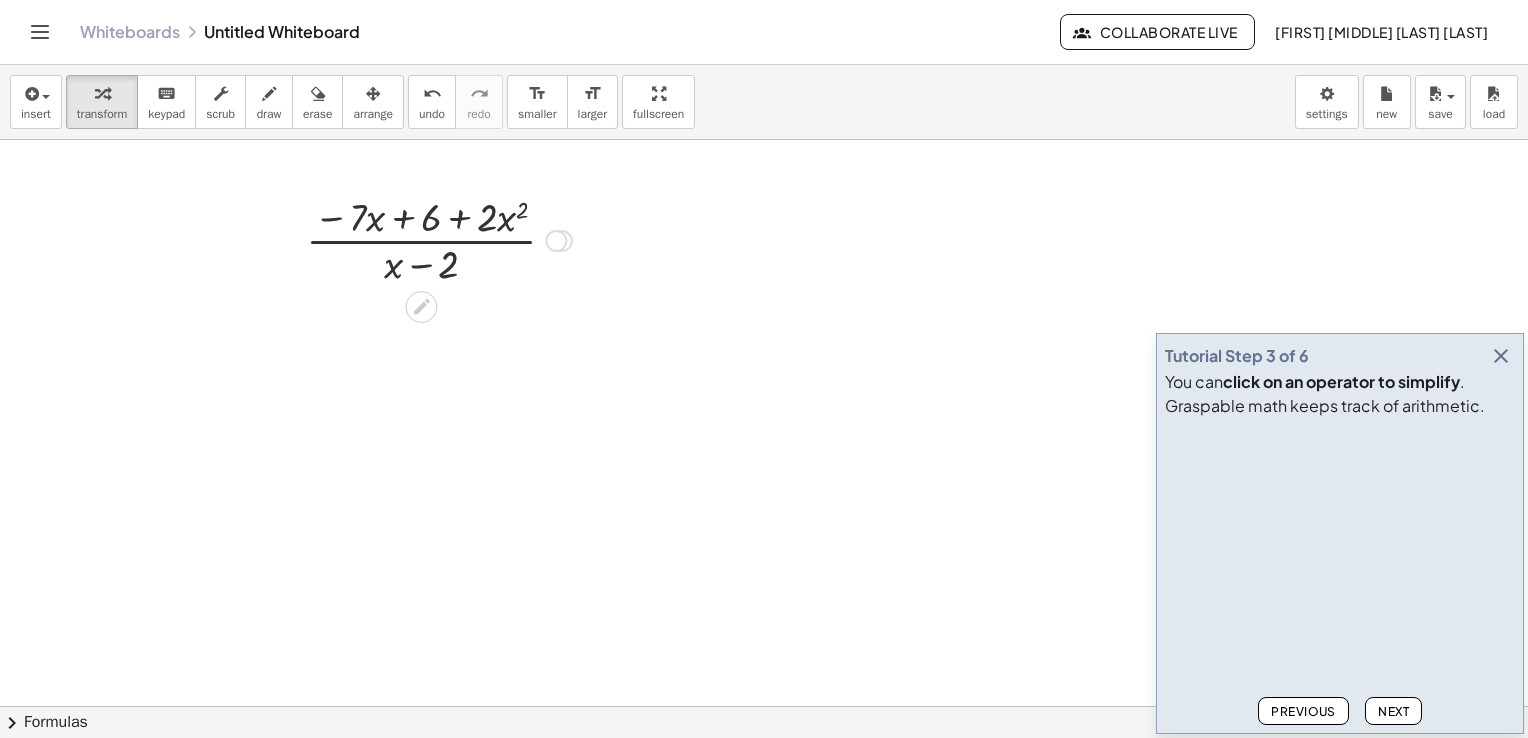 click at bounding box center (439, 239) 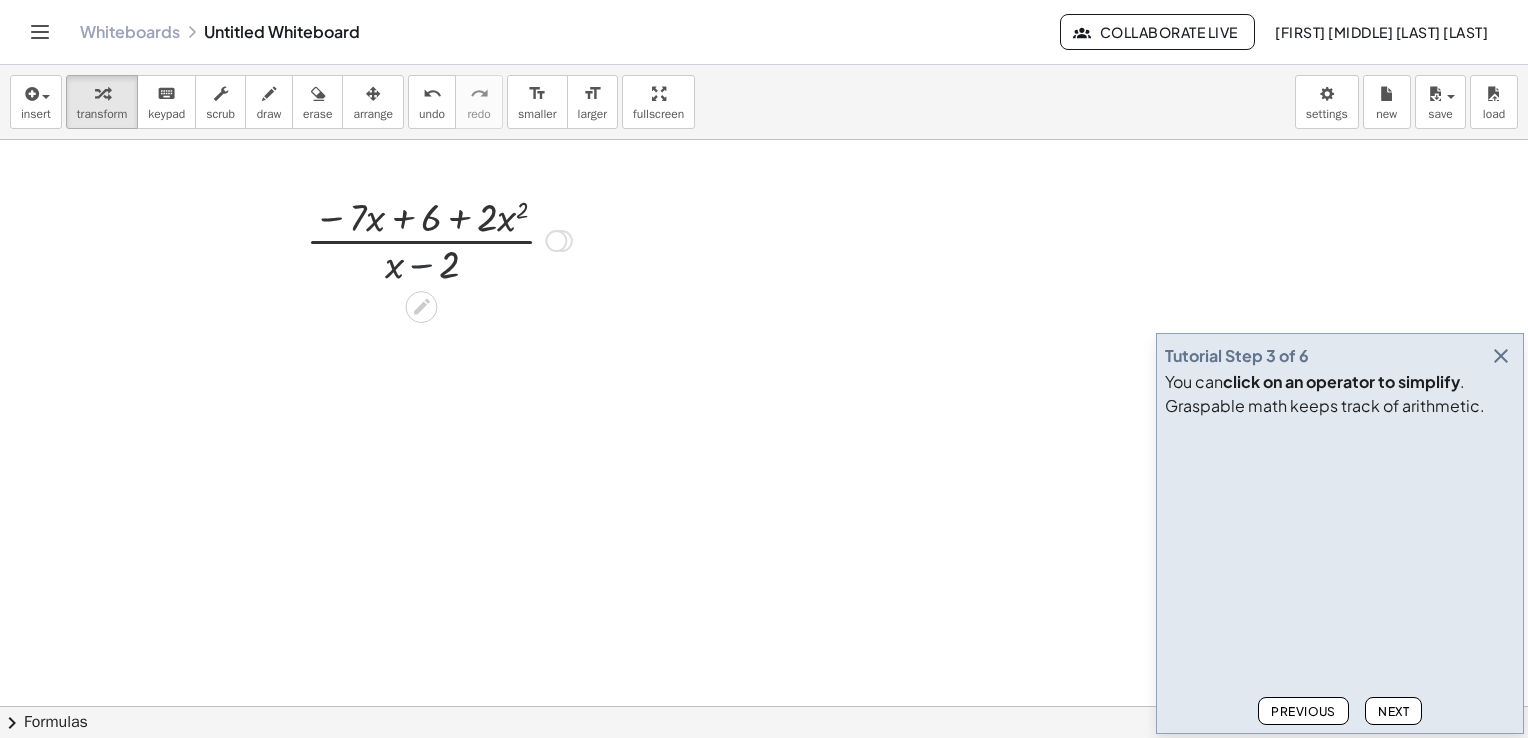 click at bounding box center [439, 239] 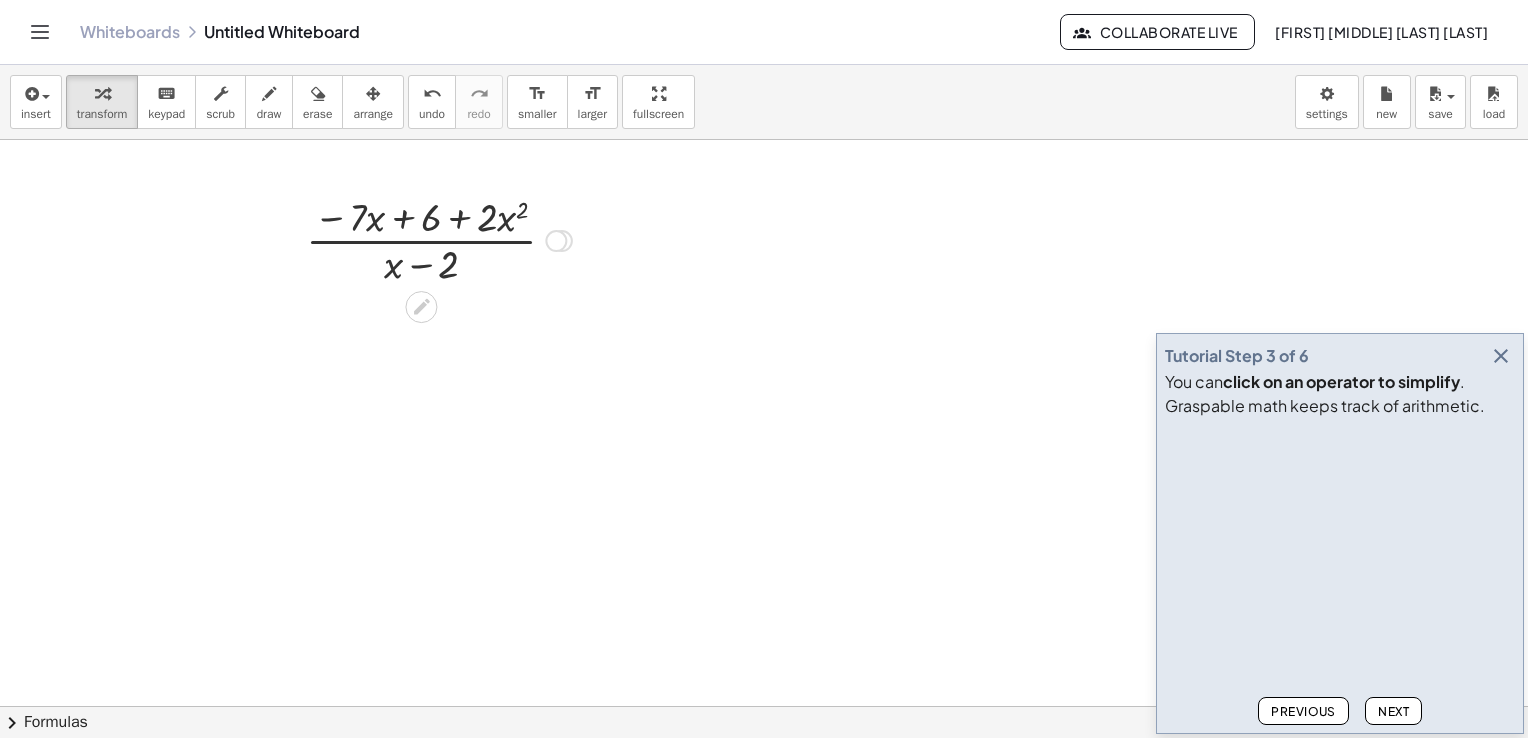 click at bounding box center (439, 239) 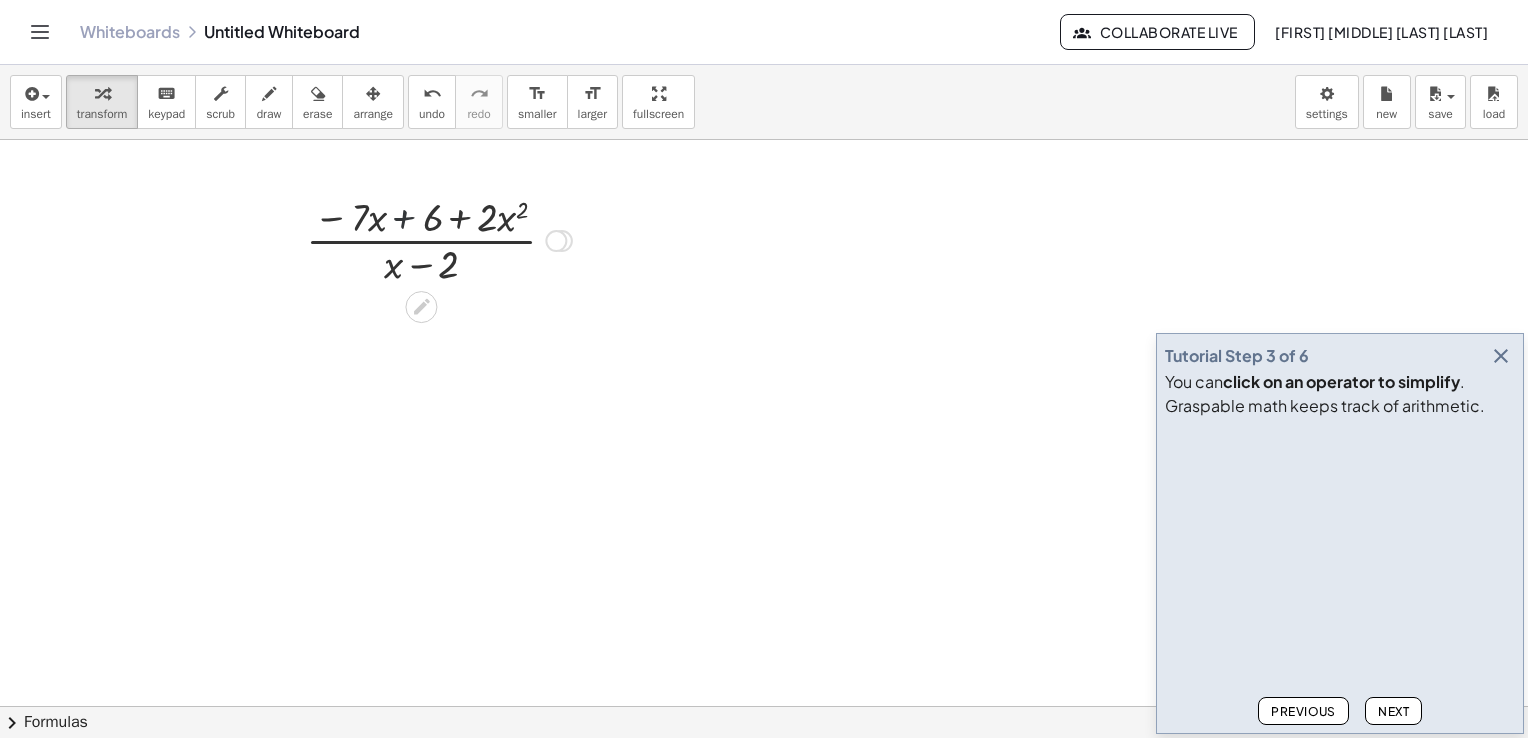 click at bounding box center [439, 239] 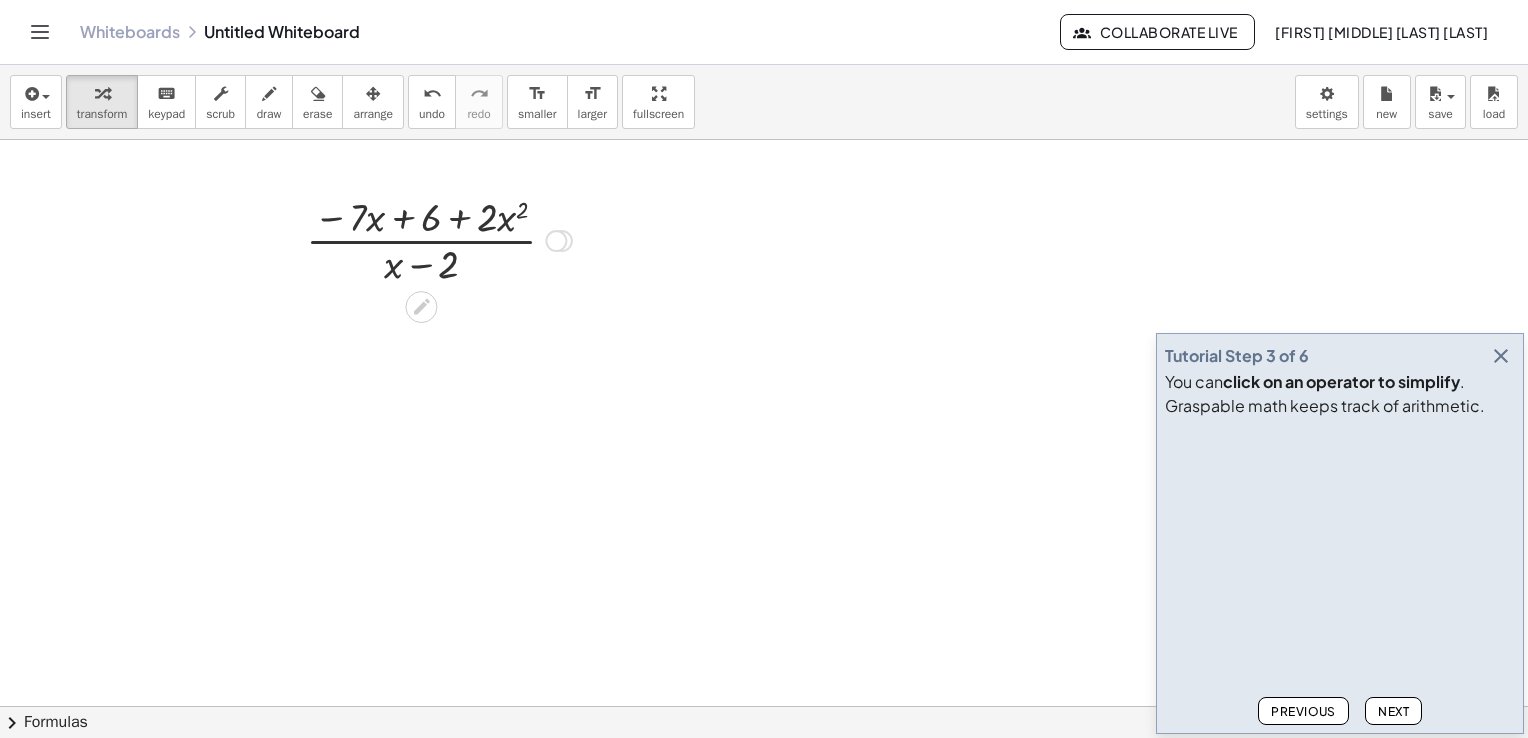 click at bounding box center [439, 239] 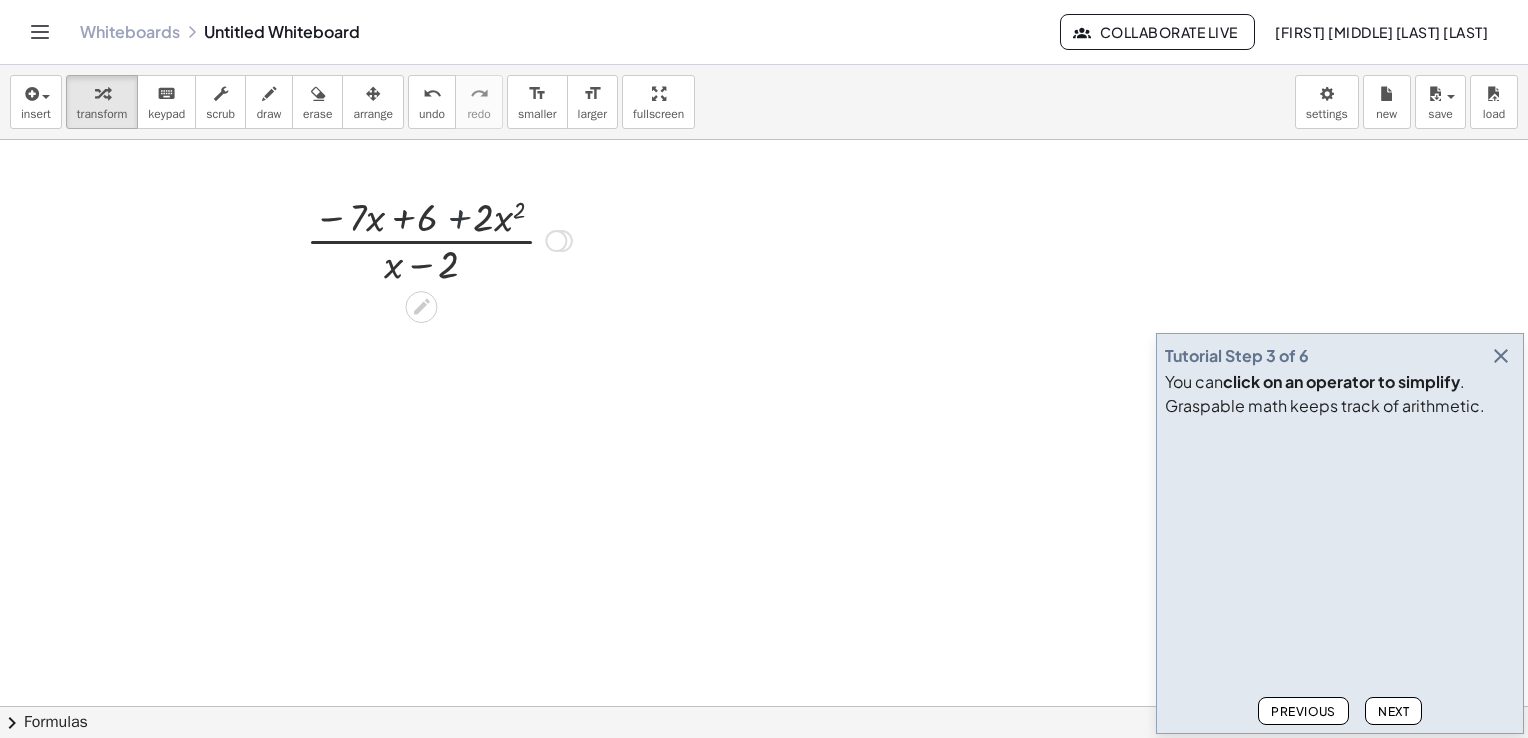 click at bounding box center (439, 239) 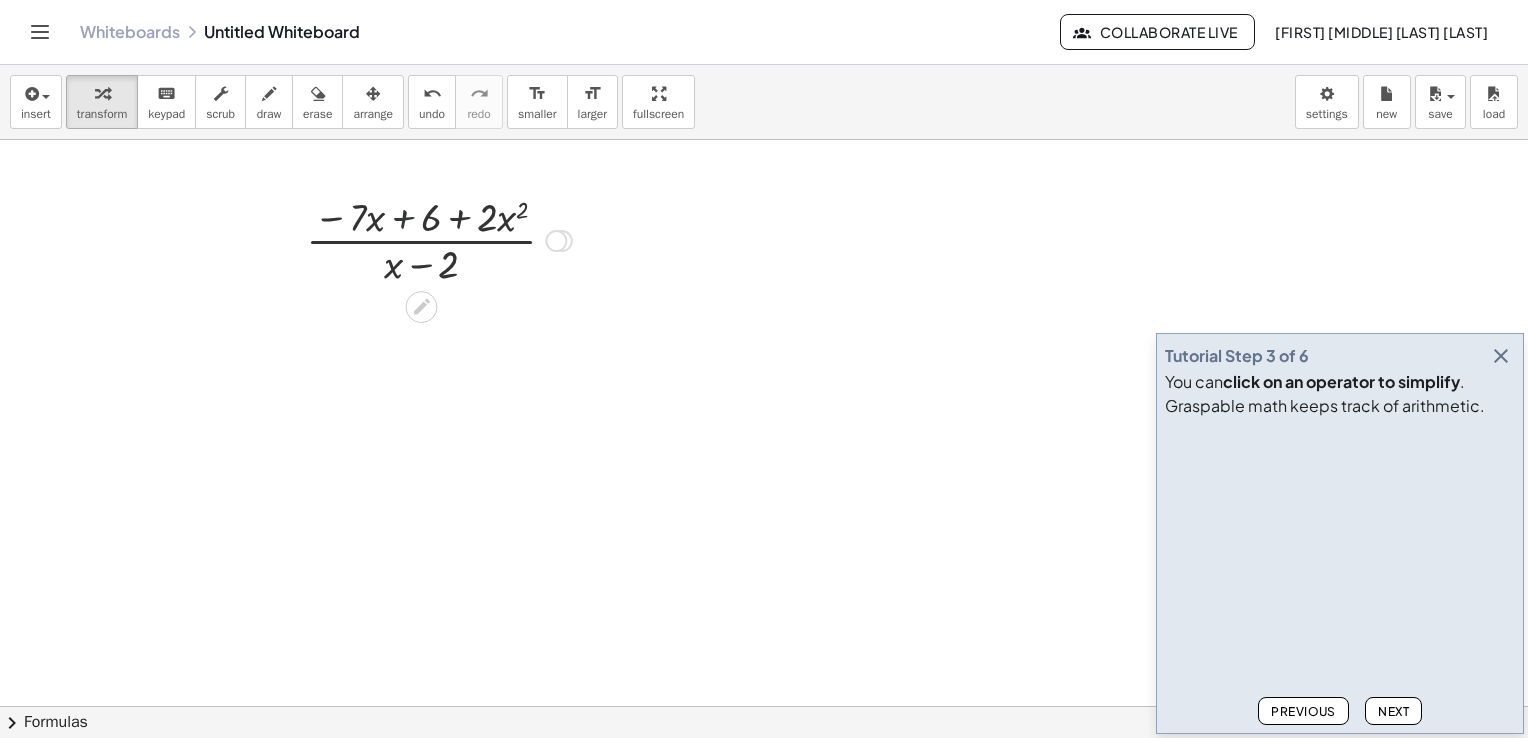 click at bounding box center [439, 239] 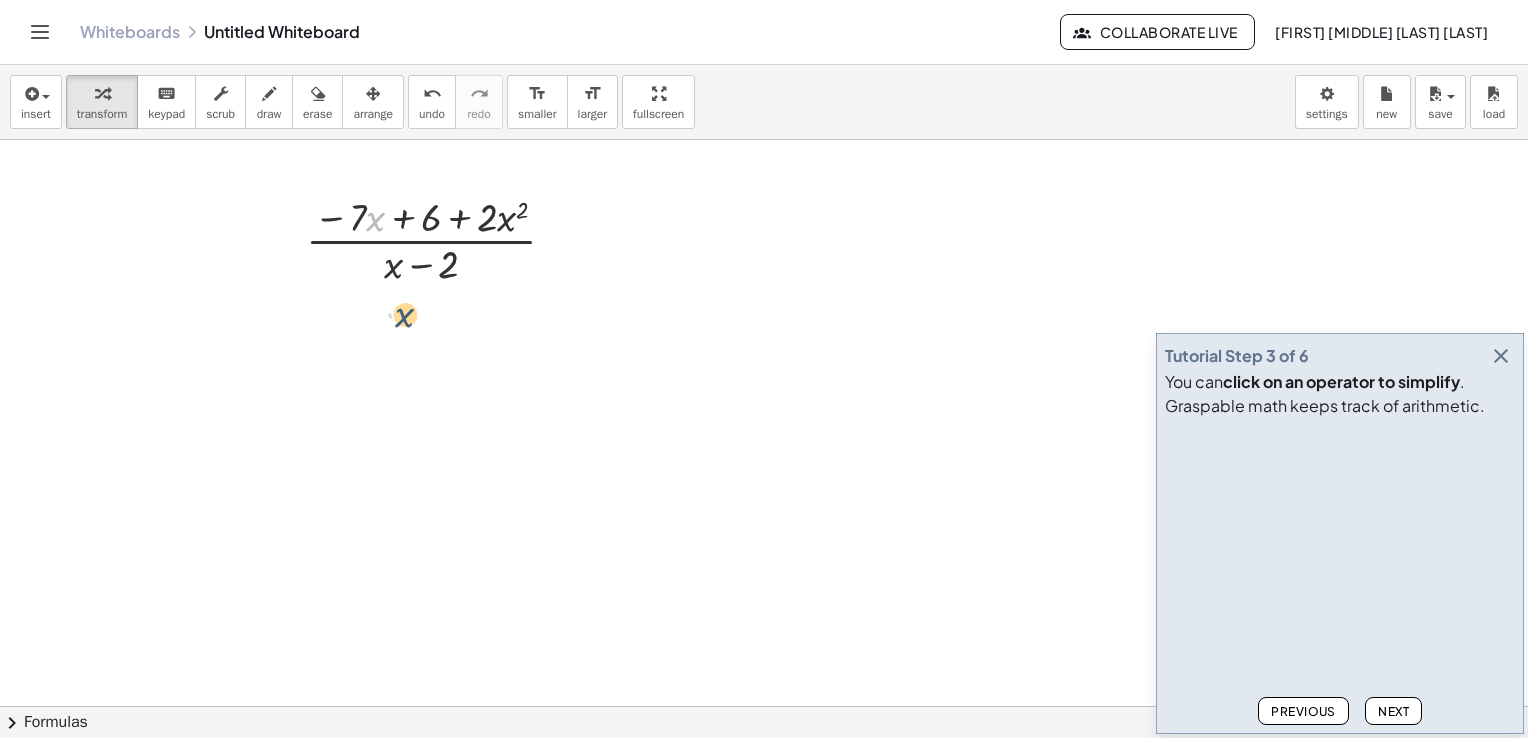 drag, startPoint x: 368, startPoint y: 215, endPoint x: 410, endPoint y: 348, distance: 139.47401 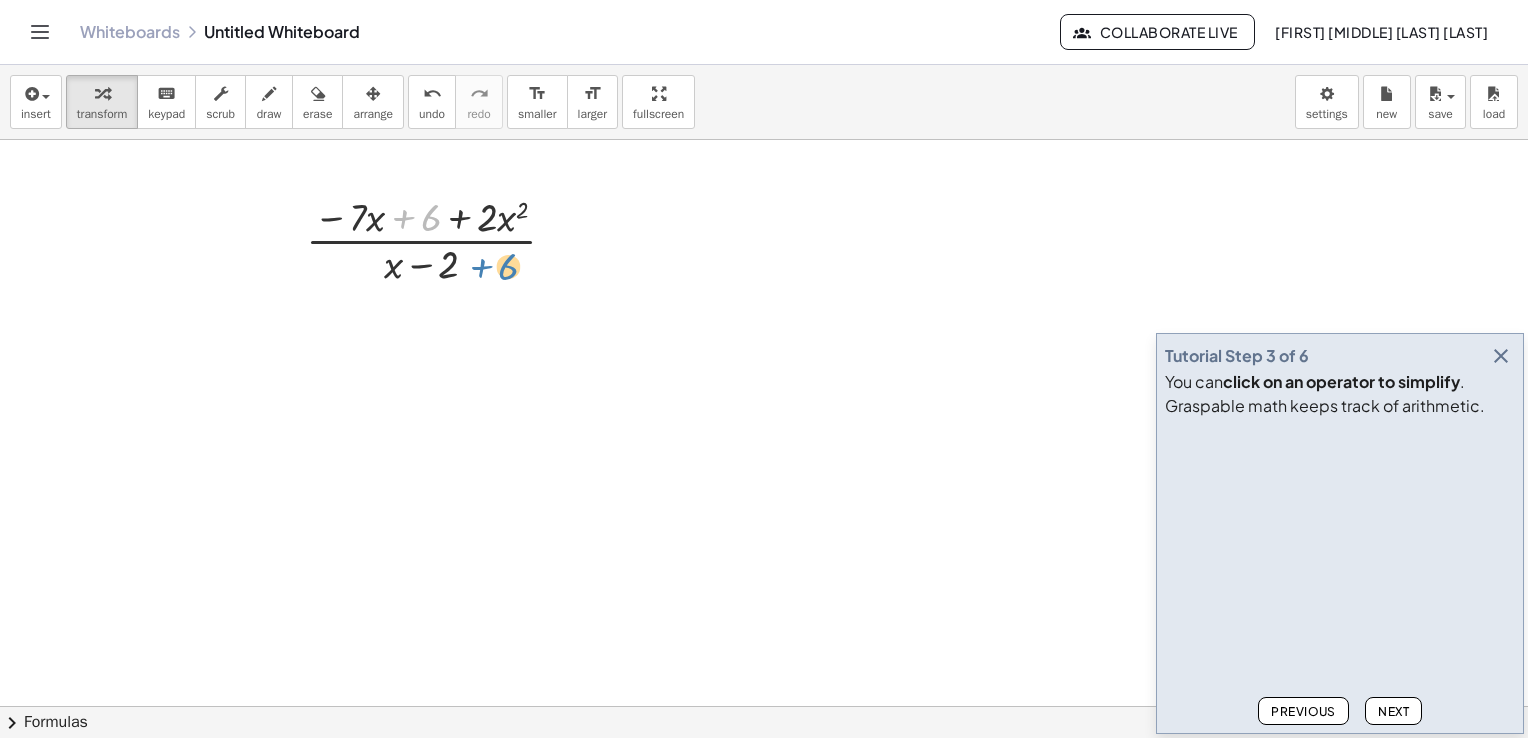 drag, startPoint x: 402, startPoint y: 214, endPoint x: 479, endPoint y: 262, distance: 90.73588 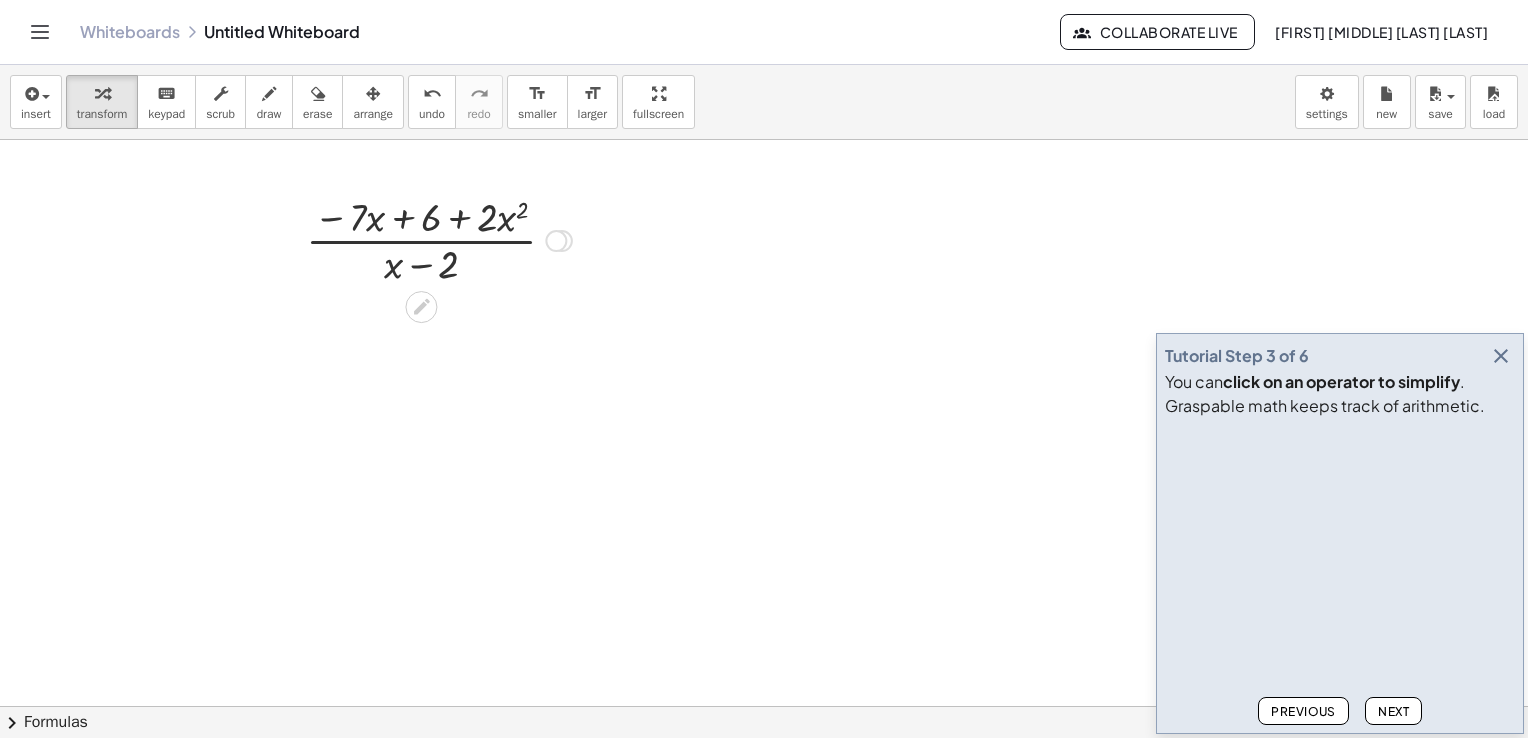 click at bounding box center [439, 239] 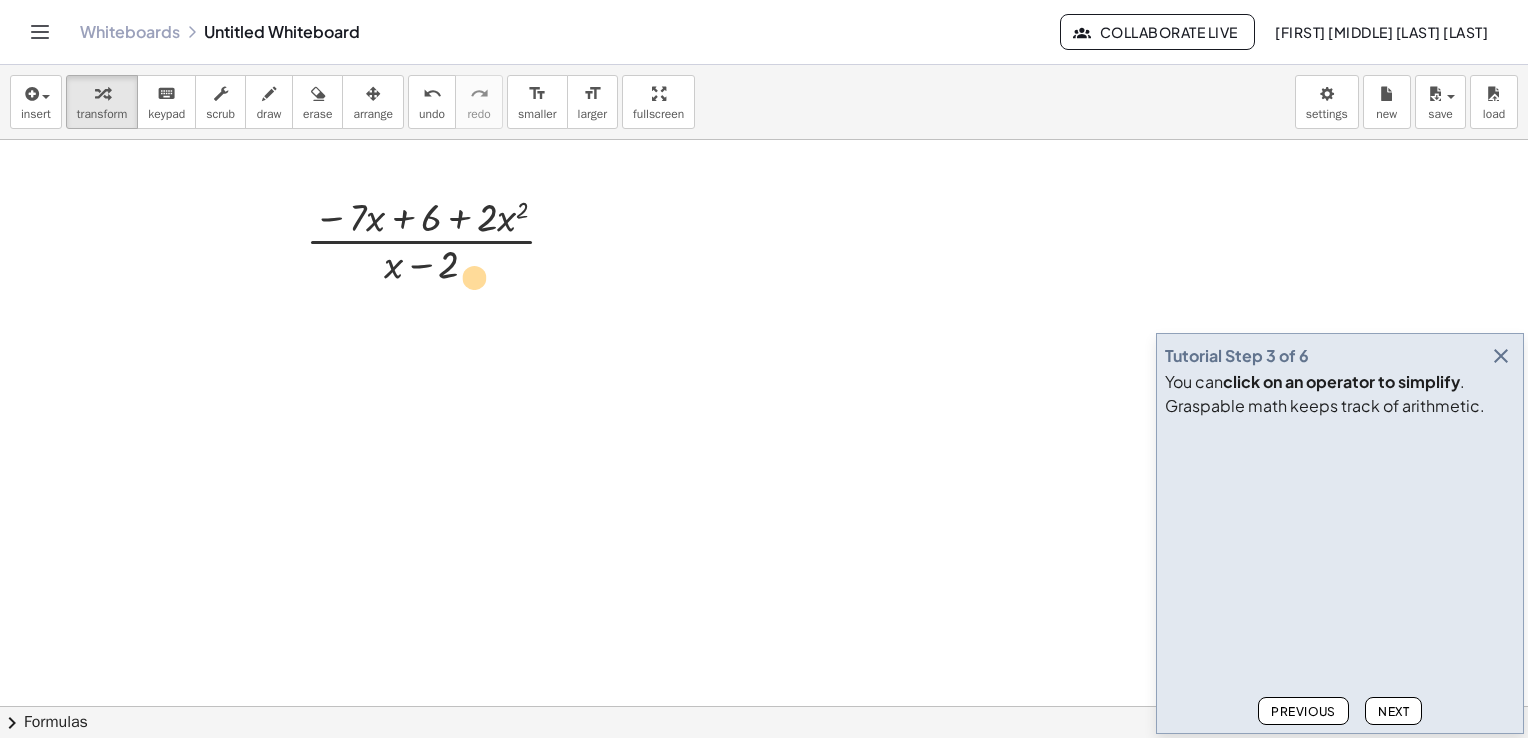 drag, startPoint x: 492, startPoint y: 210, endPoint x: 484, endPoint y: 267, distance: 57.558666 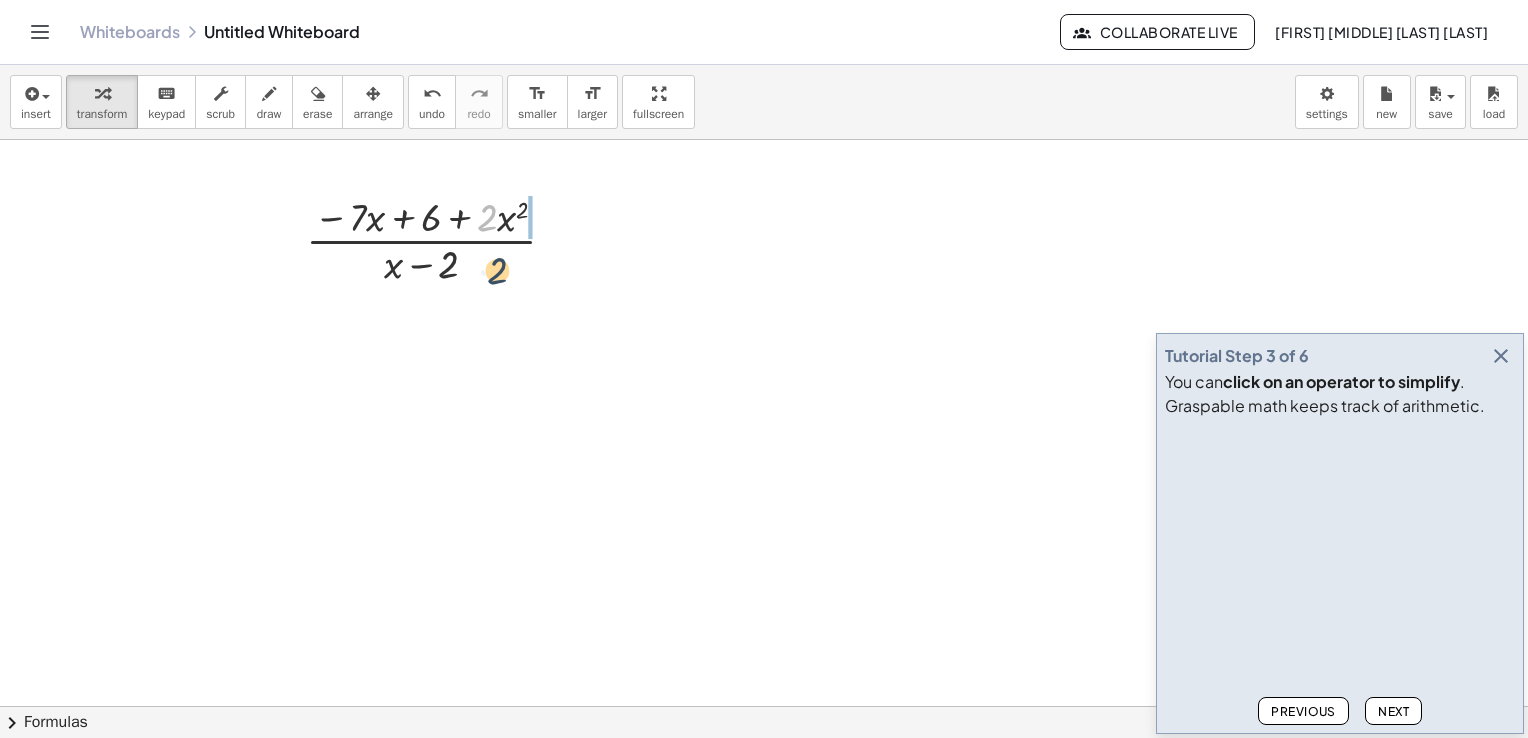 drag, startPoint x: 496, startPoint y: 218, endPoint x: 505, endPoint y: 281, distance: 63.63961 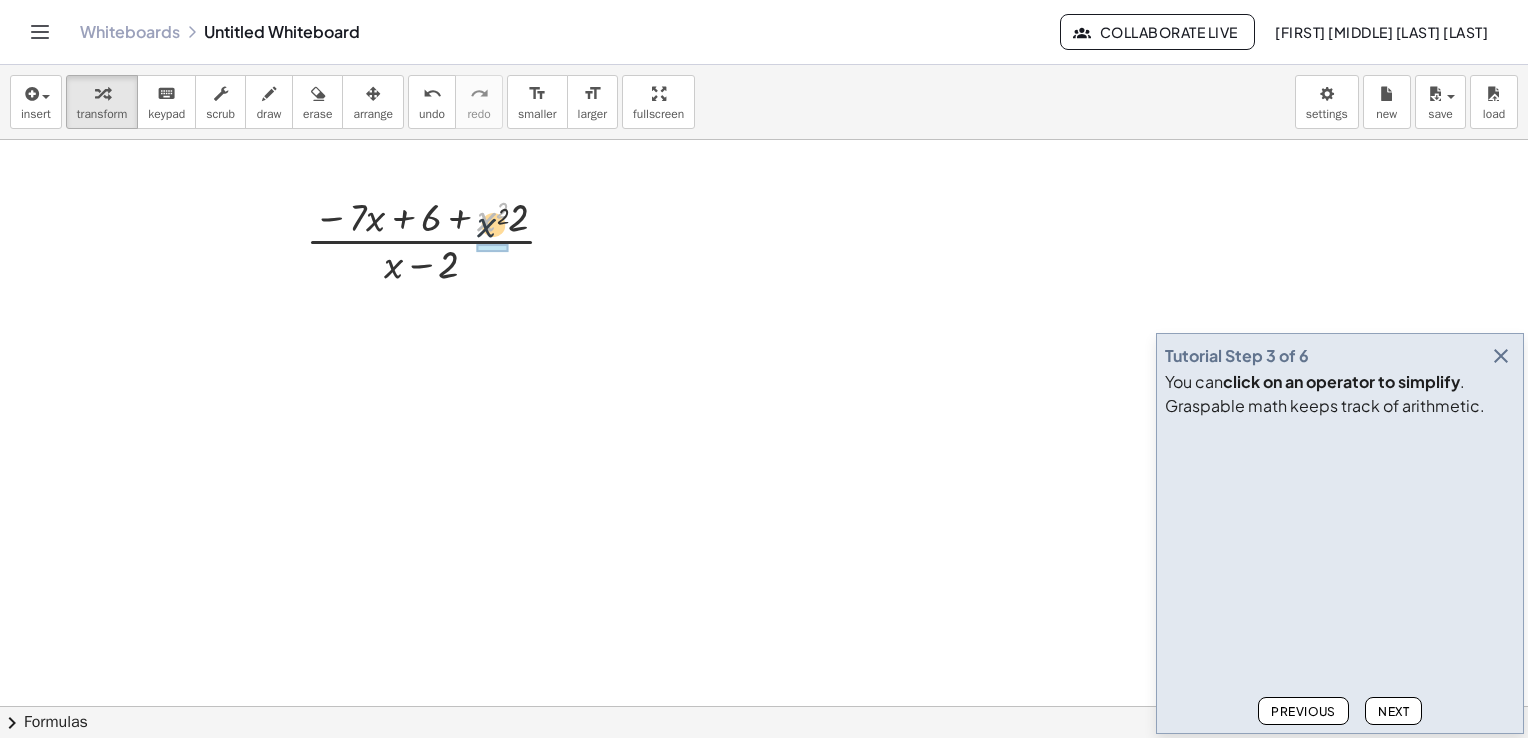 drag, startPoint x: 487, startPoint y: 211, endPoint x: 503, endPoint y: 270, distance: 61.13101 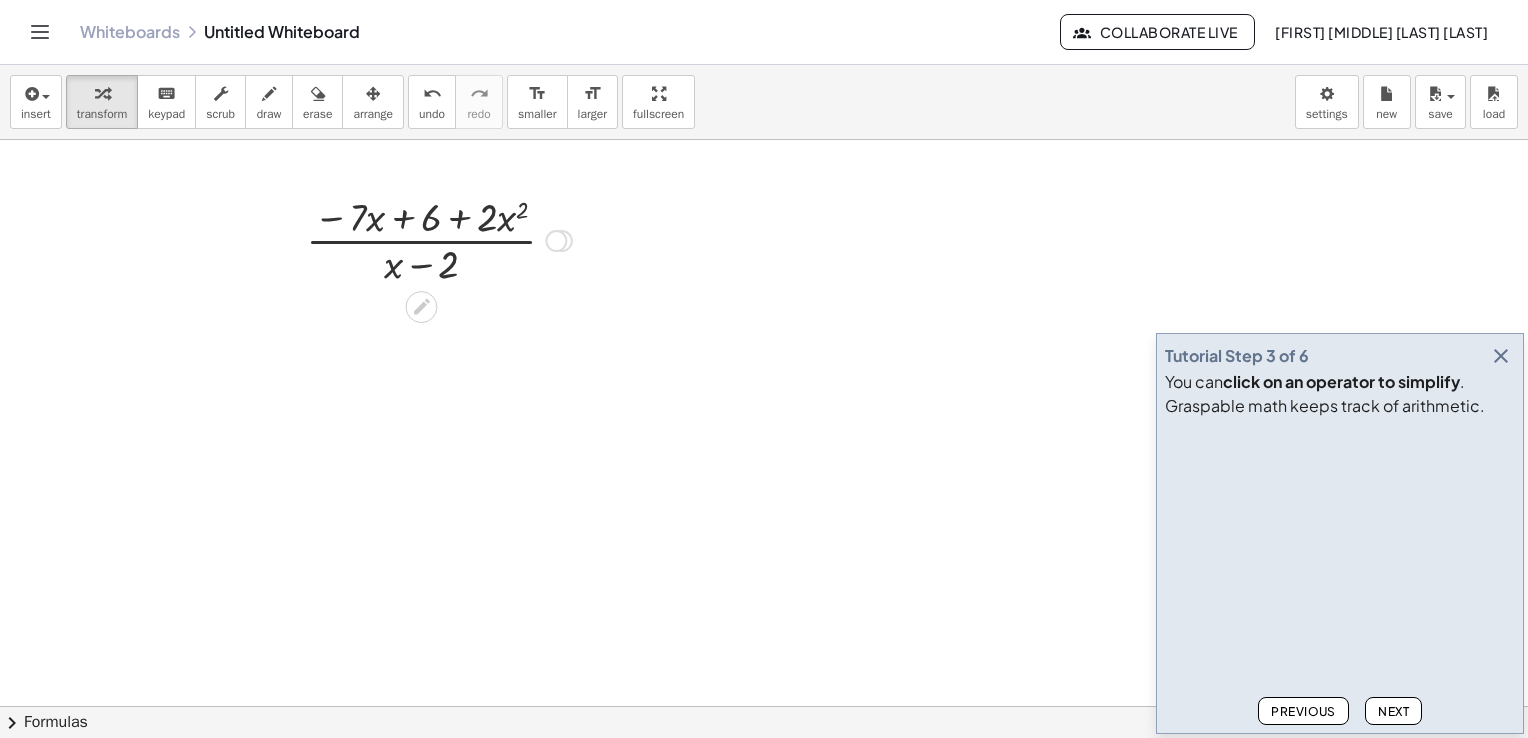 click at bounding box center (439, 239) 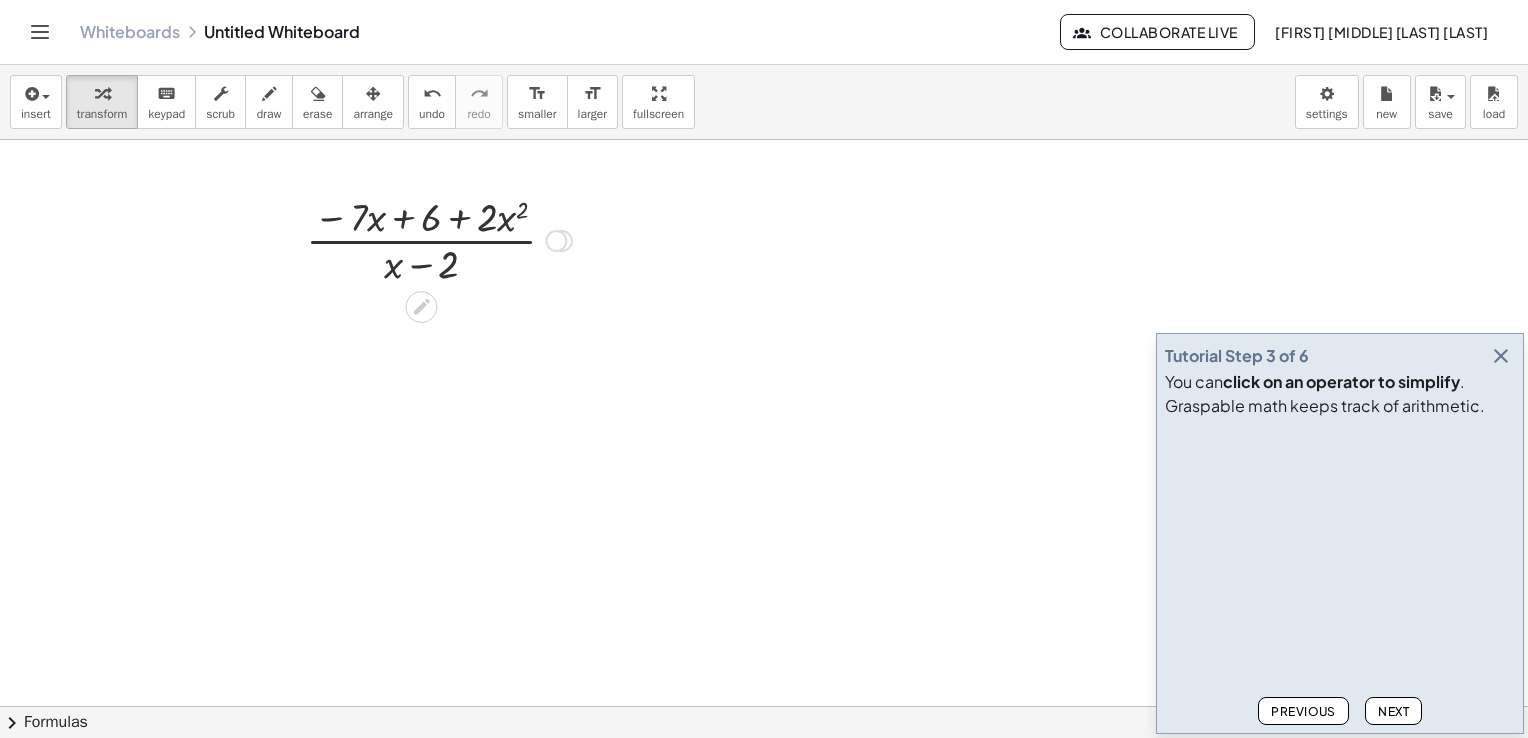 click at bounding box center (439, 239) 